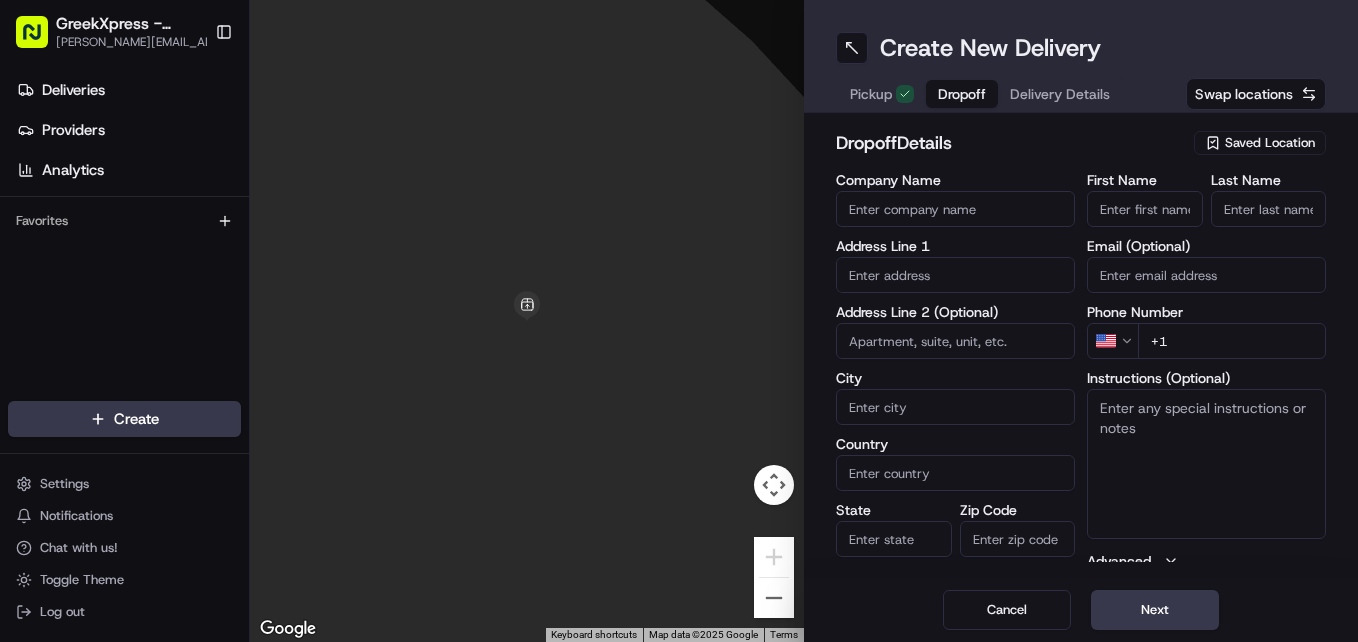 scroll, scrollTop: 0, scrollLeft: 0, axis: both 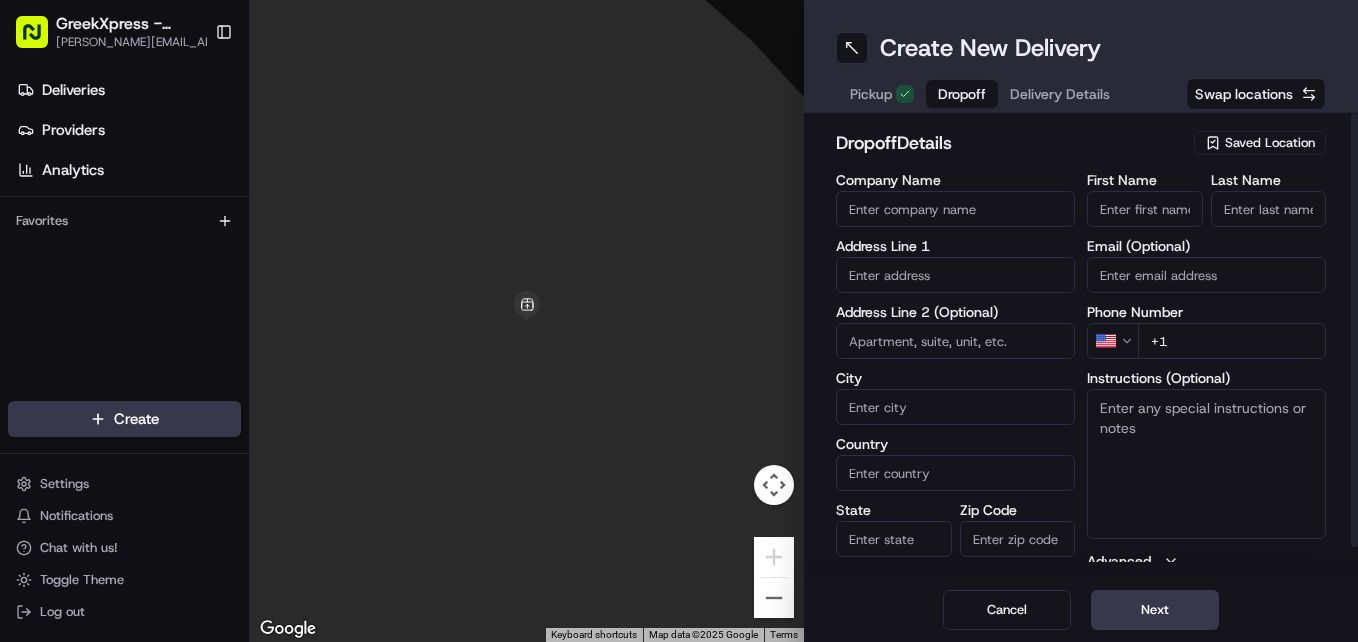 click on "Saved Location" at bounding box center [1270, 143] 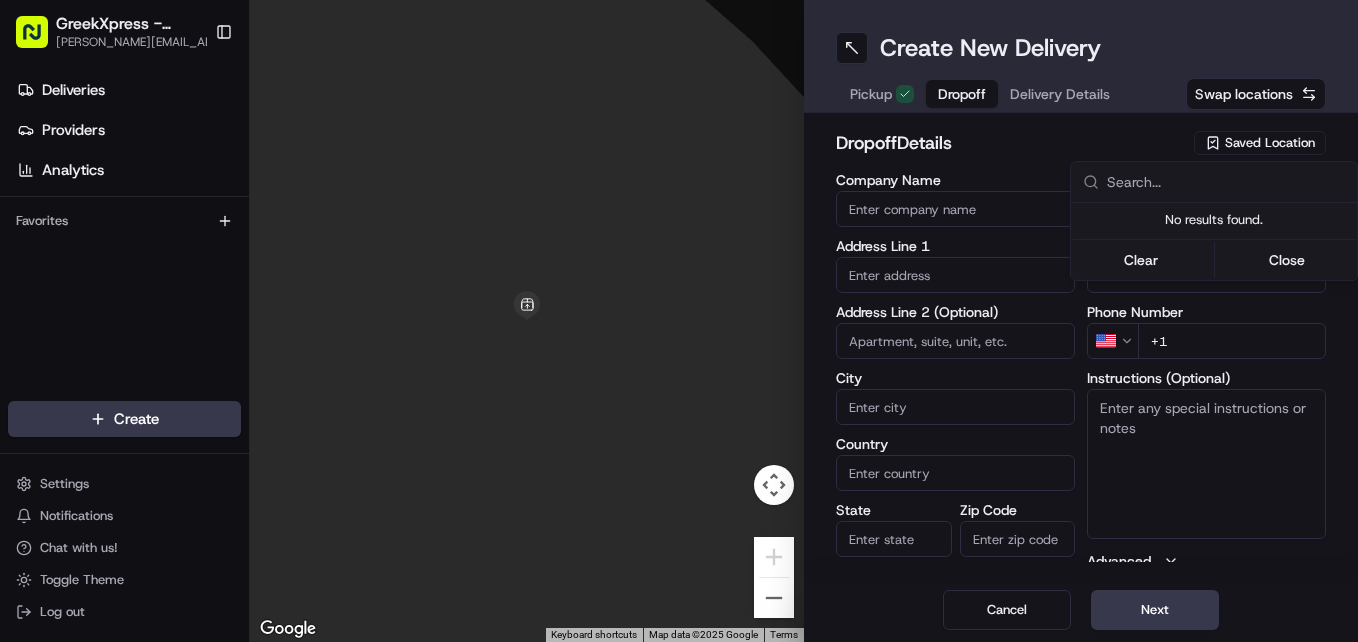 click on "GreekXpress - Staten Island [EMAIL_ADDRESS][DOMAIN_NAME] Toggle Sidebar Deliveries Providers Analytics Favorites Main Menu Members & Organization Organization Users Roles Preferences Customization Tracking Orchestration Automations Dispatch Strategy Locations Pickup Locations Dropoff Locations Billing Billing Refund Requests Integrations Notification Triggers Webhooks API Keys Request Logs Create Settings Notifications Chat with us! Toggle Theme Log out To navigate the map with touch gestures double-tap and hold your finger on the map, then drag the map. ← Move left → Move right ↑ Move up ↓ Move down + Zoom in - Zoom out Home Jump left by 75% End Jump right by 75% Page Up Jump up by 75% Page Down Jump down by 75% Keyboard shortcuts Map Data Map data ©2025 Google Map data ©2025 Google 2 m  Click to toggle between metric and imperial units Terms Report a map error Create New Delivery Pickup Dropoff Delivery Details Swap locations dropoff  Details Saved Location Company Name Address Line 1 US" at bounding box center (679, 321) 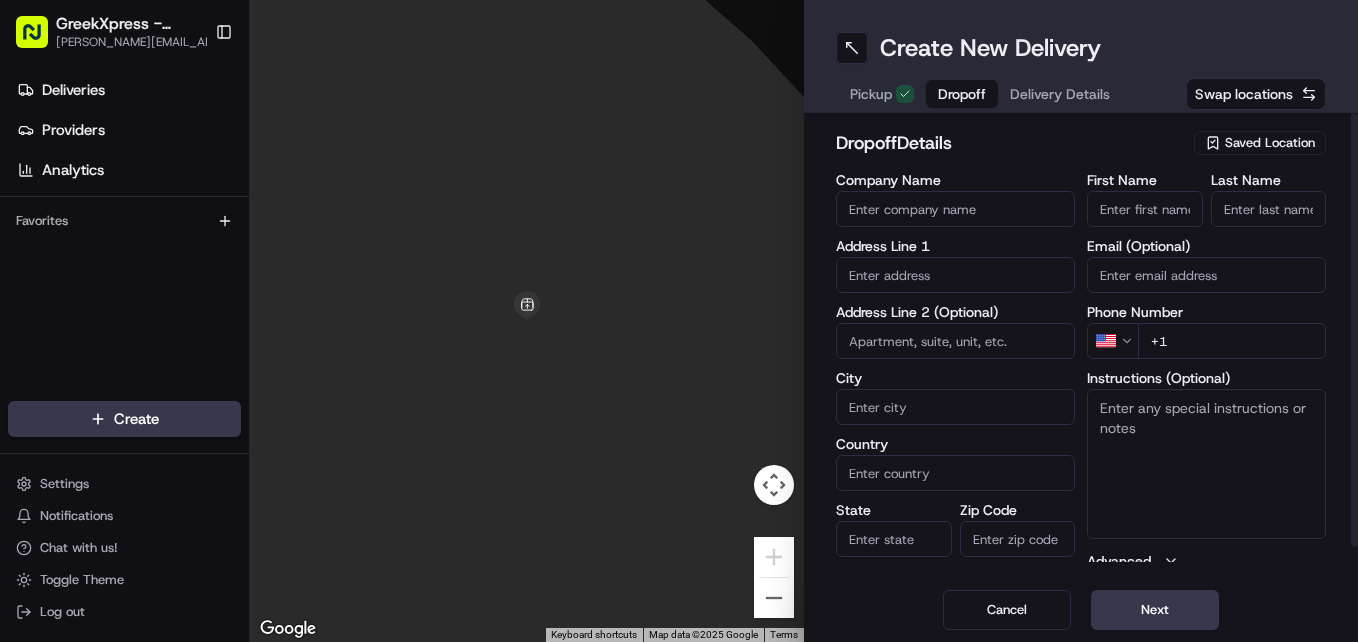 click on "Saved Location" at bounding box center [1270, 143] 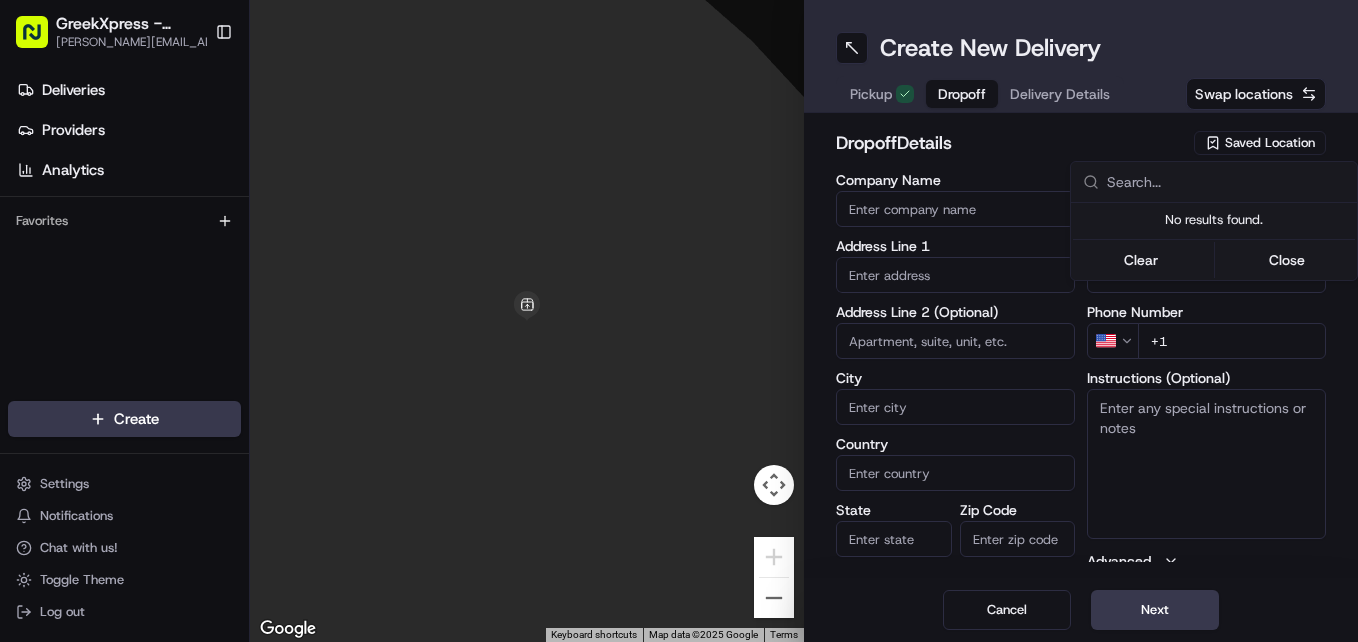 click on "GreekXpress - Staten Island [EMAIL_ADDRESS][DOMAIN_NAME] Toggle Sidebar Deliveries Providers Analytics Favorites Main Menu Members & Organization Organization Users Roles Preferences Customization Tracking Orchestration Automations Dispatch Strategy Locations Pickup Locations Dropoff Locations Billing Billing Refund Requests Integrations Notification Triggers Webhooks API Keys Request Logs Create Settings Notifications Chat with us! Toggle Theme Log out To navigate the map with touch gestures double-tap and hold your finger on the map, then drag the map. ← Move left → Move right ↑ Move up ↓ Move down + Zoom in - Zoom out Home Jump left by 75% End Jump right by 75% Page Up Jump up by 75% Page Down Jump down by 75% Keyboard shortcuts Map Data Map data ©2025 Google Map data ©2025 Google 2 m  Click to toggle between metric and imperial units Terms Report a map error Create New Delivery Pickup Dropoff Delivery Details Swap locations dropoff  Details Saved Location Company Name Address Line 1 US" at bounding box center (679, 321) 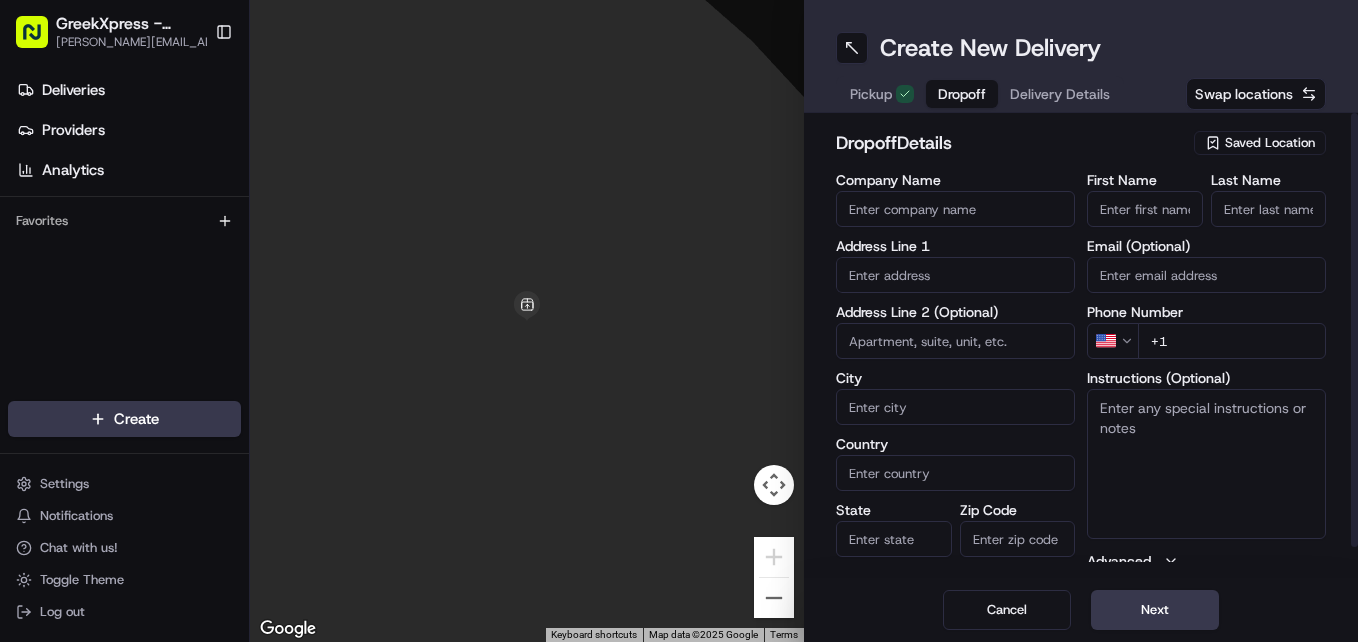 click on "First Name" at bounding box center [1145, 209] 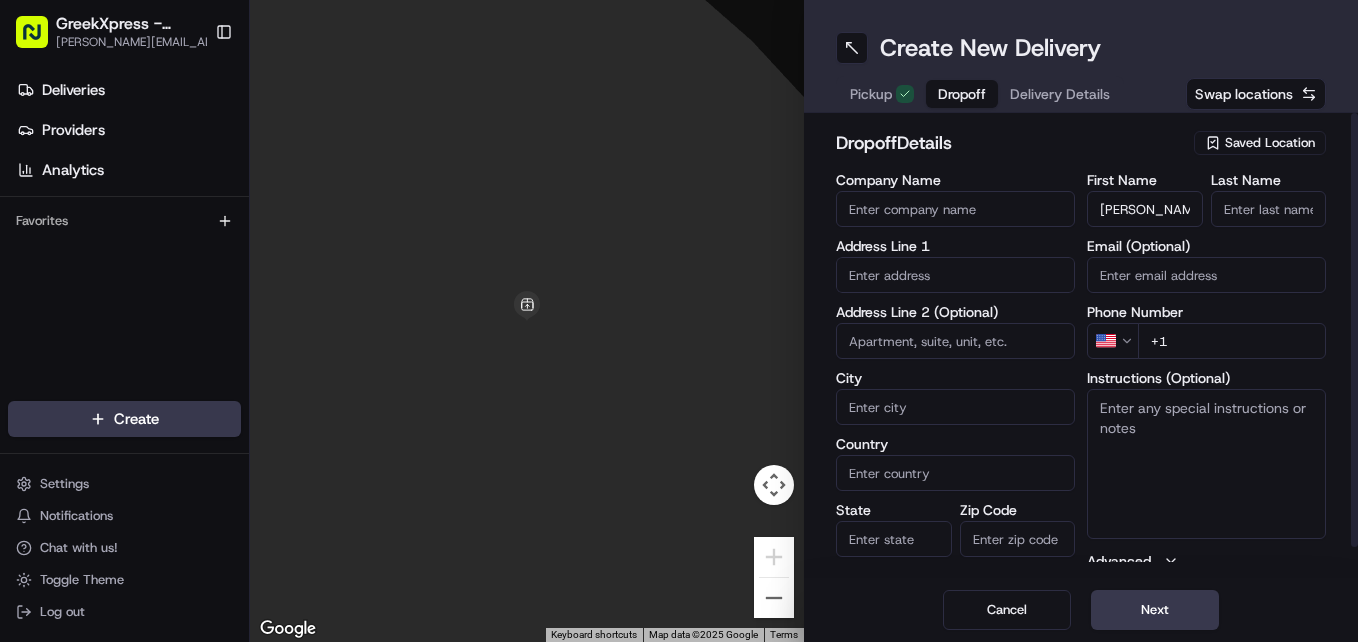 type on "[PERSON_NAME]" 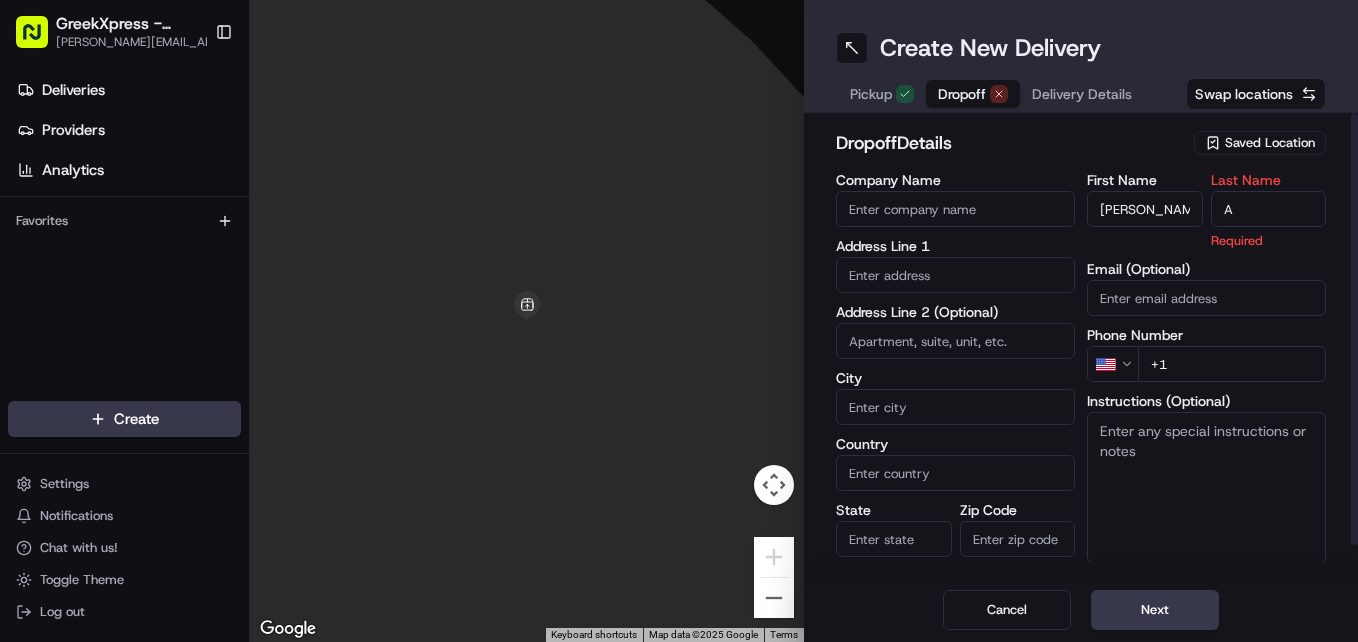 type on "A" 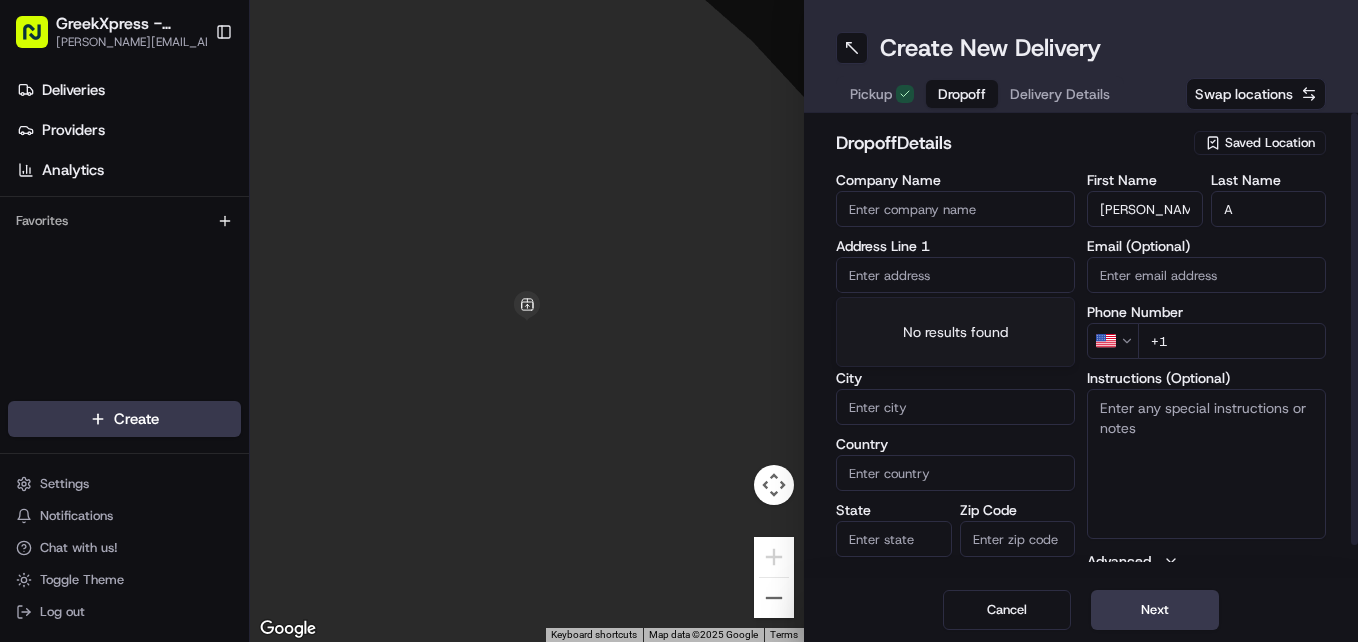 click at bounding box center (955, 275) 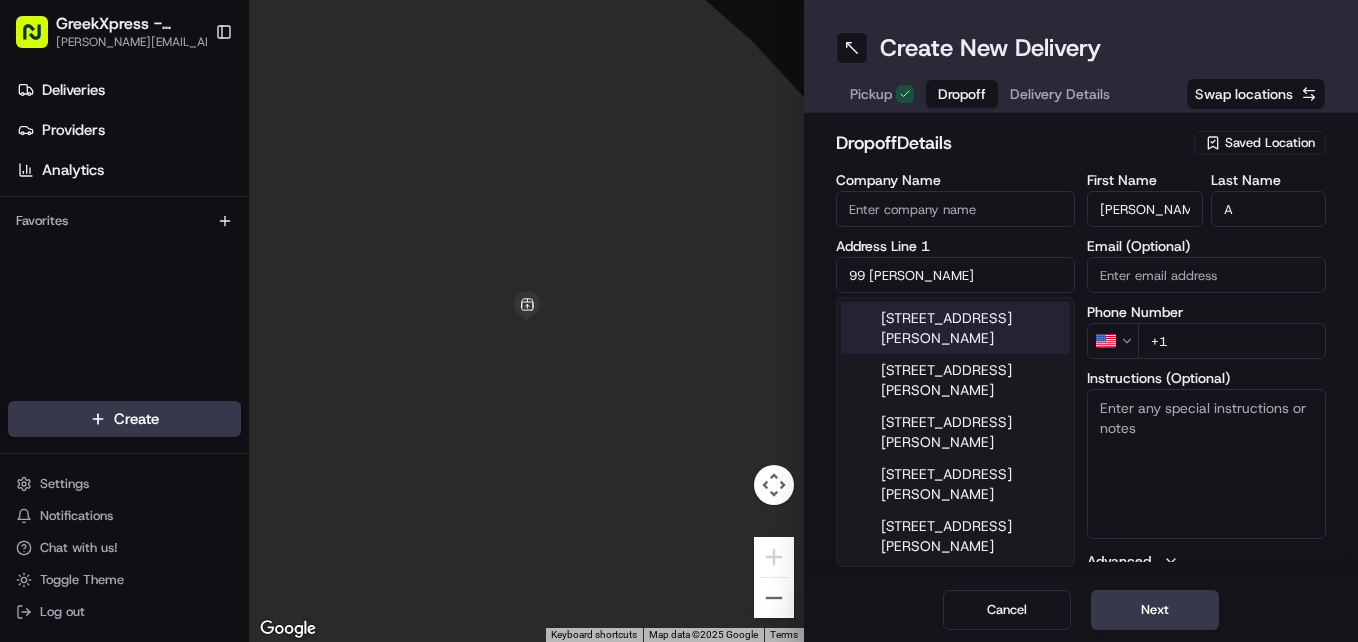 click on "[STREET_ADDRESS][PERSON_NAME]" at bounding box center [955, 328] 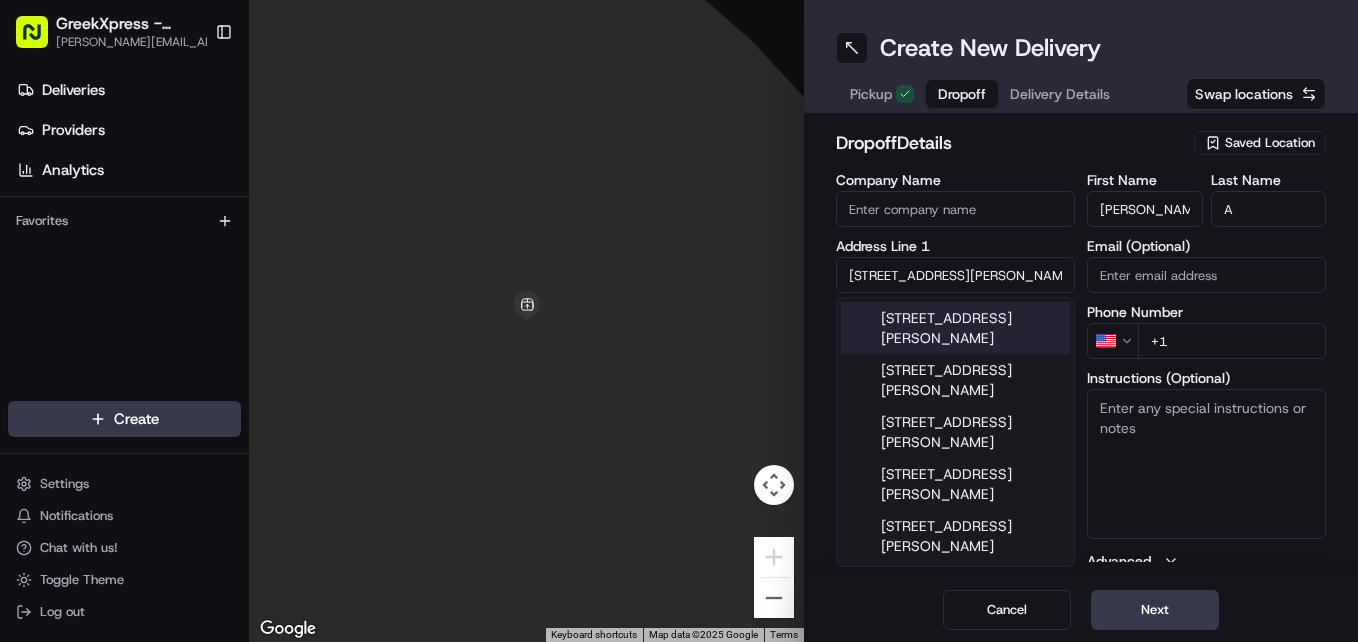 type on "[STREET_ADDRESS][PERSON_NAME]" 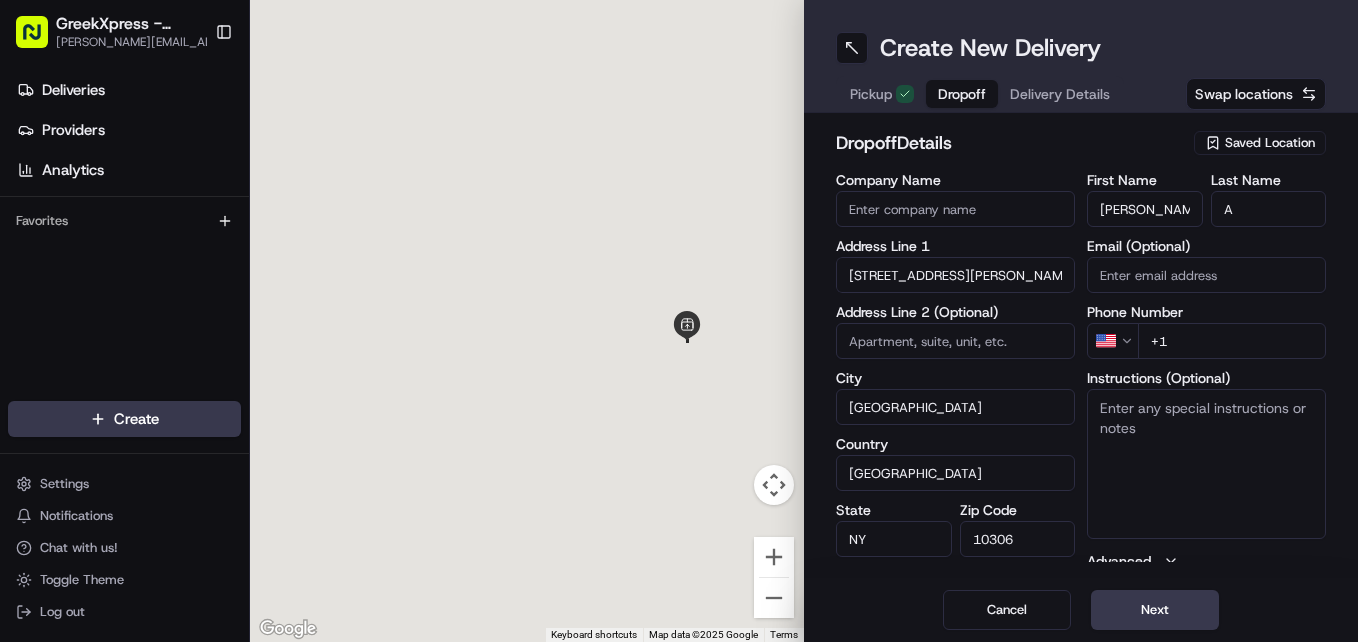 type on "[STREET_ADDRESS][PERSON_NAME]" 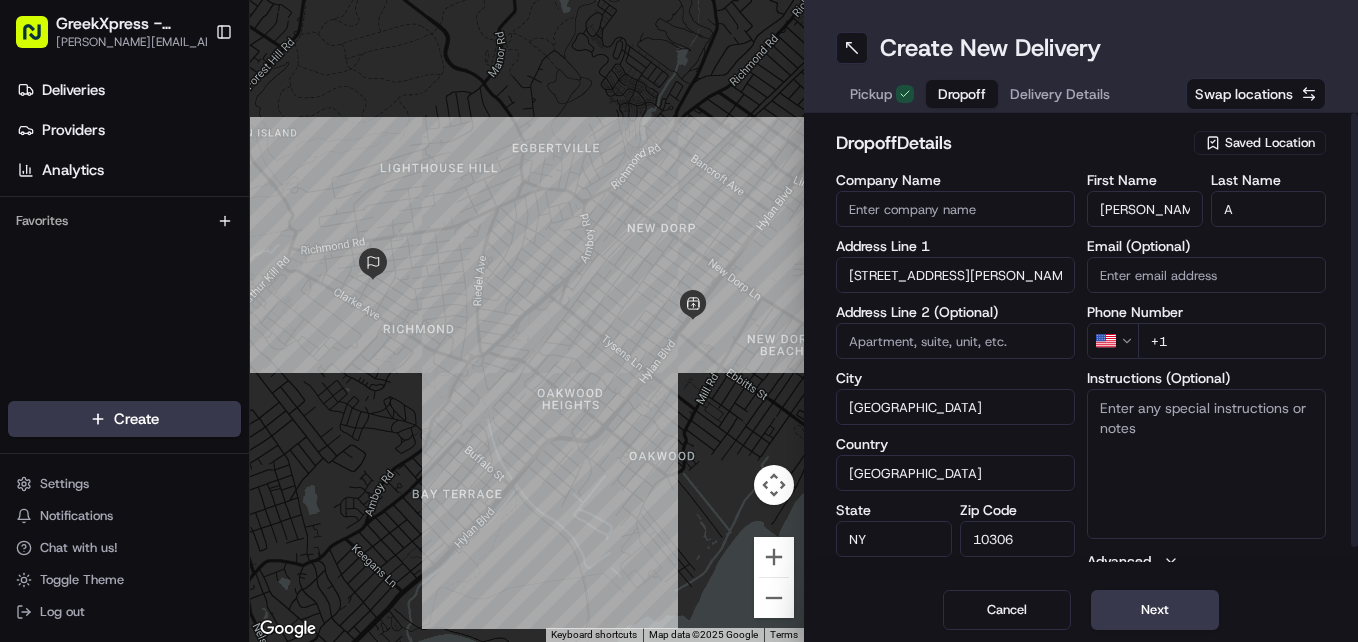 click on "+1" at bounding box center (1232, 341) 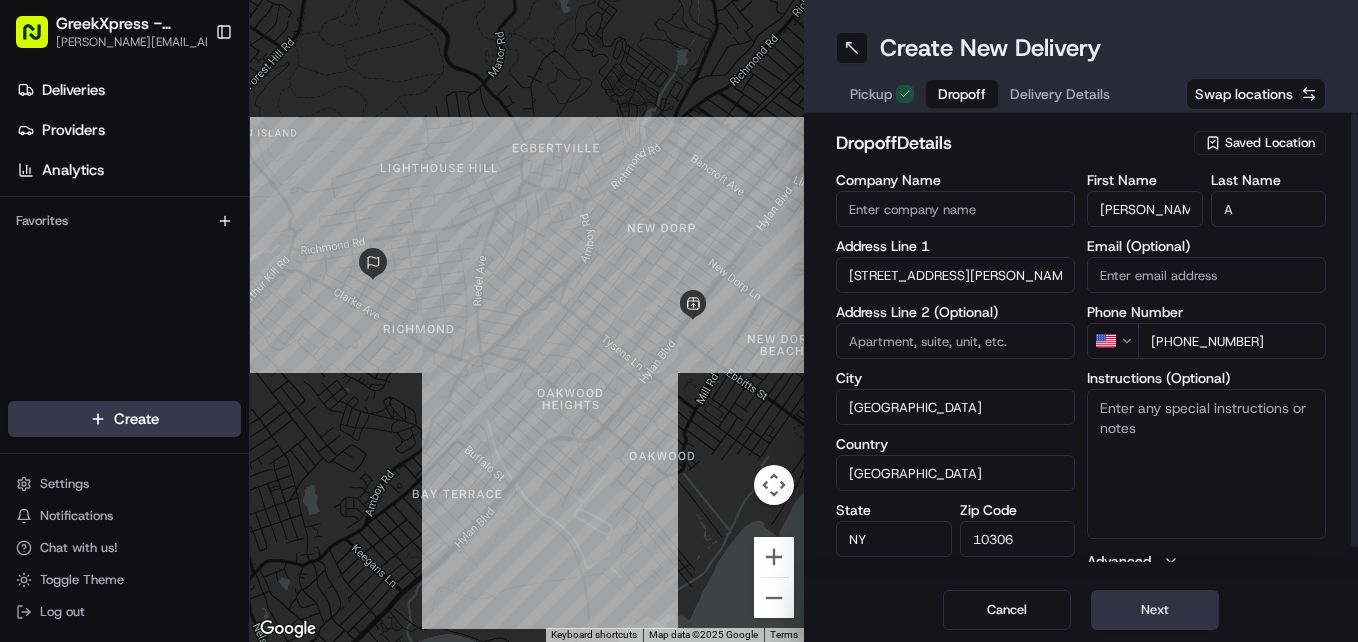 type on "[PHONE_NUMBER]" 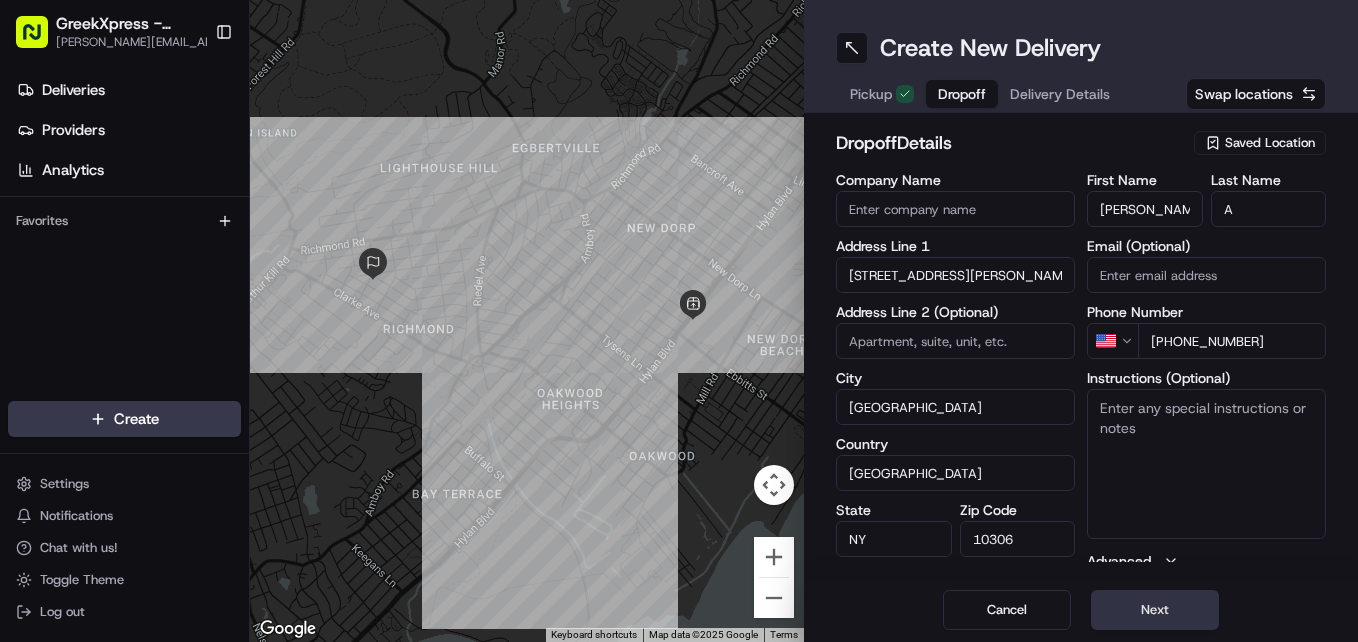 click on "Next" at bounding box center (1155, 610) 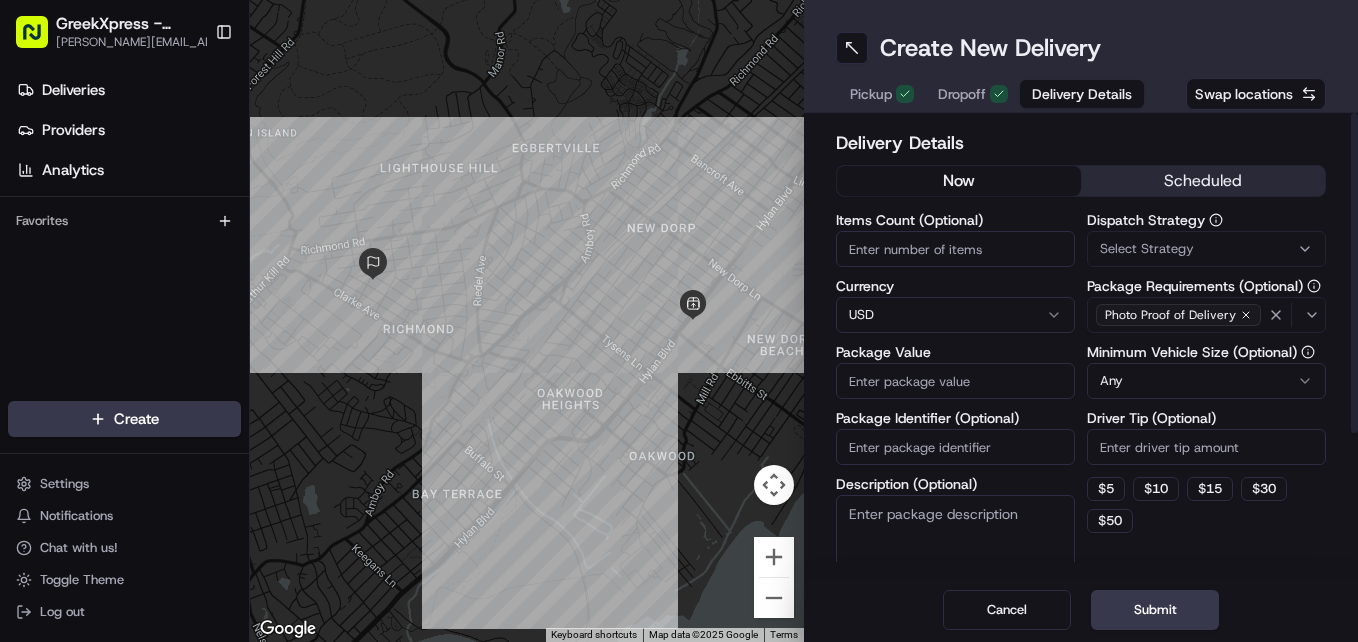 click on "Items Count (Optional)" at bounding box center (955, 249) 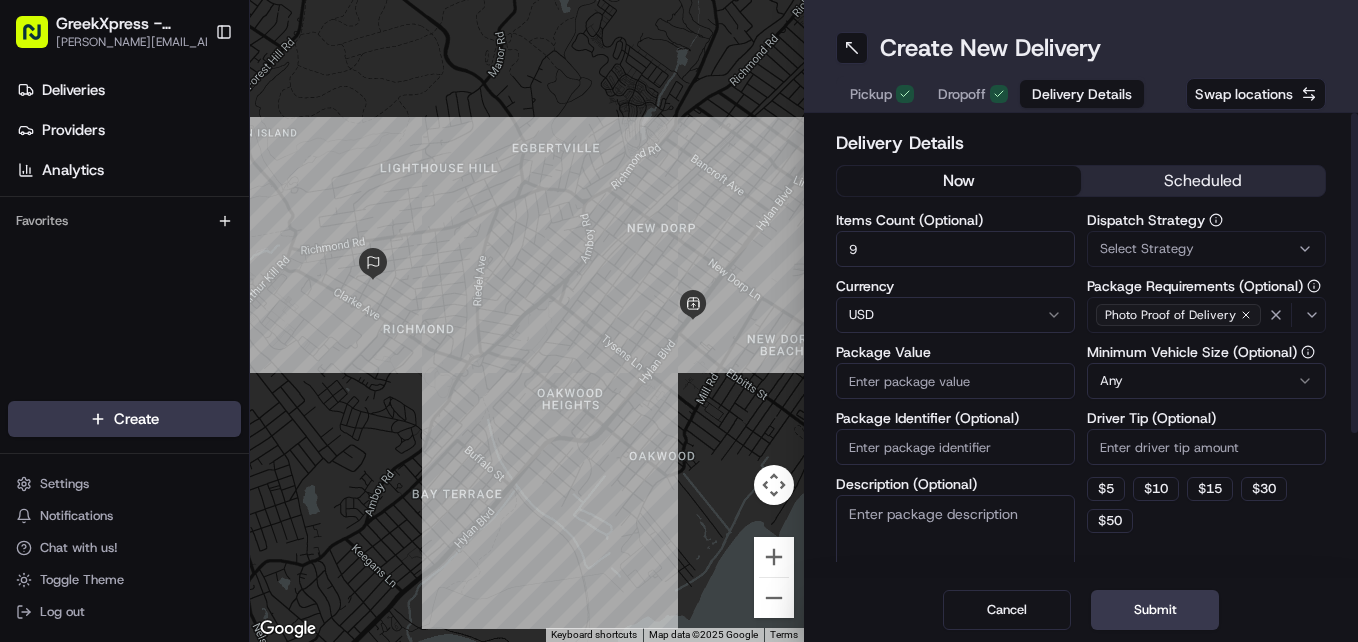 type on "9" 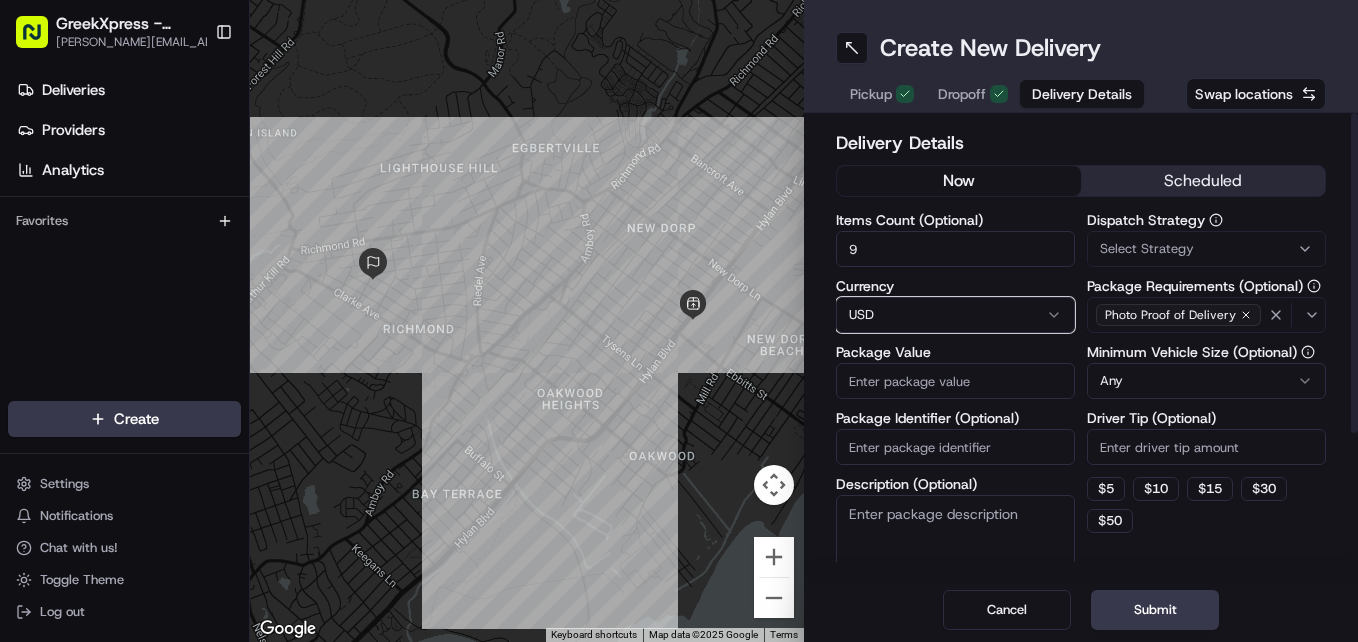 type 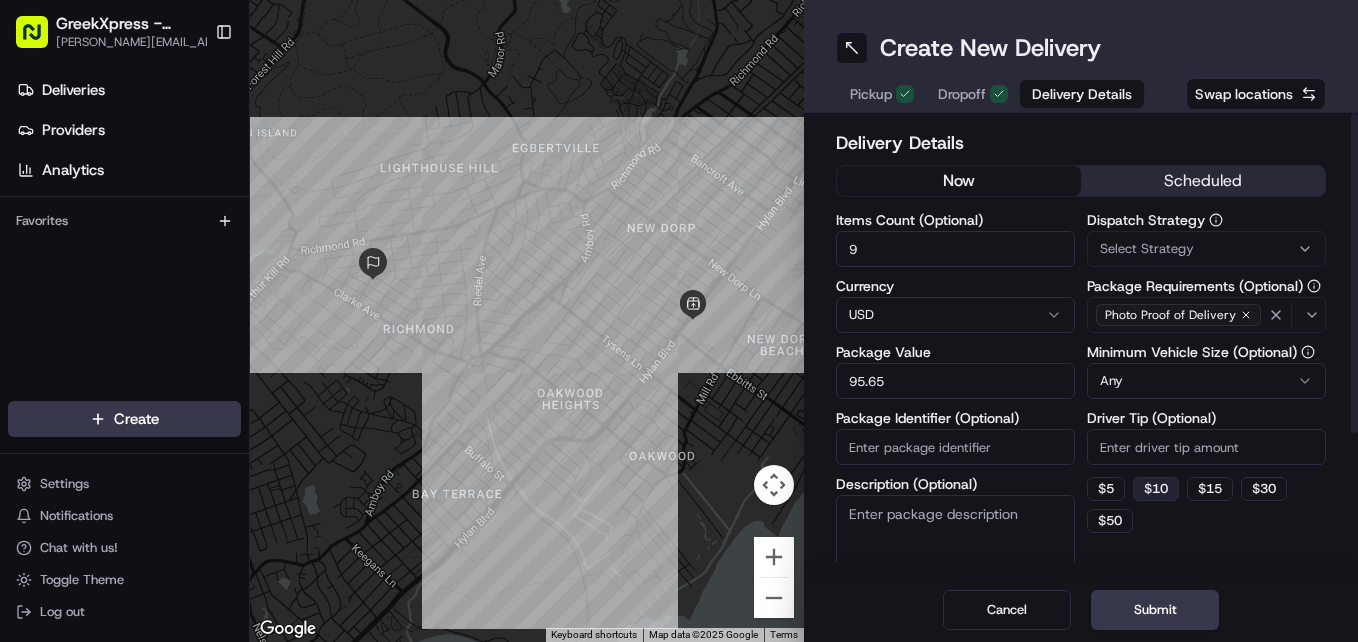 type on "95.65" 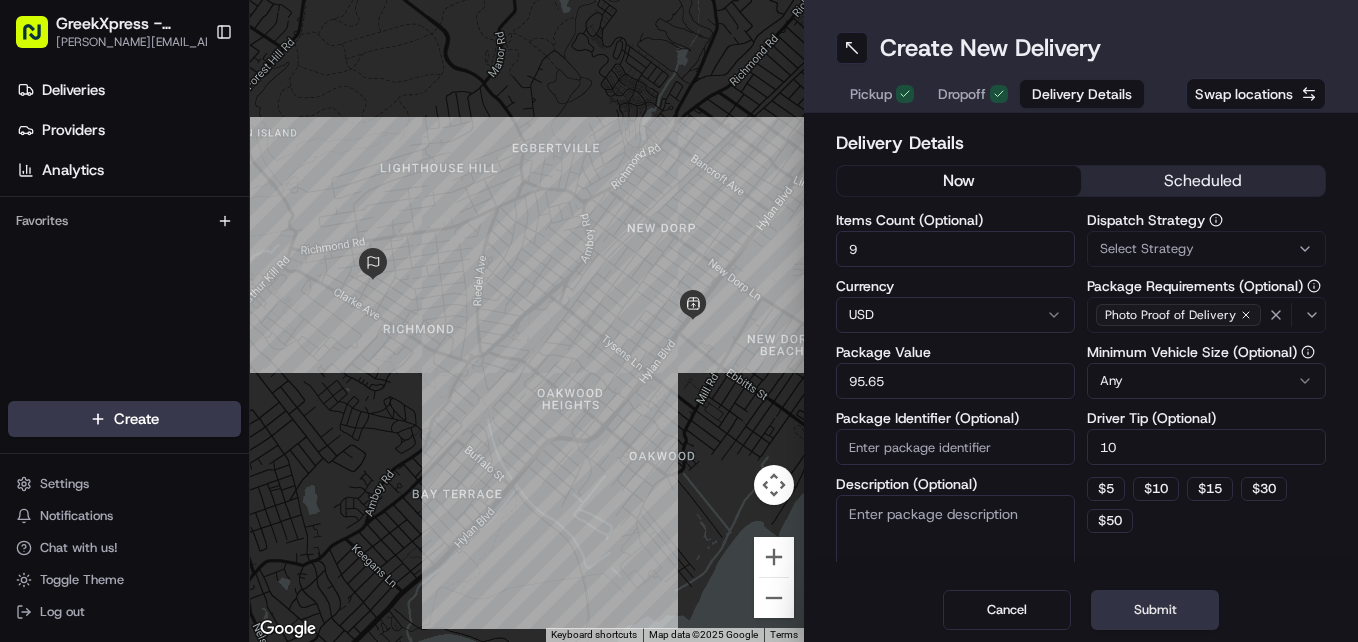 click on "Submit" at bounding box center [1155, 610] 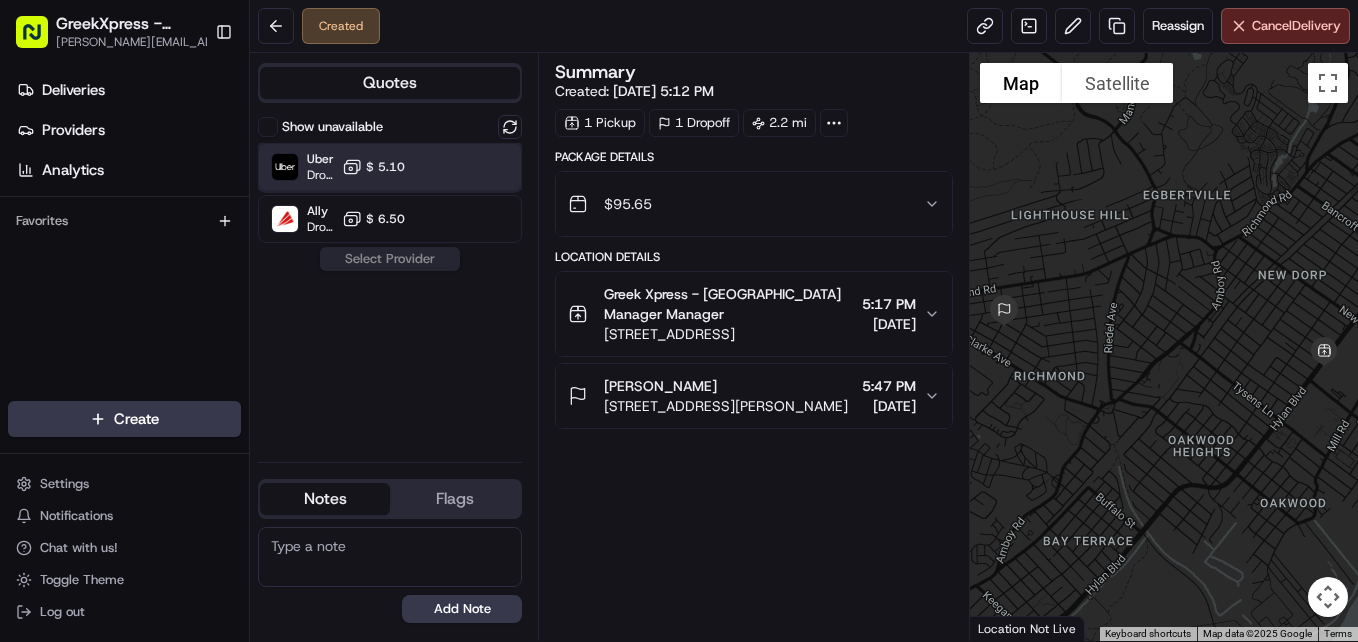 click on "Uber Dropoff ETA   33 minutes $   5.10" at bounding box center (390, 167) 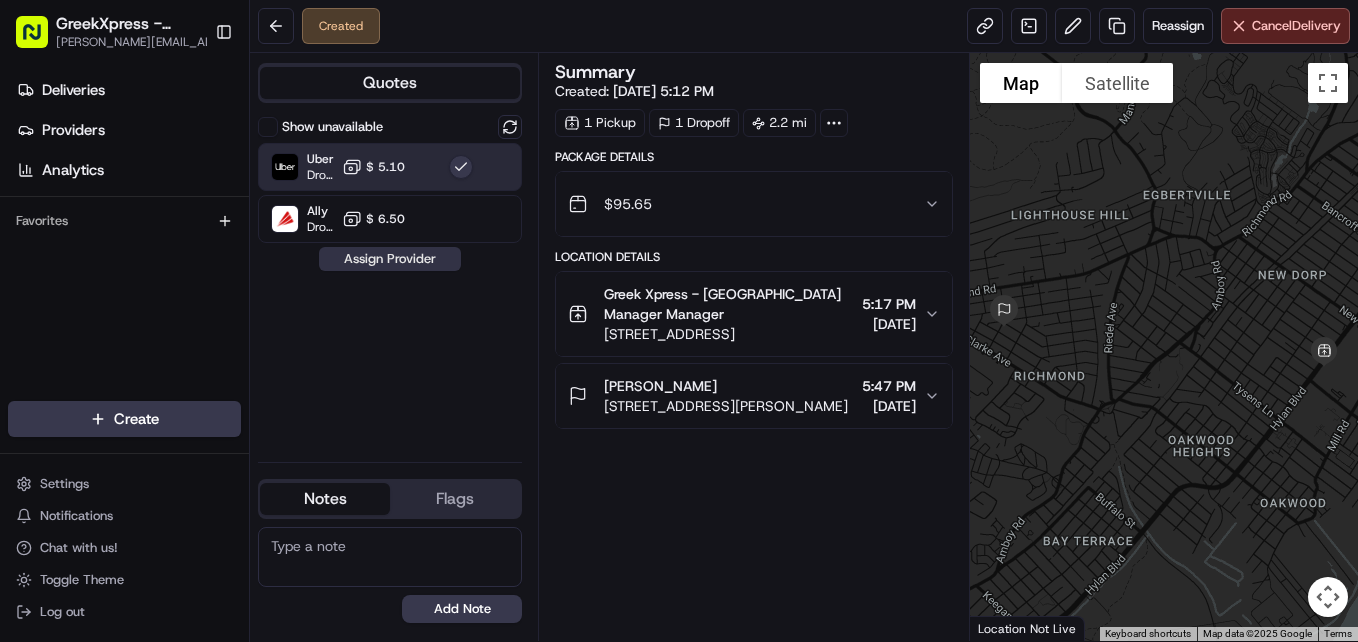 click on "Assign Provider" at bounding box center (390, 259) 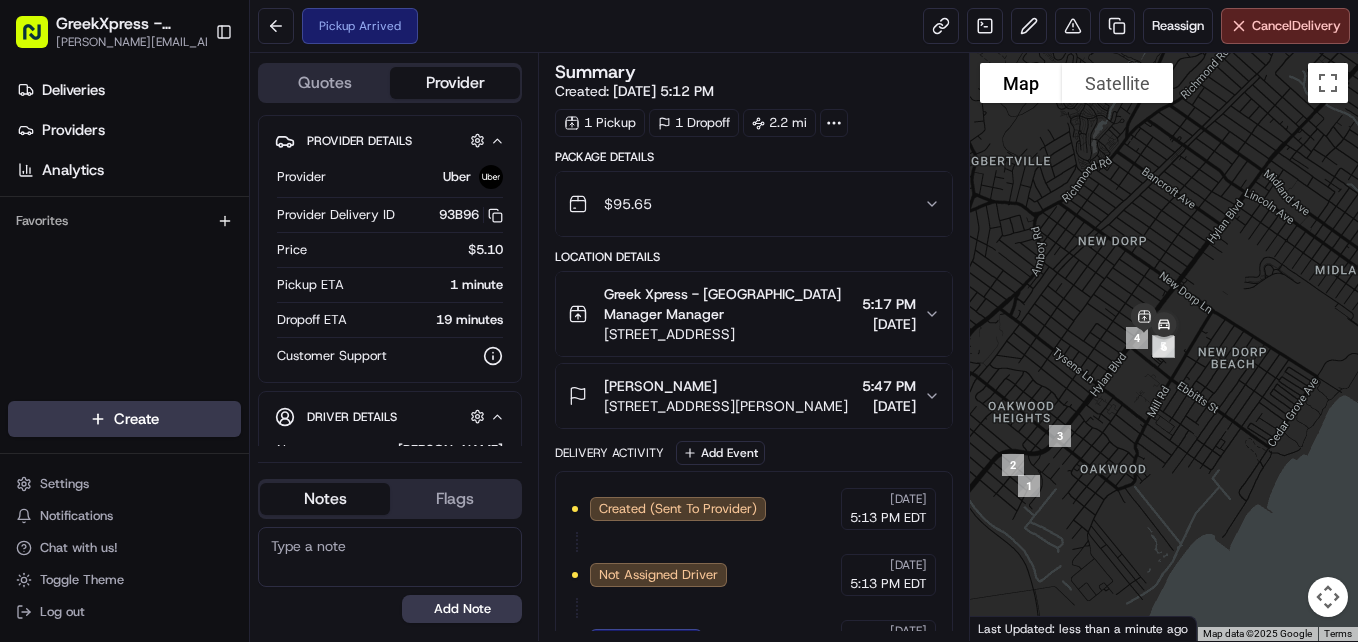 click on "GreekXpress - Staten Island [EMAIL_ADDRESS][DOMAIN_NAME] Toggle Sidebar Deliveries Providers Analytics Favorites Main Menu Members & Organization Organization Users Roles Preferences Customization Tracking Orchestration Automations Dispatch Strategy Locations Pickup Locations Dropoff Locations Billing Billing Refund Requests Integrations Notification Triggers Webhooks API Keys Request Logs Create Settings Notifications Chat with us! Toggle Theme Log out Pickup Arrived Reassign Cancel  Delivery Quotes Provider Provider Details Hidden ( 1 ) Provider Uber   Provider Delivery ID 93B96 Copy  del_HPtLs9q2QO2hU0FDTNk7lg 93B96 Price $5.10 Pickup ETA 1 minute Dropoff ETA 19 minutes Customer Support Driver Details Hidden ( 6 ) Name [PERSON_NAME] Pickup Phone Number +1 312 766 6835 ext. 58965722 Dropoff Phone Number [PHONE_NUMBER] Tip $10.00 Type car Make Lexus Model NX Color silver Notes Flags [PERSON_NAME][EMAIL_ADDRESS][DOMAIN_NAME] [PERSON_NAME][EMAIL_ADDRESS][DOMAIN_NAME] Add Note [PERSON_NAME][EMAIL_ADDRESS][DOMAIN_NAME] [PERSON_NAME][EMAIL_ADDRESS][DOMAIN_NAME] Add Flag Summary Created:   1" at bounding box center [679, 321] 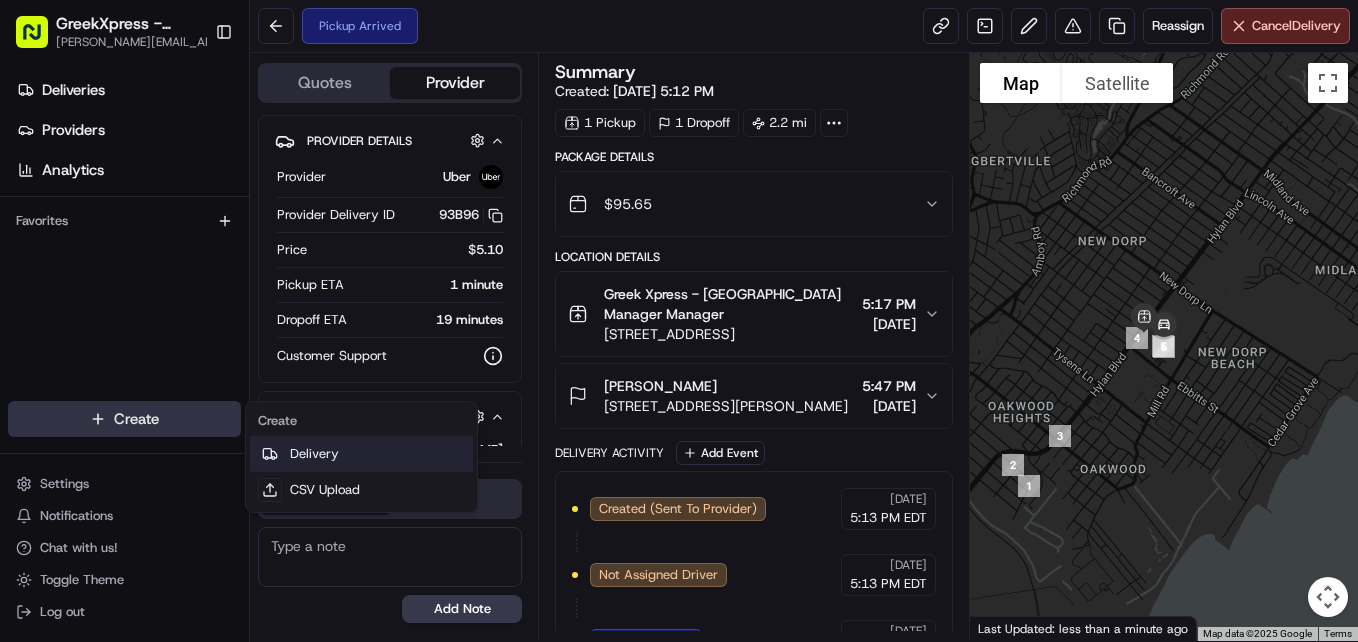 click on "Delivery" at bounding box center [361, 454] 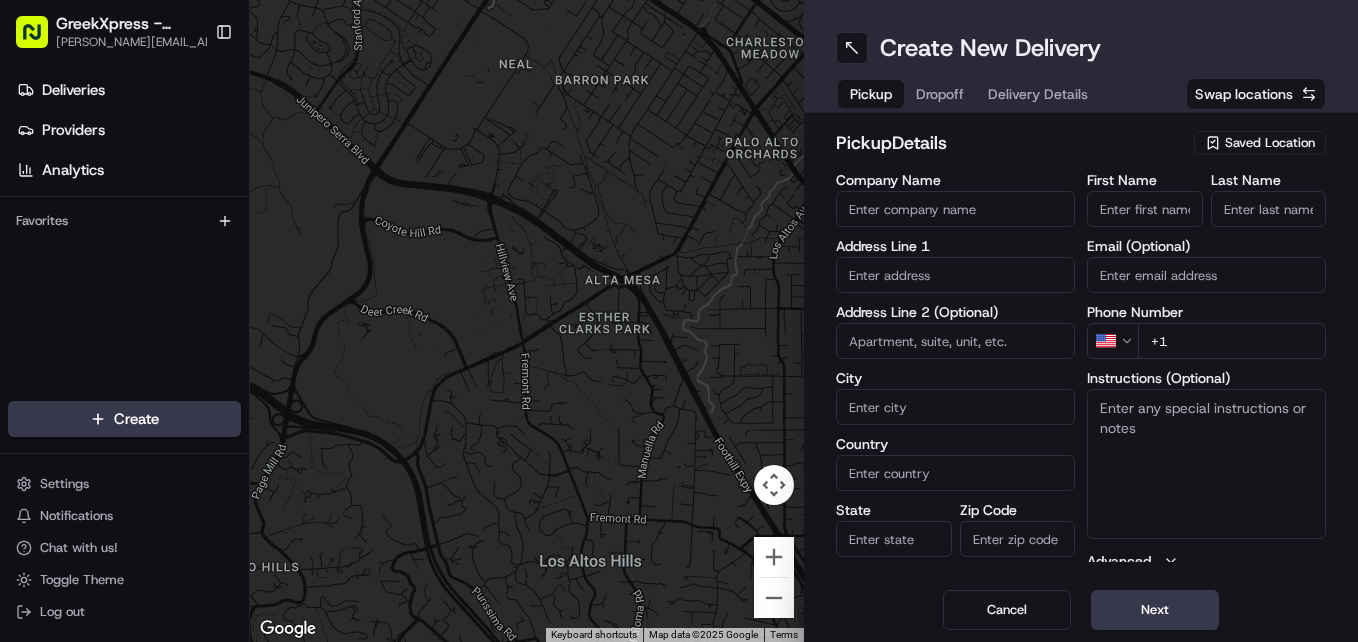 click on "Saved Location" at bounding box center (1270, 143) 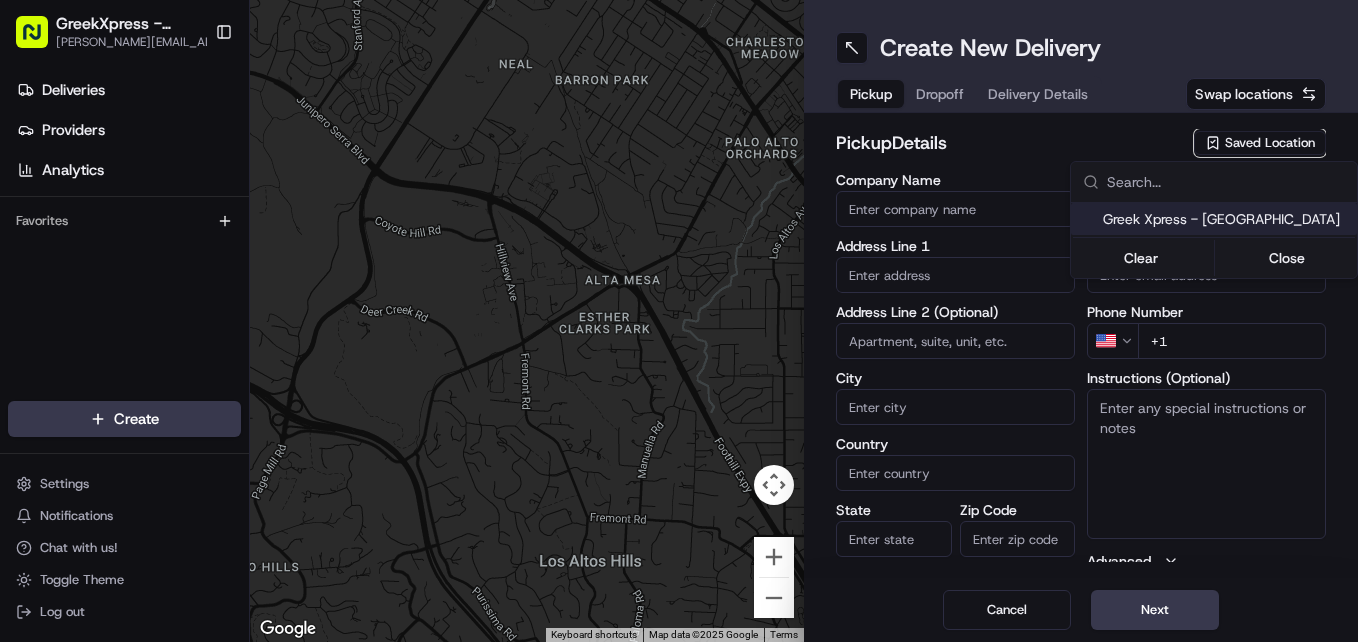 click on "Greek Xpress - [GEOGRAPHIC_DATA]" at bounding box center (1226, 219) 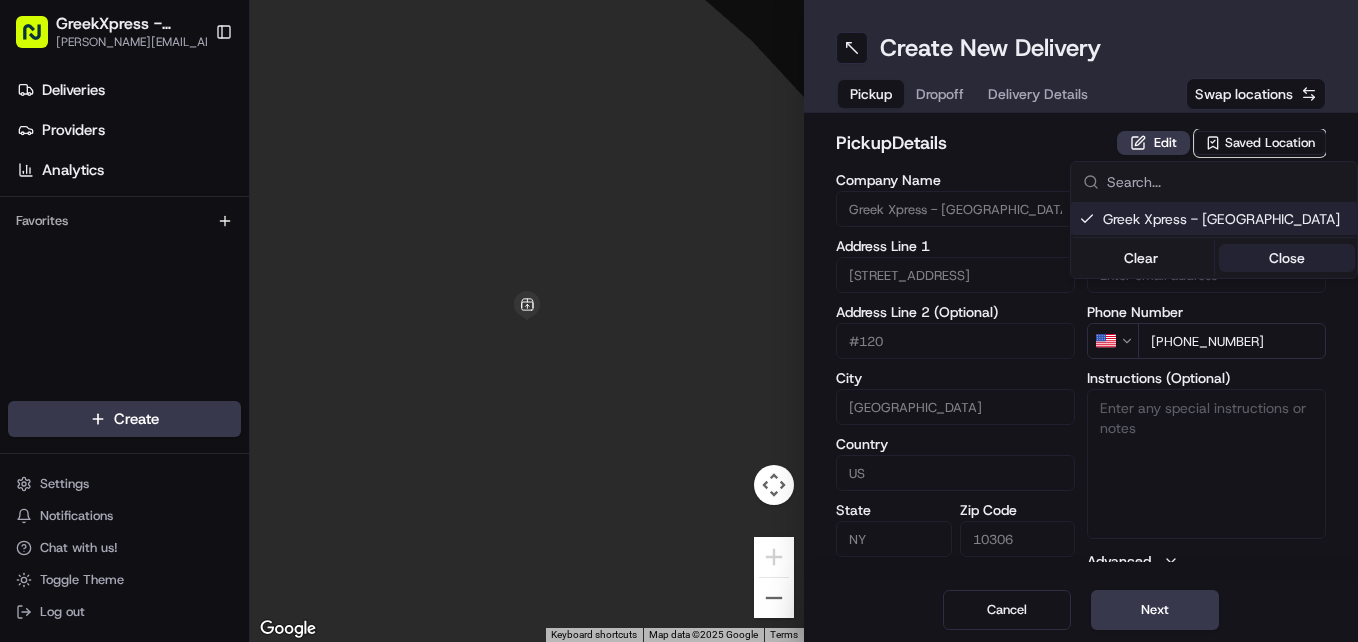 click on "Close" at bounding box center [1287, 258] 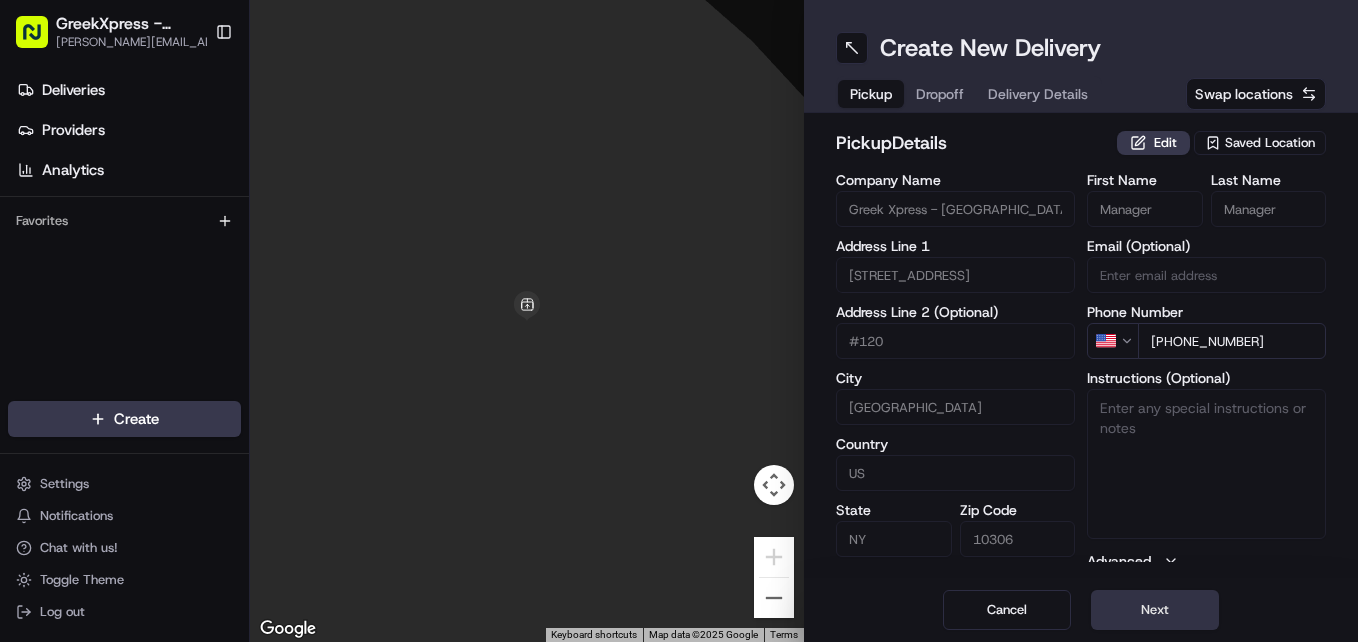 click on "Next" at bounding box center (1155, 610) 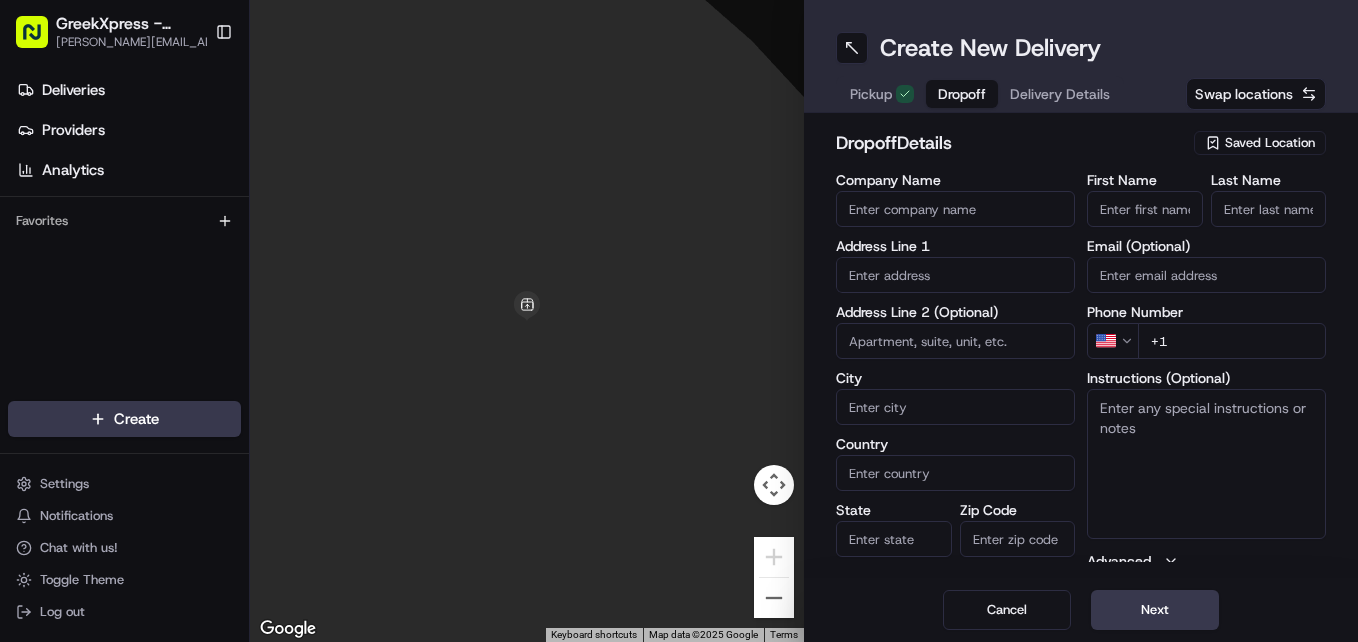 click on "First Name" at bounding box center (1145, 209) 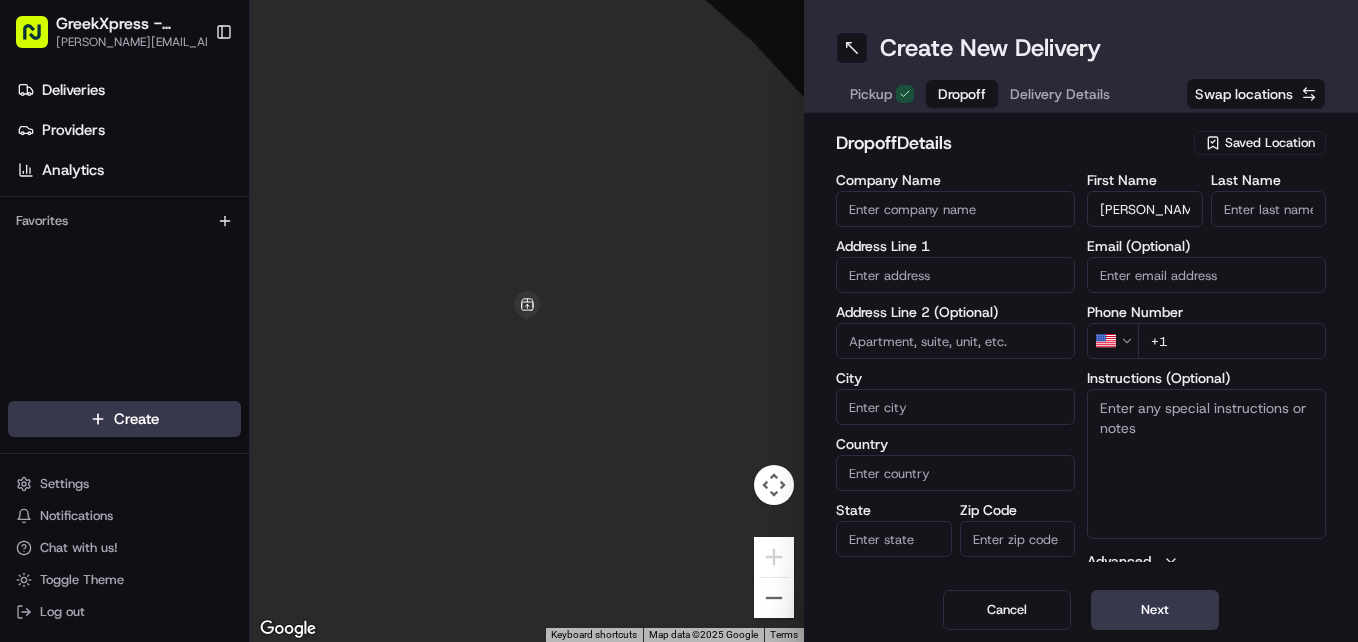 type on "[PERSON_NAME]" 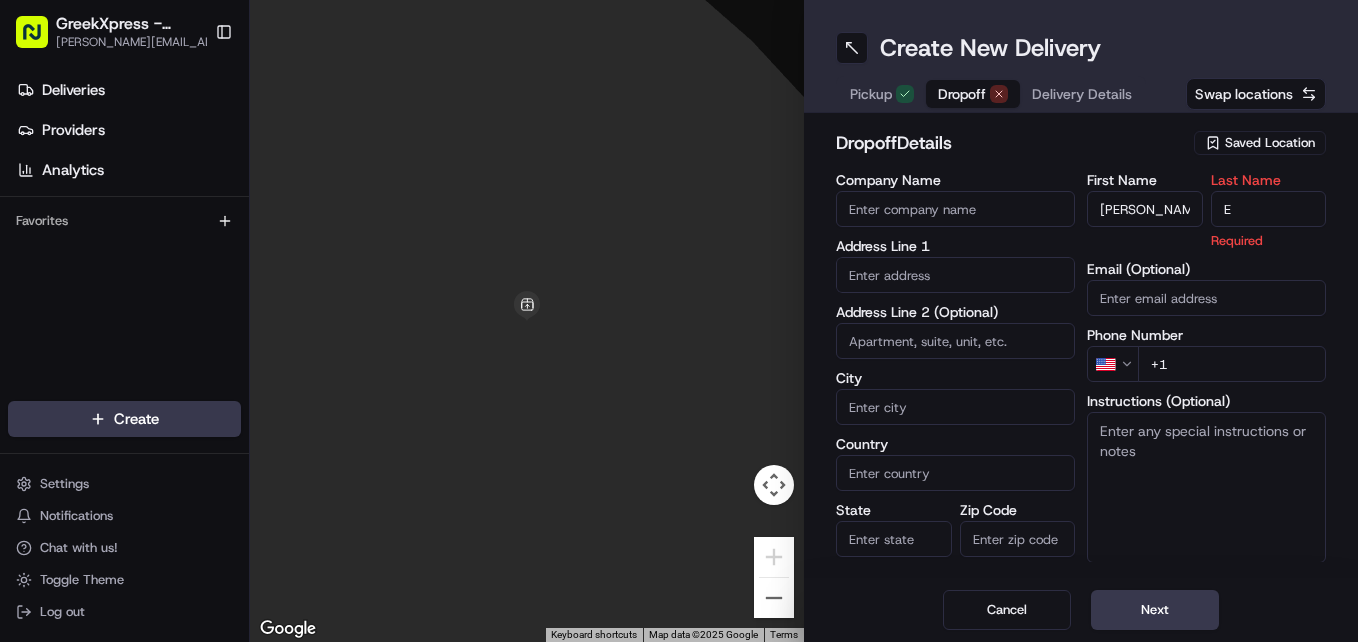 type on "E" 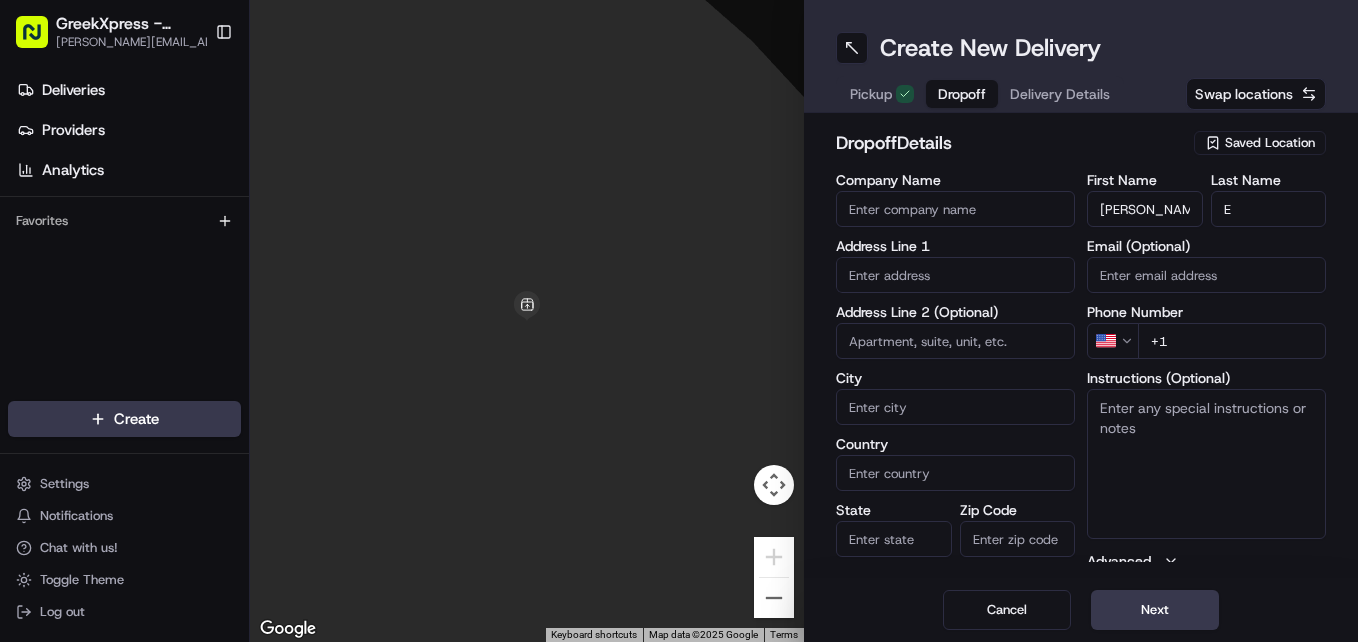 click on "+1" at bounding box center (1232, 341) 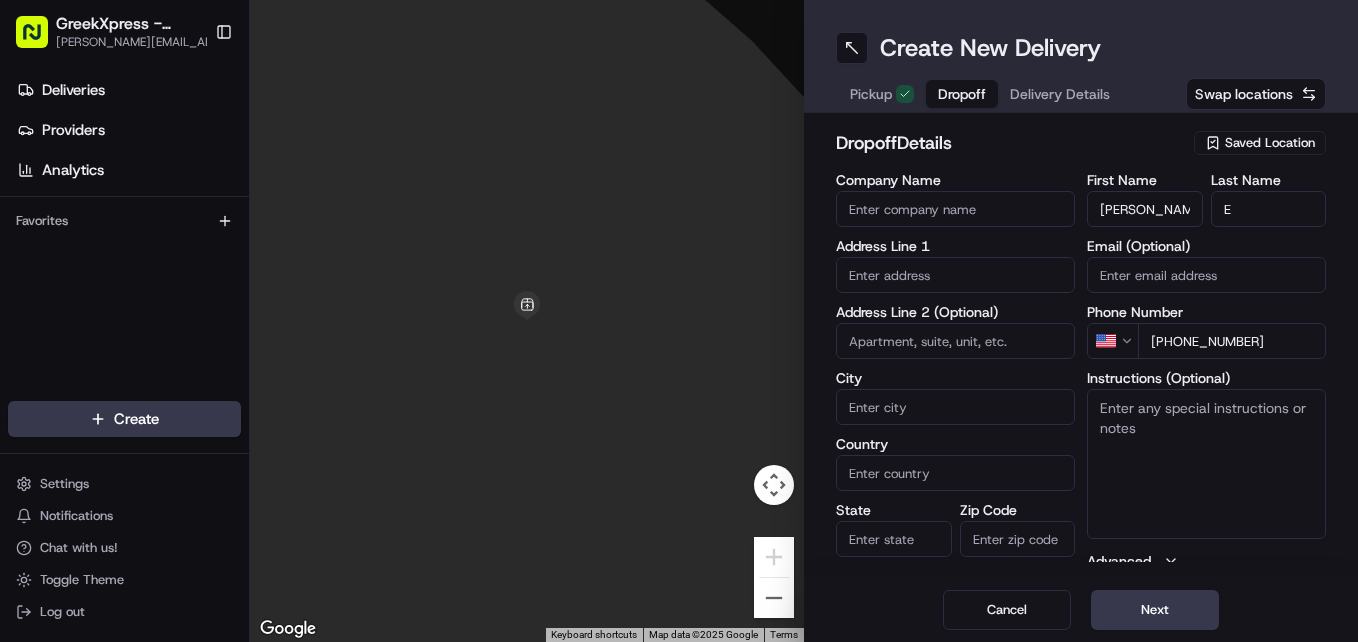type on "[PHONE_NUMBER]" 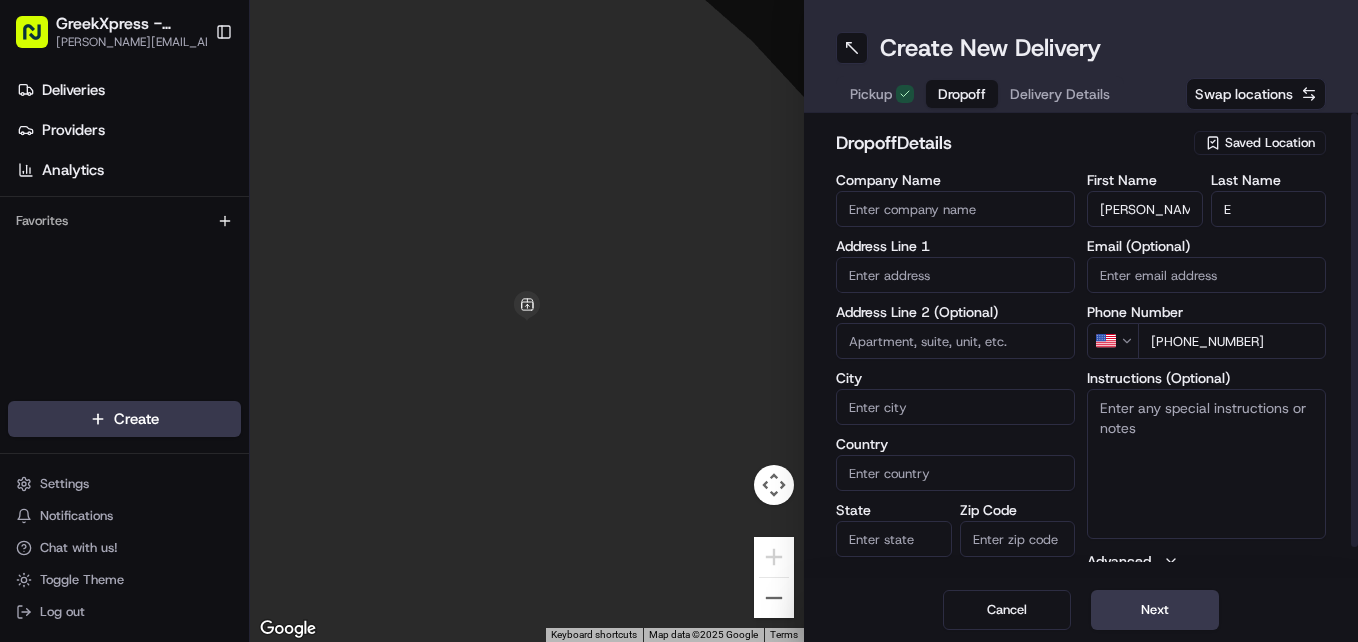 click on "Instructions (Optional)" at bounding box center (1206, 464) 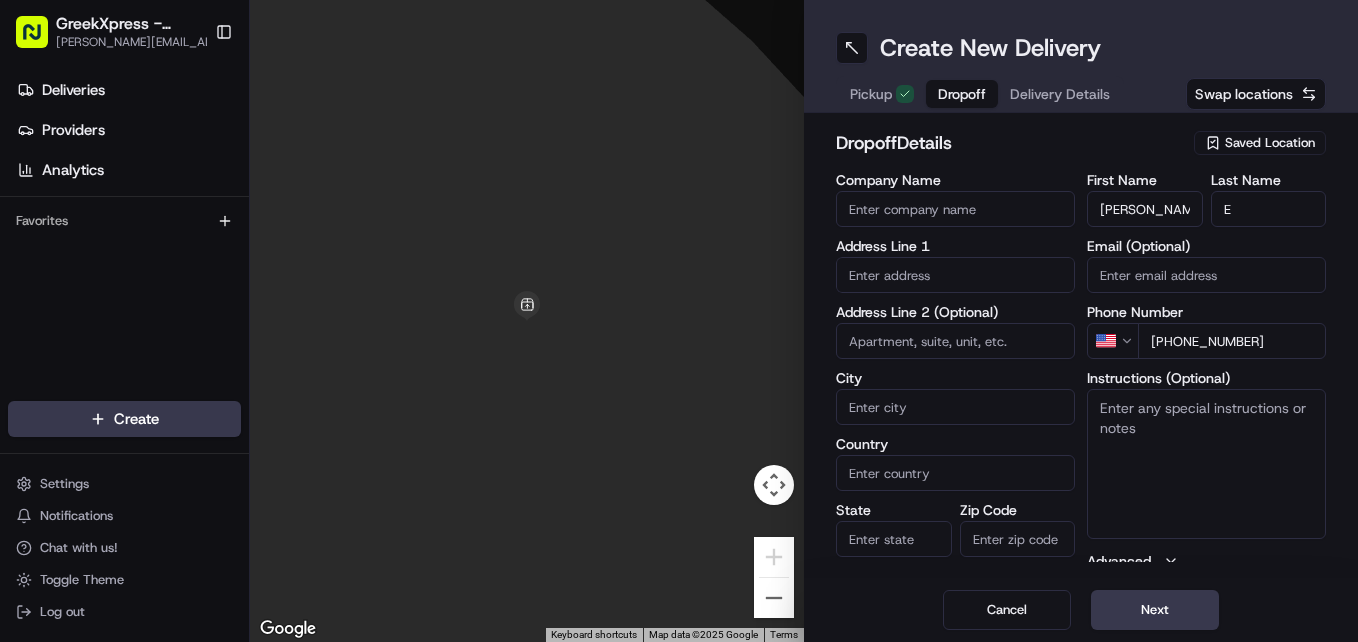 click at bounding box center [955, 275] 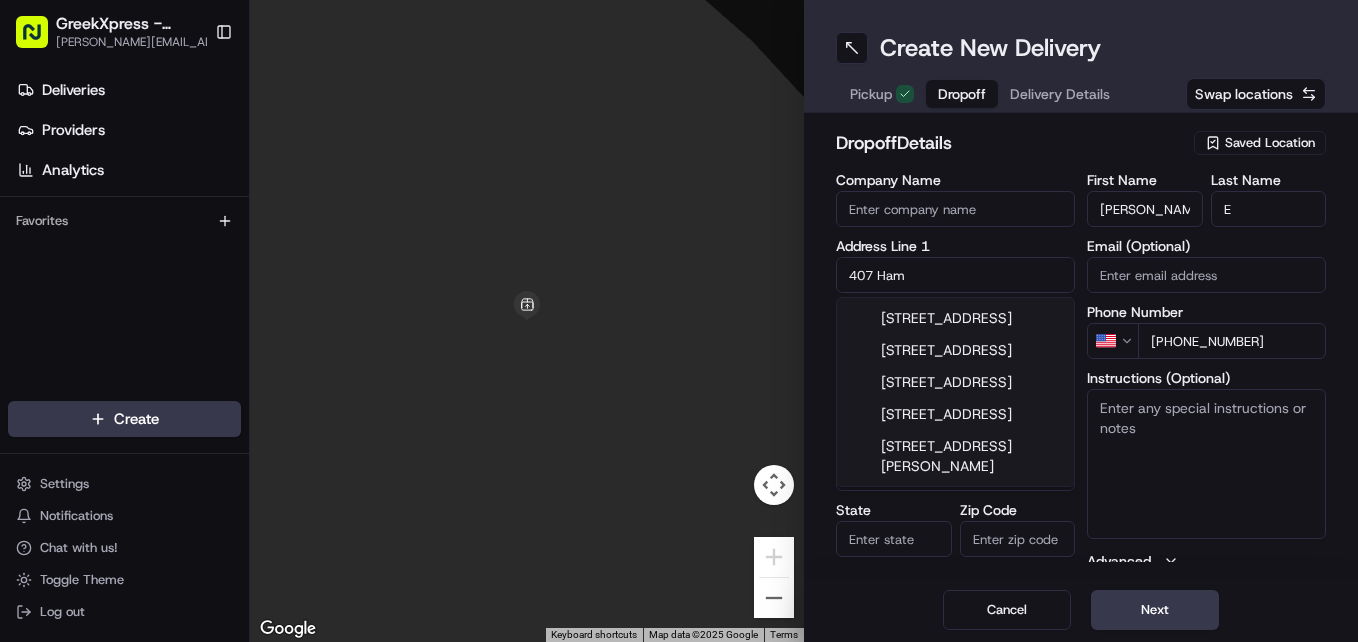 click on "[STREET_ADDRESS]" at bounding box center [955, 318] 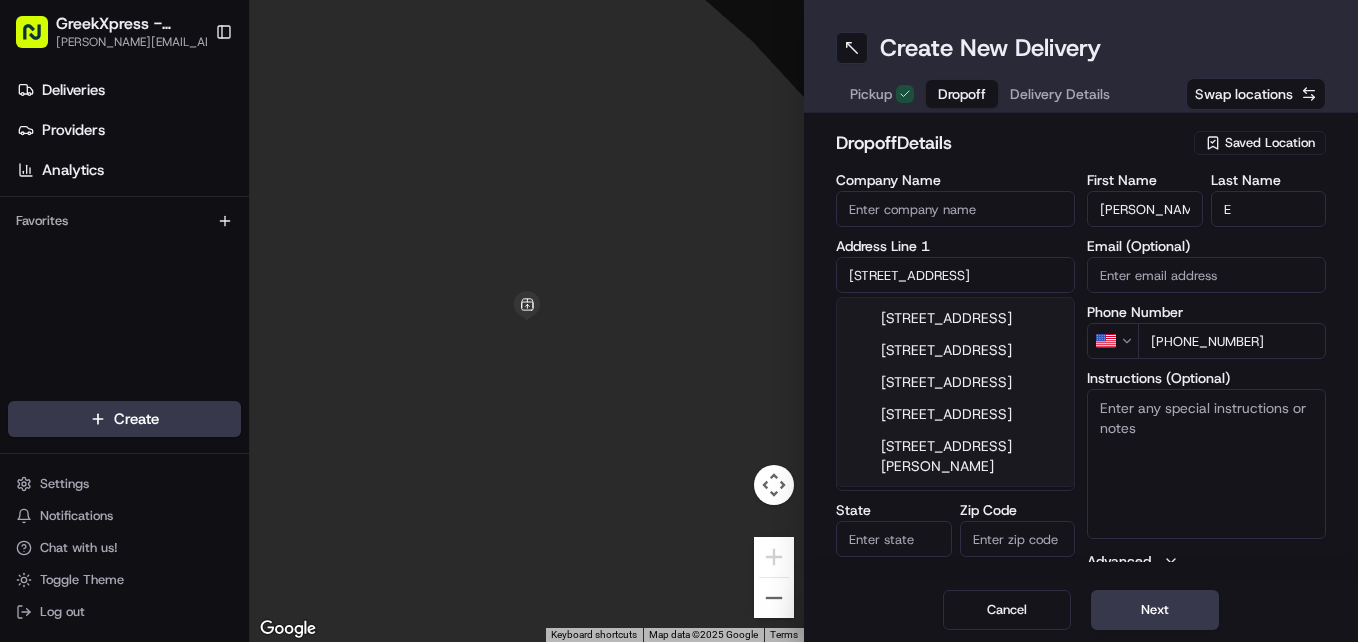 type on "[STREET_ADDRESS]" 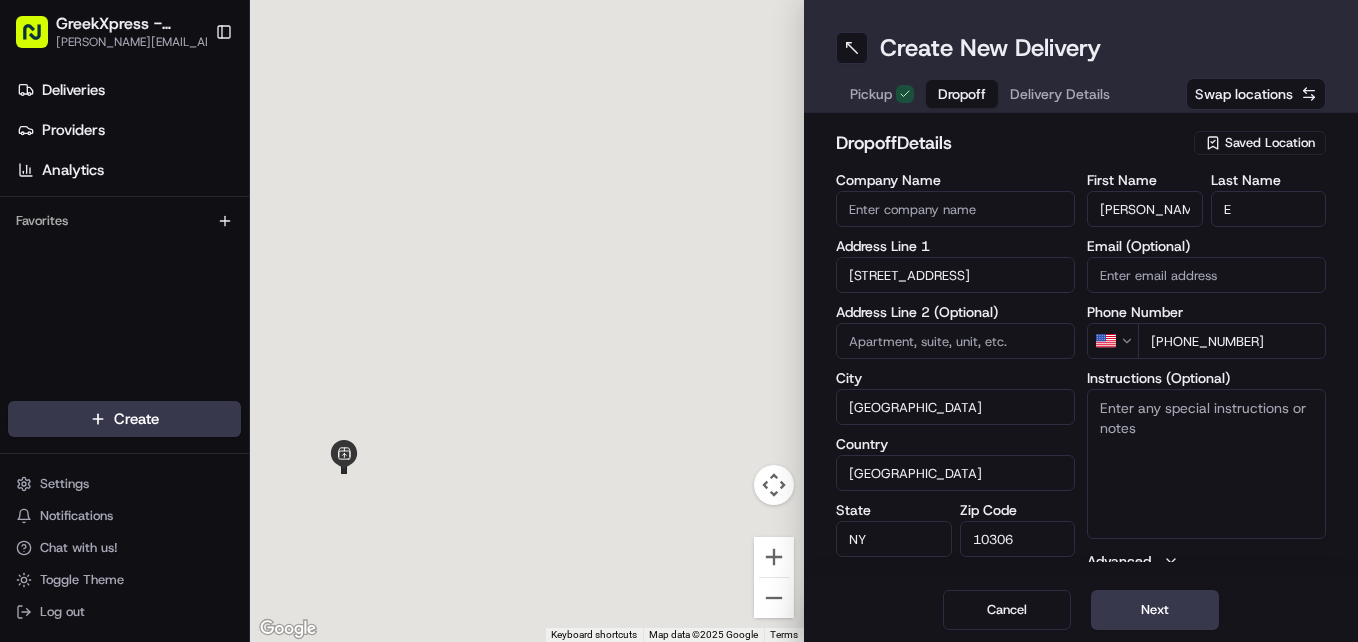 type on "[STREET_ADDRESS]" 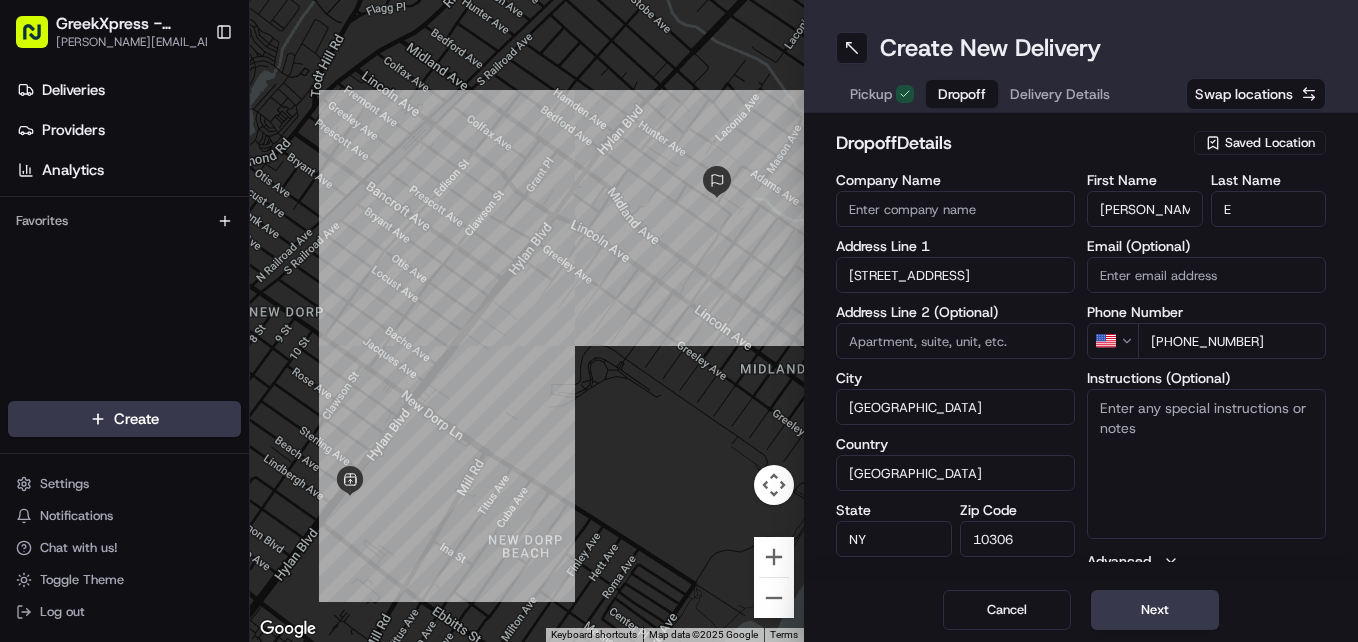 click on "Instructions (Optional)" at bounding box center (1206, 464) 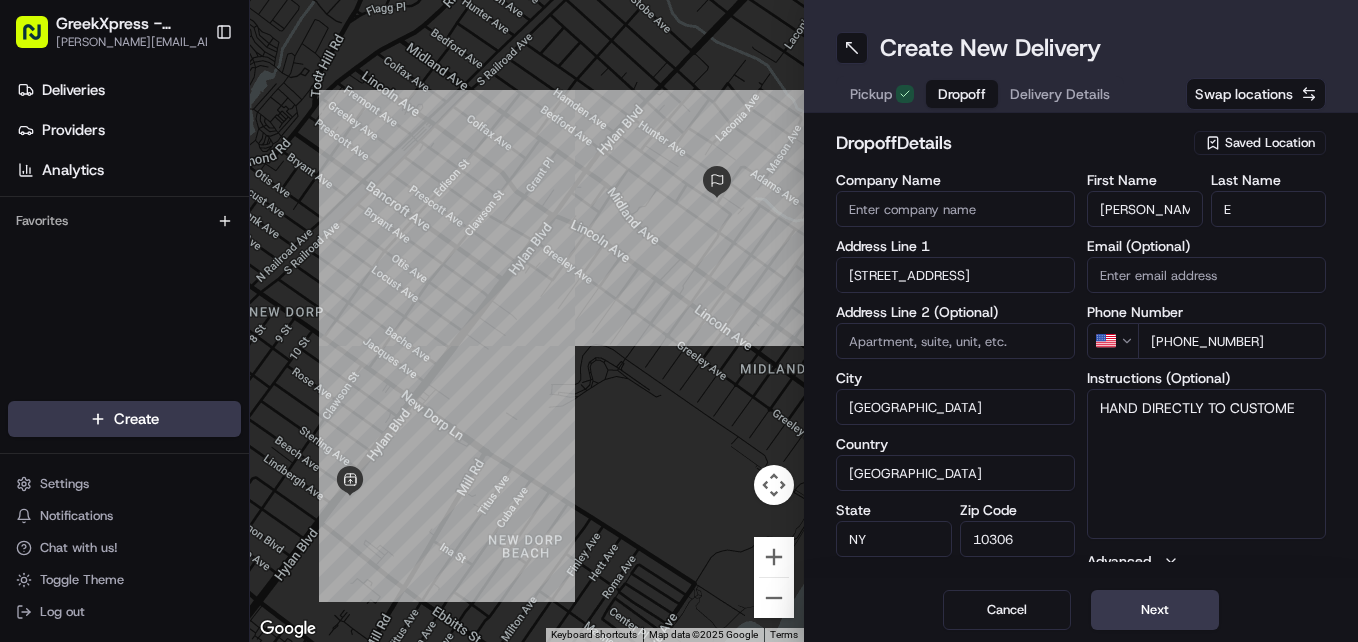 type on "HAND DIRECTLY TO CUSTOMER" 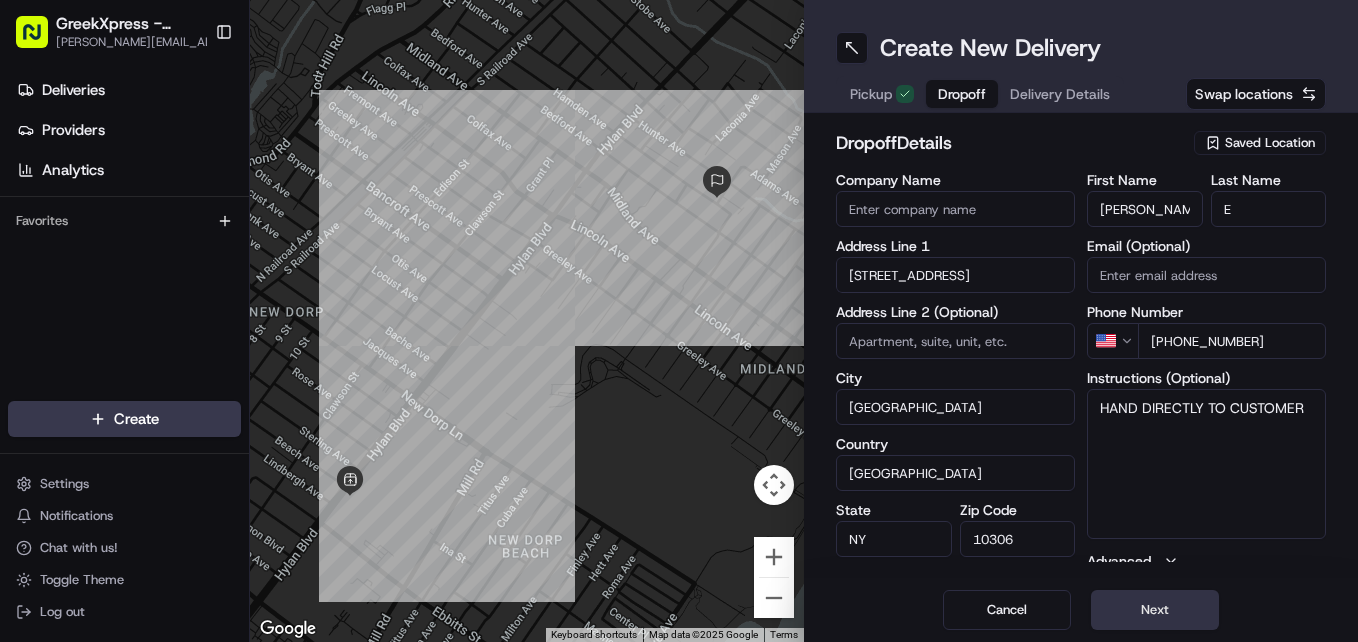 click on "Next" at bounding box center (1155, 610) 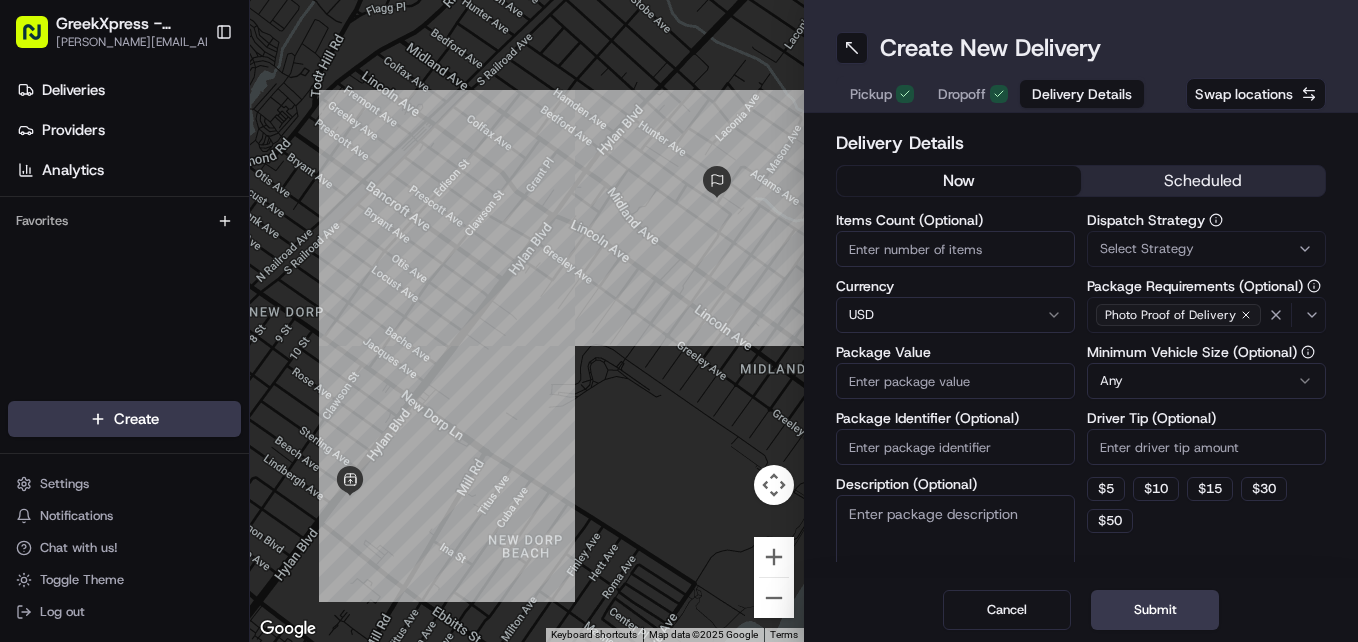click on "Package Value" at bounding box center (955, 381) 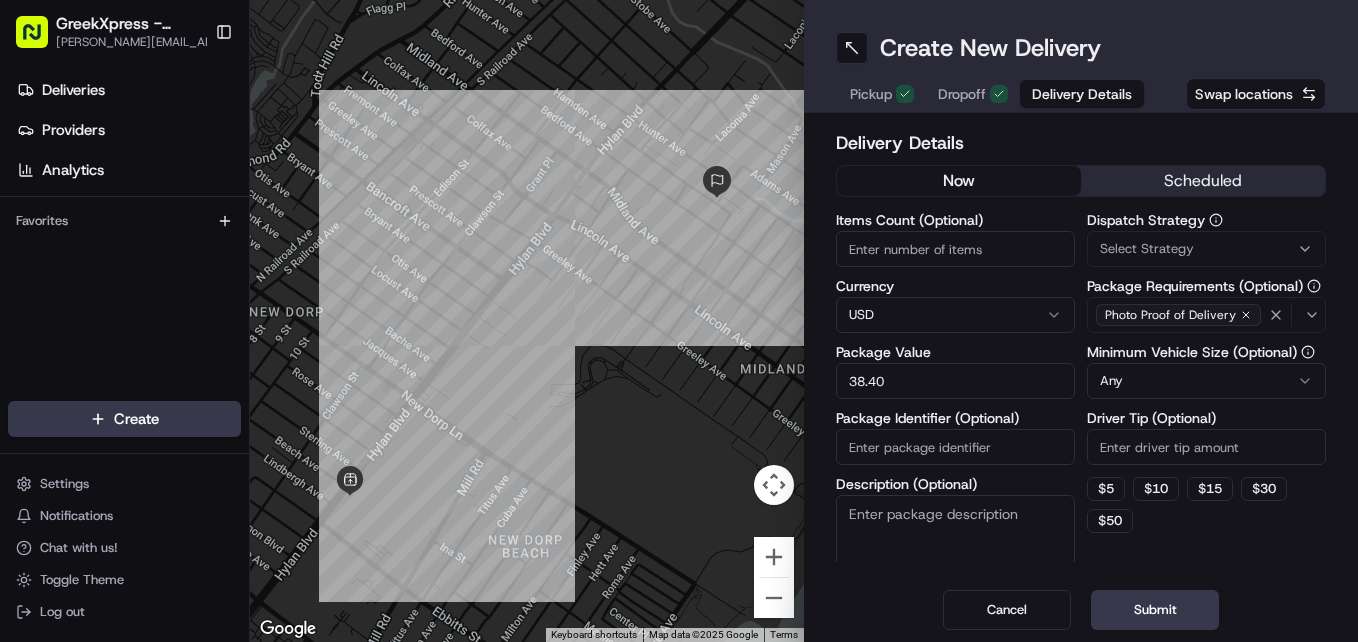 type on "38.40" 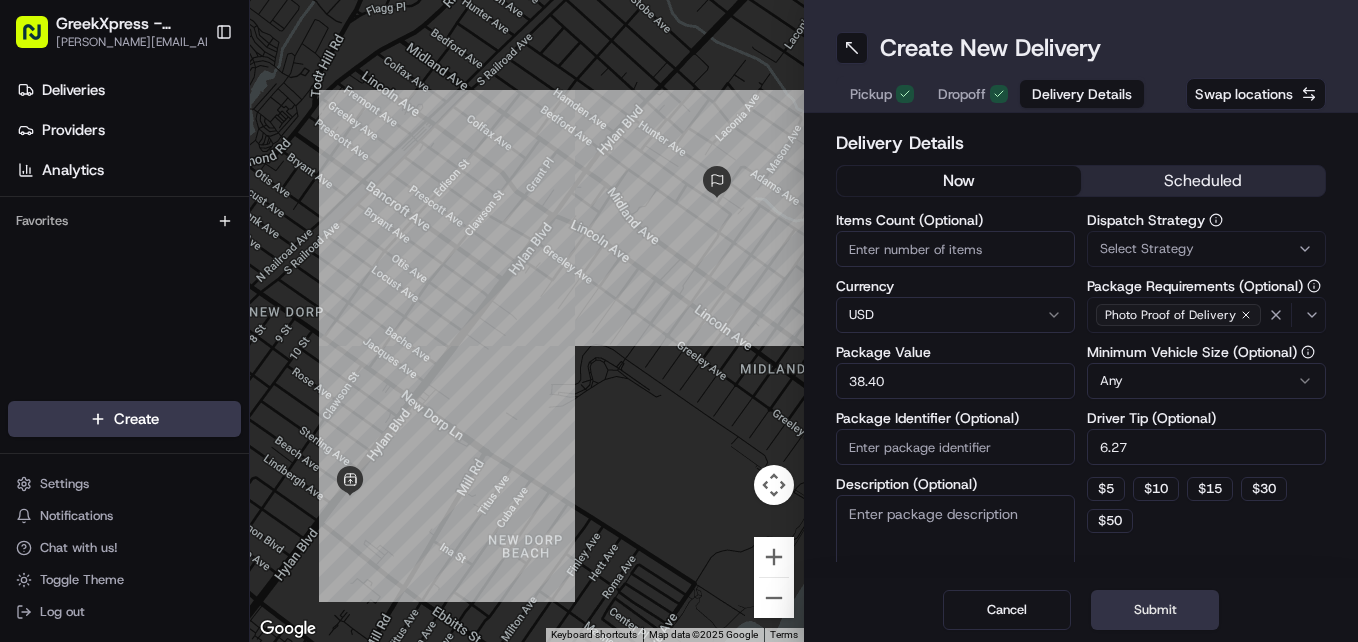 type on "6.27" 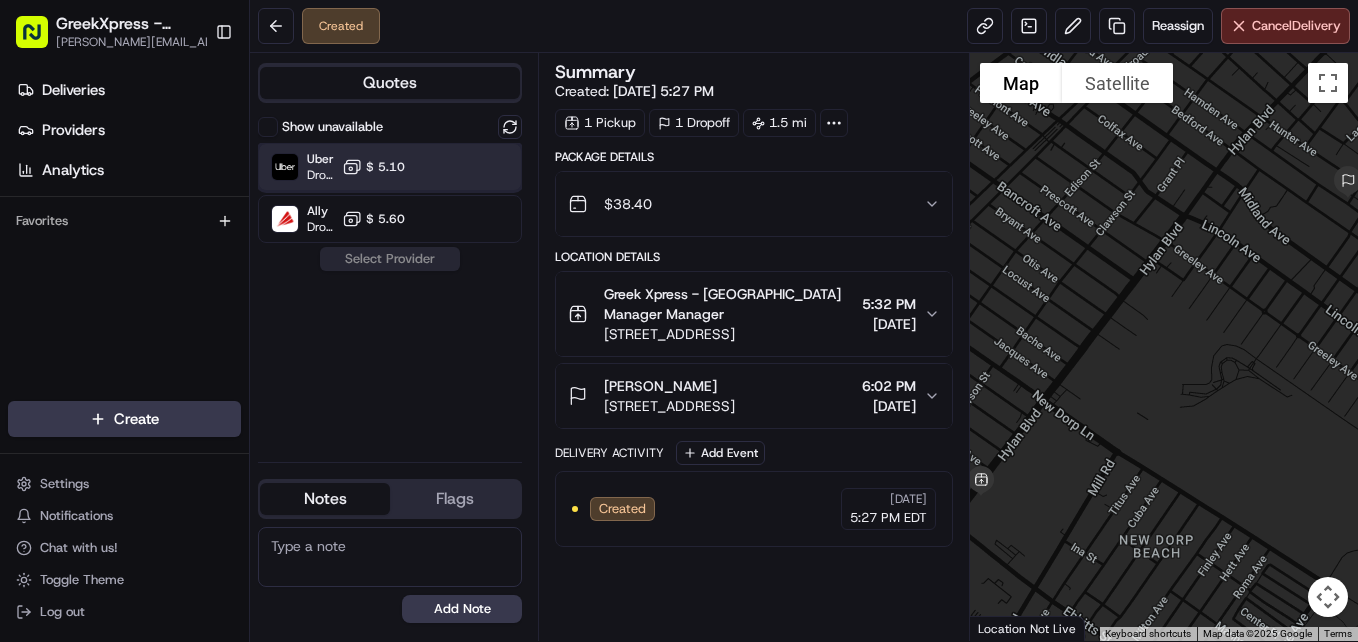 click at bounding box center [461, 167] 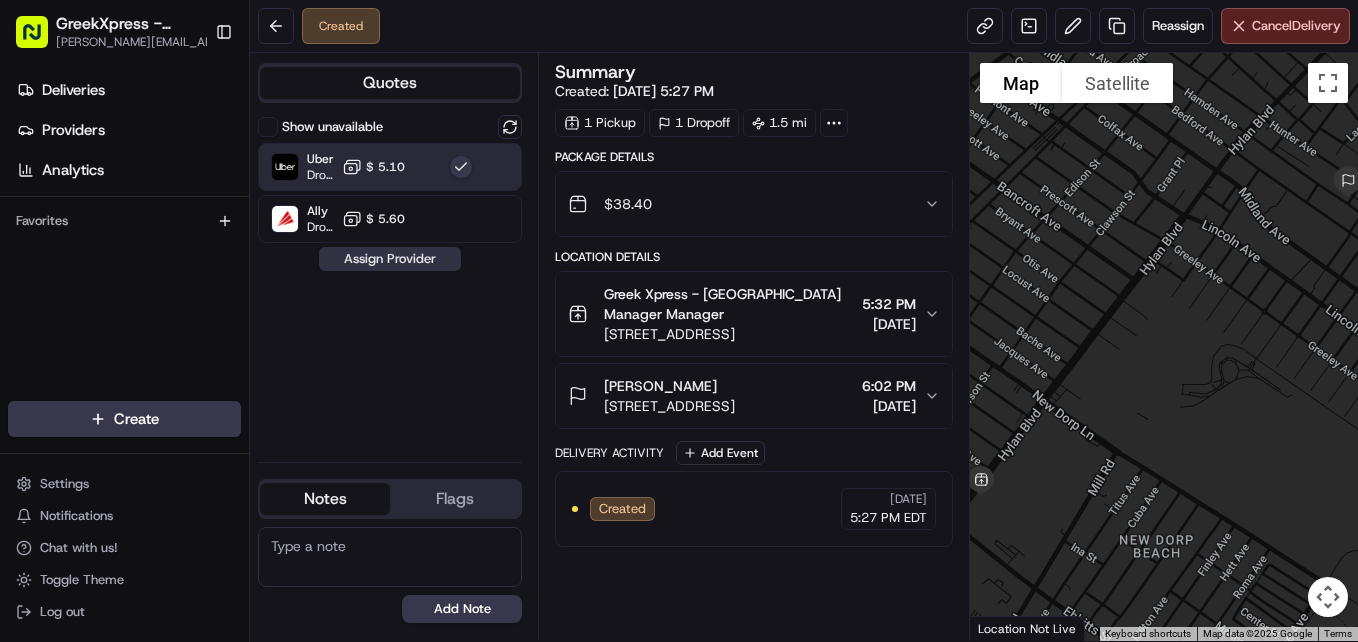 click on "Assign Provider" at bounding box center [390, 259] 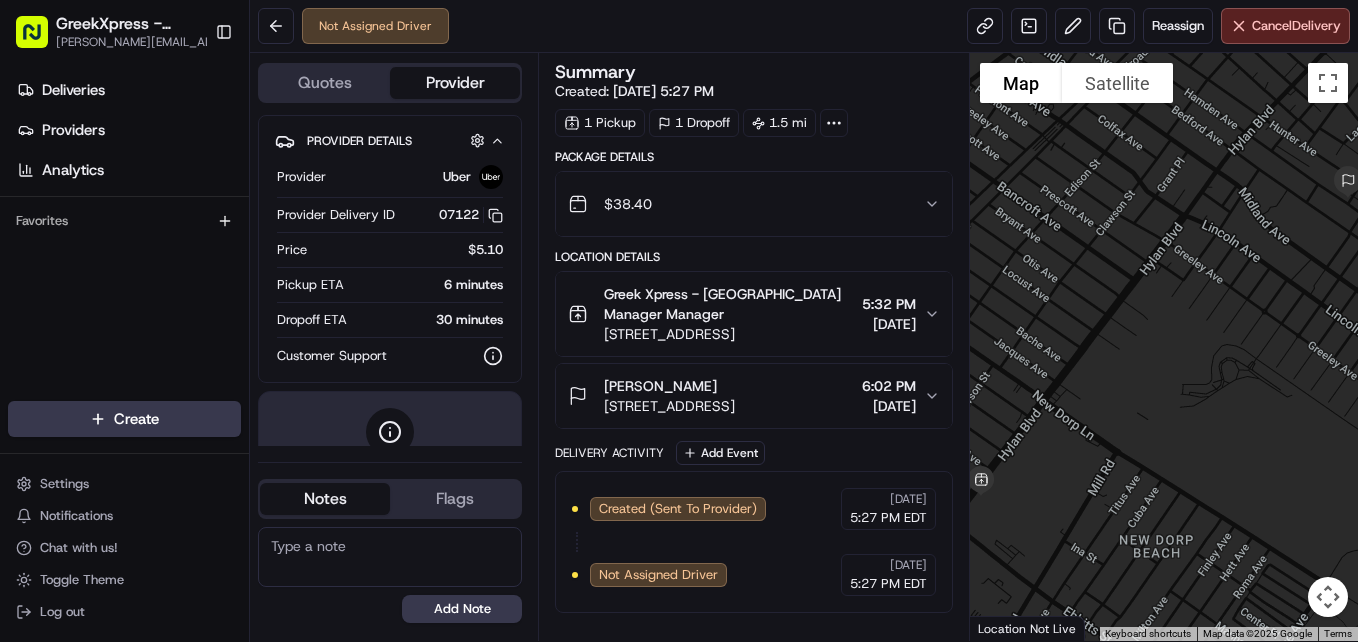 click on "GreekXpress - Staten Island [EMAIL_ADDRESS][DOMAIN_NAME] Toggle Sidebar Deliveries Providers Analytics Favorites Main Menu Members & Organization Organization Users Roles Preferences Customization Tracking Orchestration Automations Dispatch Strategy Locations Pickup Locations Dropoff Locations Billing Billing Refund Requests Integrations Notification Triggers Webhooks API Keys Request Logs Create Settings Notifications Chat with us! Toggle Theme Log out Not Assigned Driver Reassign Cancel  Delivery Quotes Provider Provider Details Hidden ( 1 ) Provider Uber   Provider Delivery ID 07122 Copy  del_GMKbGFjhSmiSqMsEBBBxIg 07122 Price $5.10 Pickup ETA 6 minutes Dropoff ETA 30 minutes Customer Support Driver information is not available yet. Notes Flags [PERSON_NAME][EMAIL_ADDRESS][DOMAIN_NAME] [PERSON_NAME][EMAIL_ADDRESS][DOMAIN_NAME] Add Note [PERSON_NAME][EMAIL_ADDRESS][DOMAIN_NAME] [PERSON_NAME][EMAIL_ADDRESS][DOMAIN_NAME] Add Flag Summary Created:   [DATE] 5:27 PM 1   Pickup 1   Dropoff 1.5 mi Package Details $ 38.40 Location Details Greek Xpress - [GEOGRAPHIC_DATA] Manager Manager +" at bounding box center [679, 321] 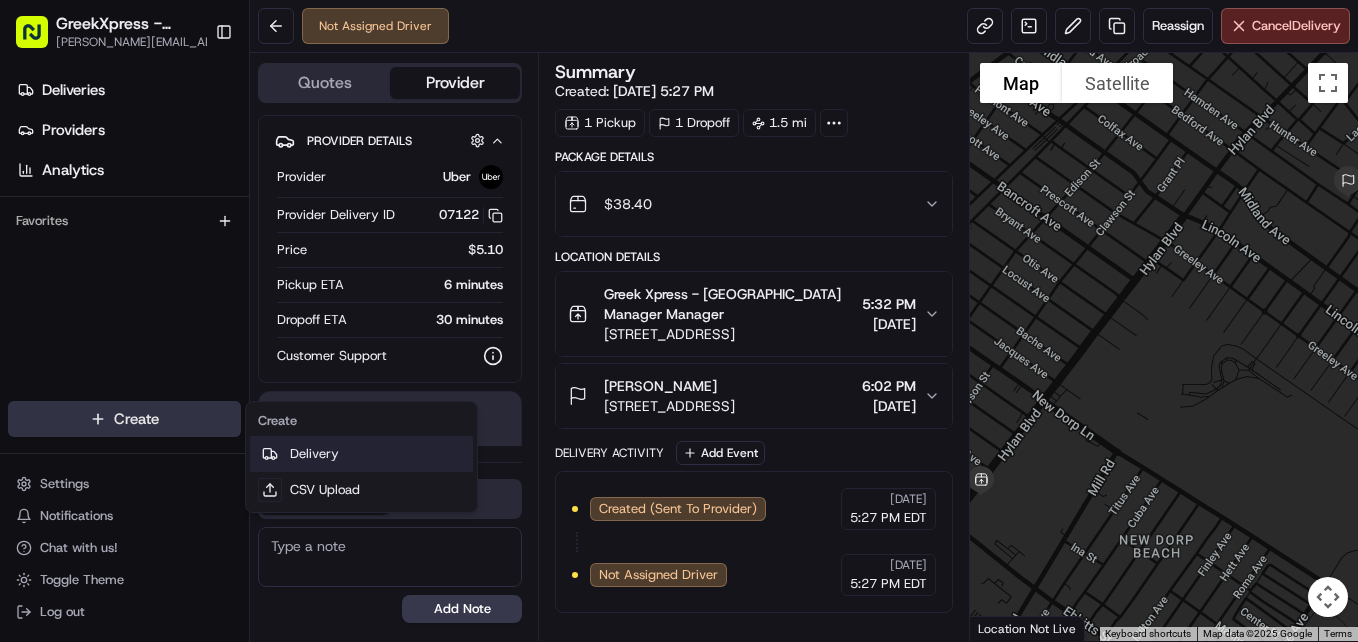 click on "Delivery" at bounding box center [361, 454] 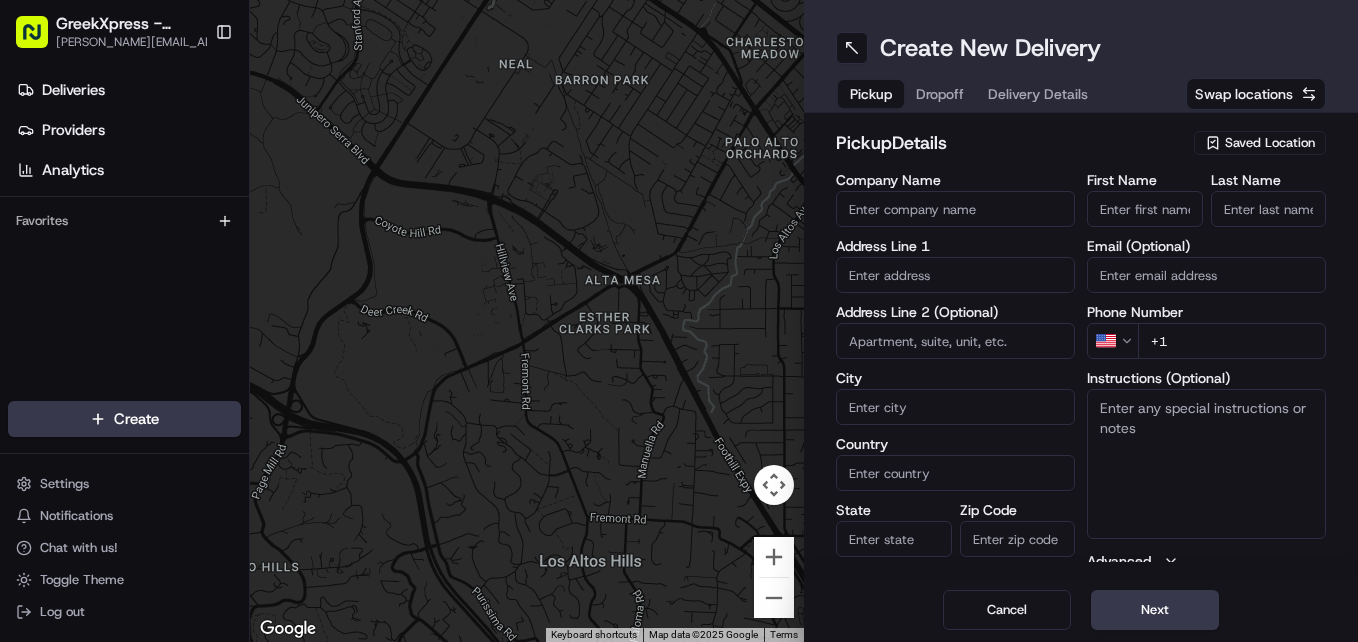 click on "Saved Location" at bounding box center (1270, 143) 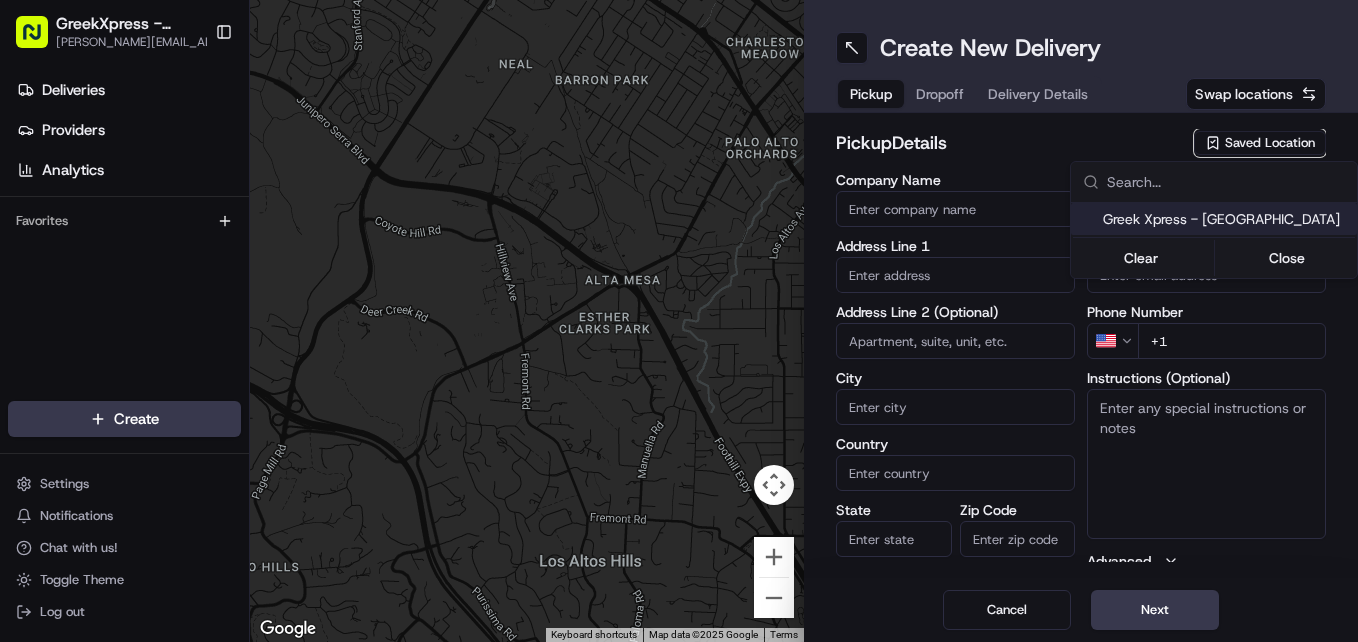 click on "Greek Xpress - [GEOGRAPHIC_DATA]" at bounding box center (1226, 219) 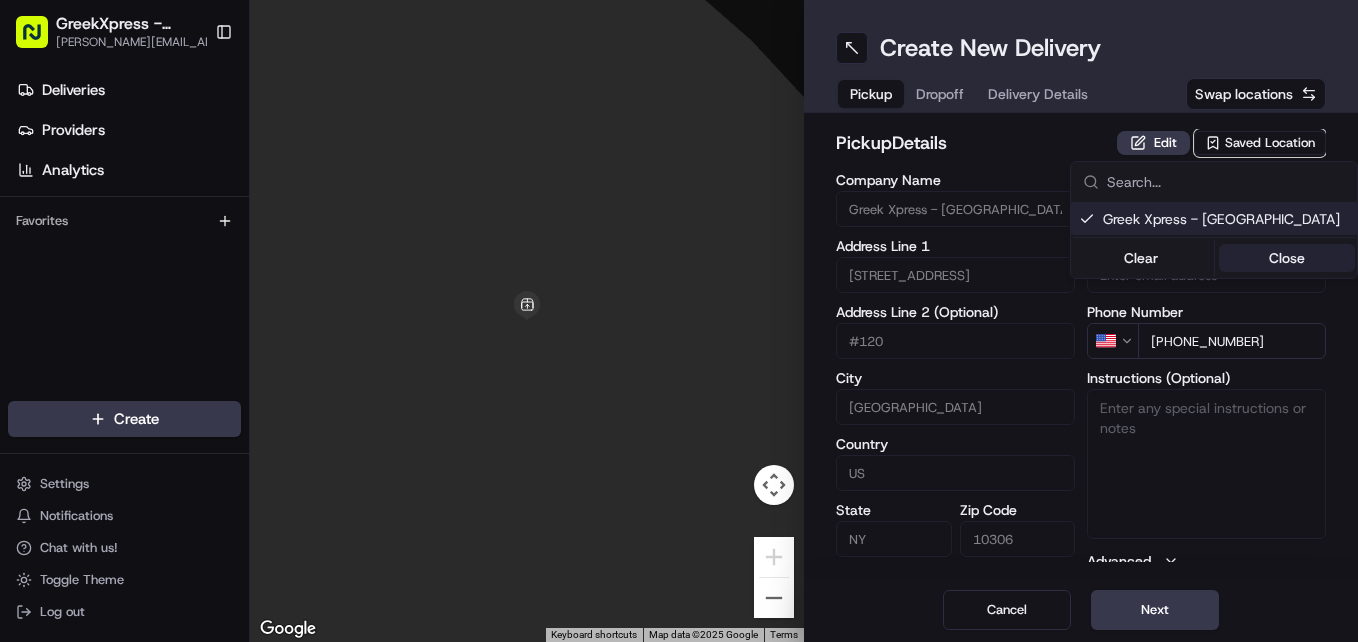 click on "Close" at bounding box center (1287, 258) 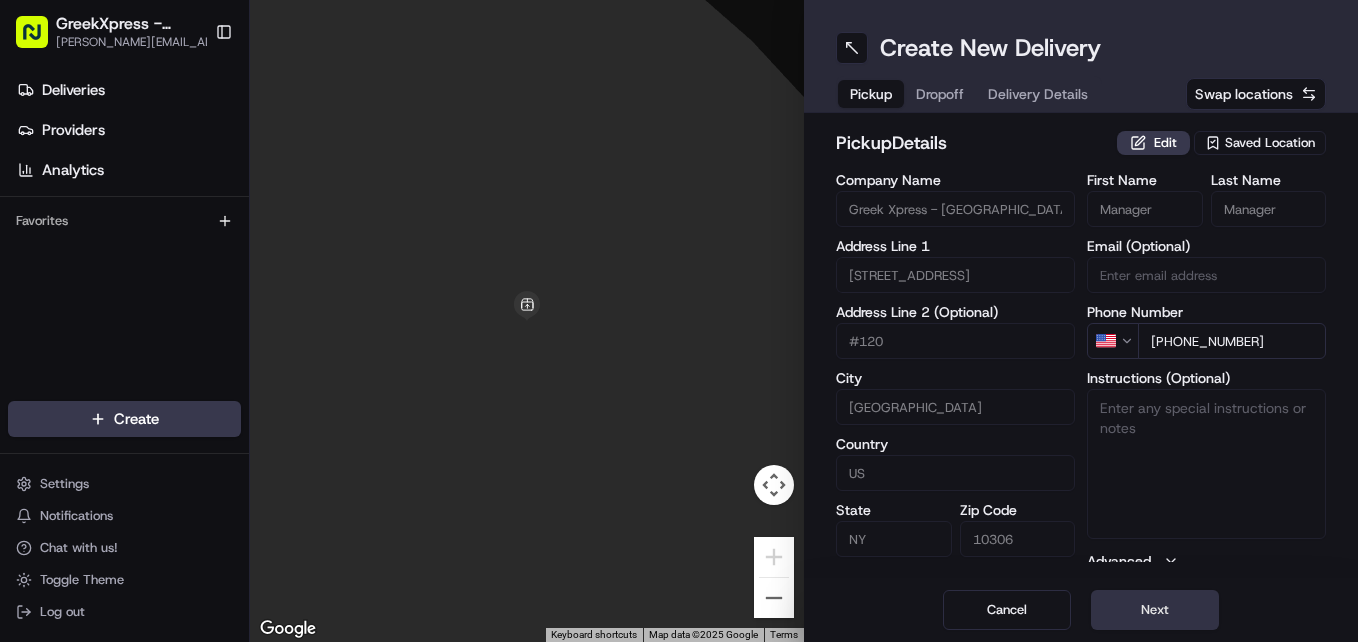 click on "Next" at bounding box center (1155, 610) 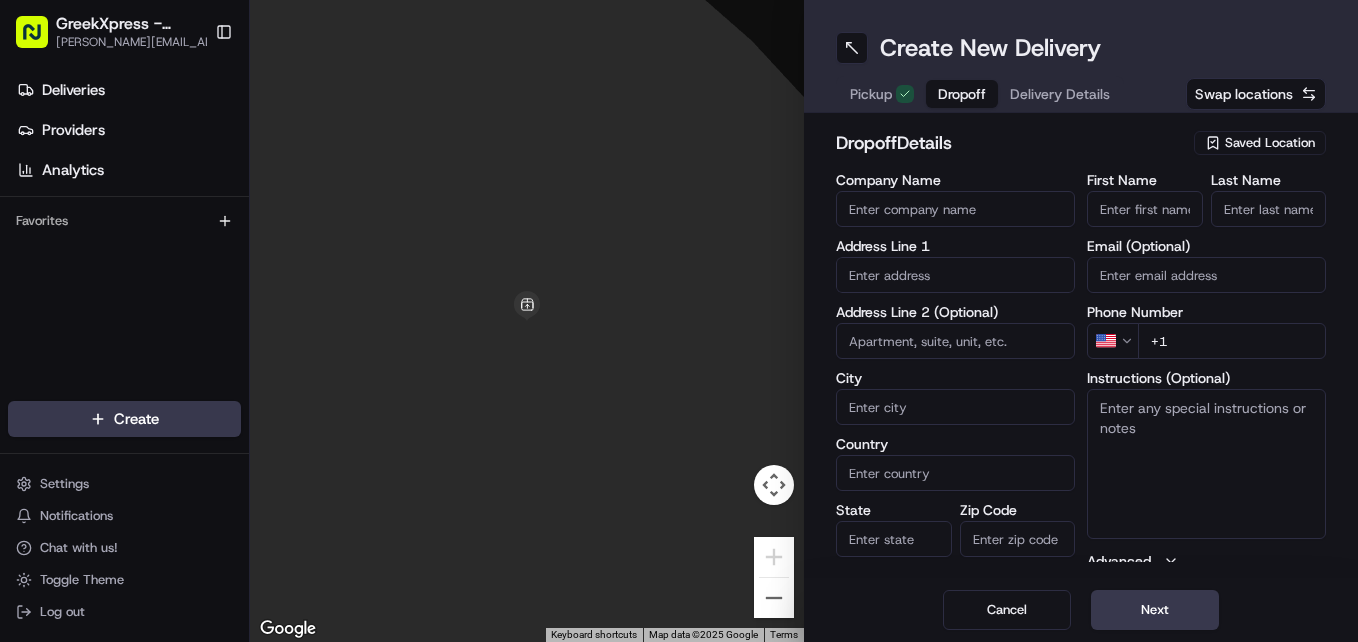 click on "First Name" at bounding box center [1145, 209] 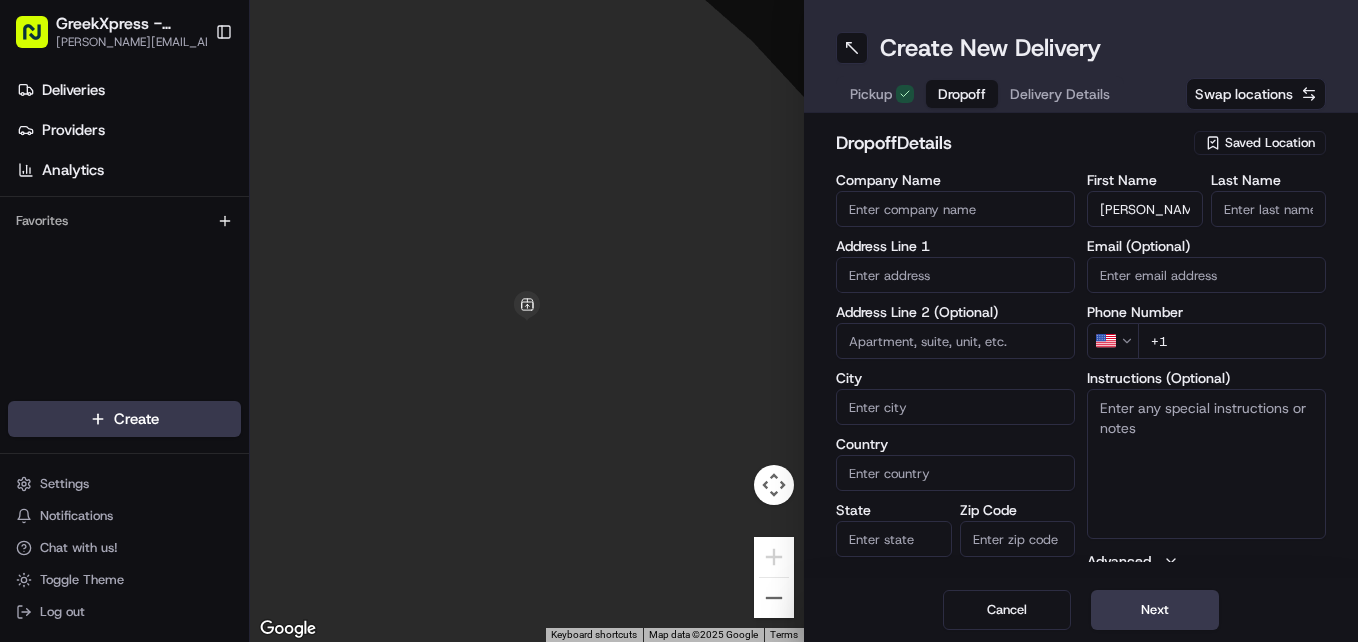 type on "[PERSON_NAME]" 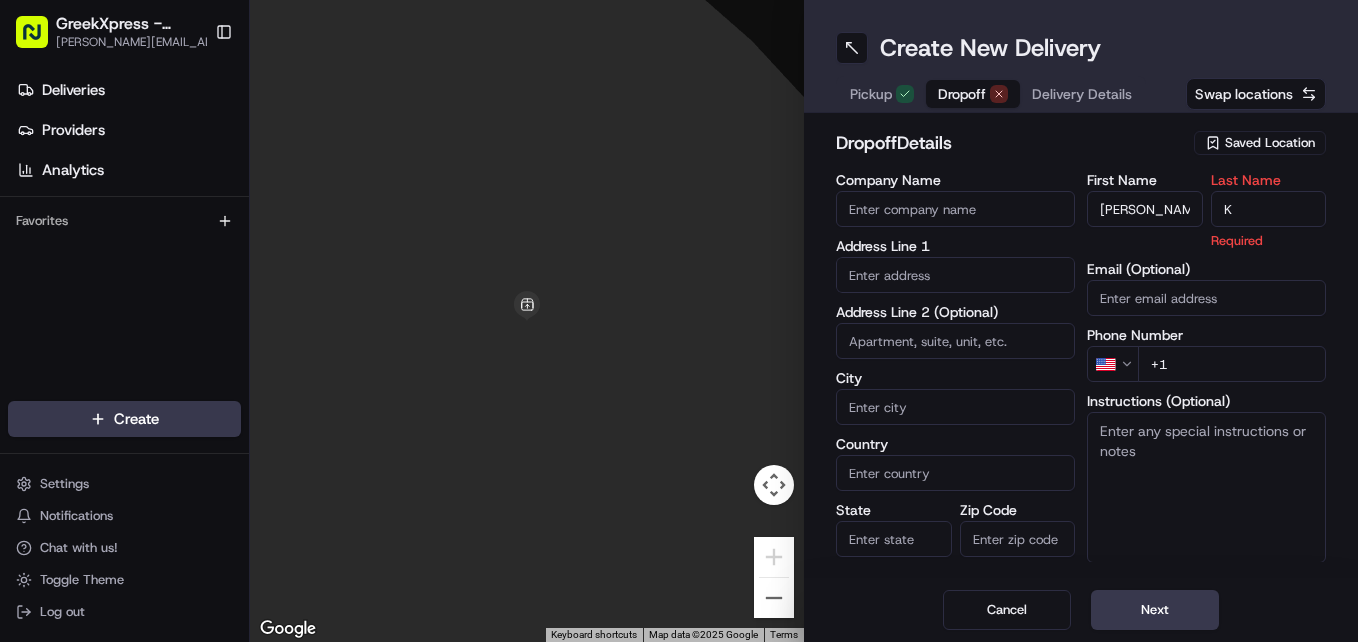 type on "K" 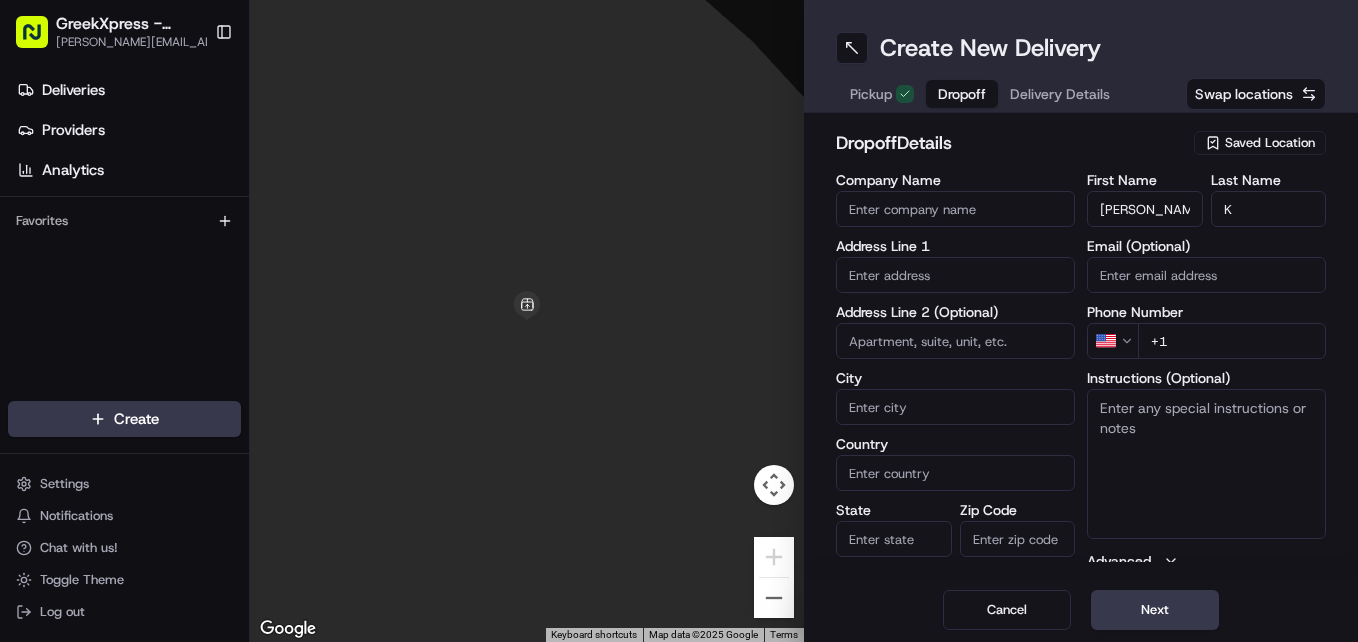 click at bounding box center (955, 275) 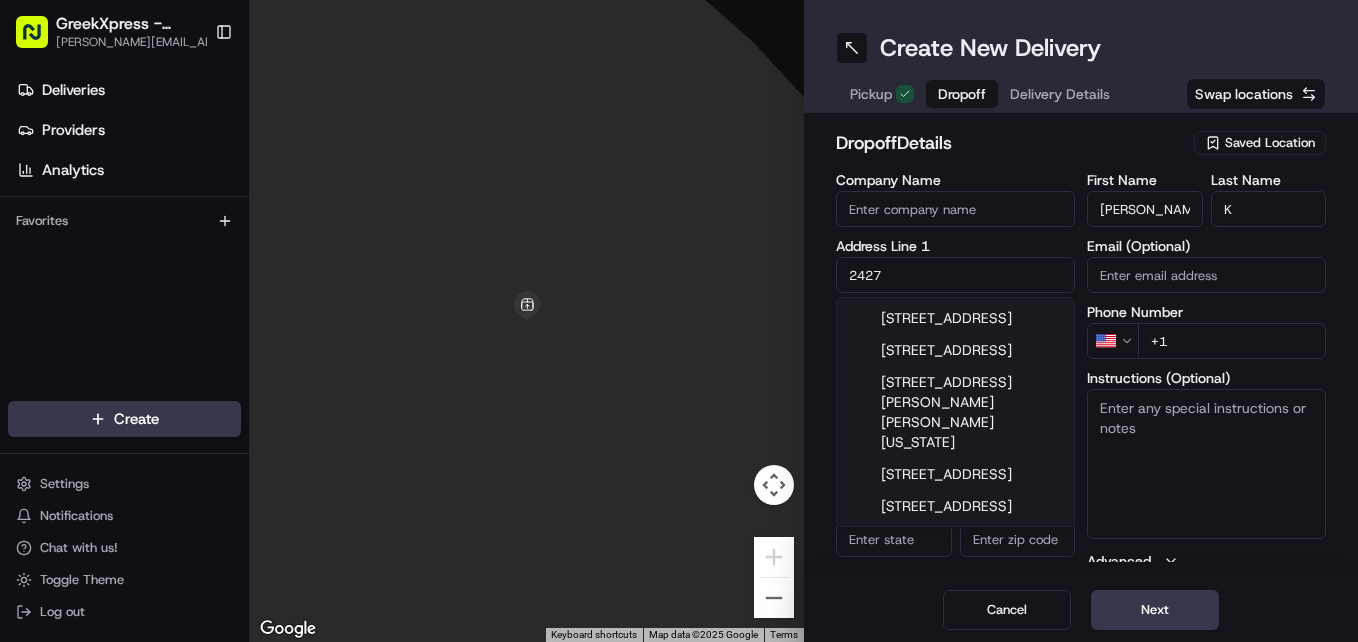 click on "[STREET_ADDRESS]" at bounding box center [955, 474] 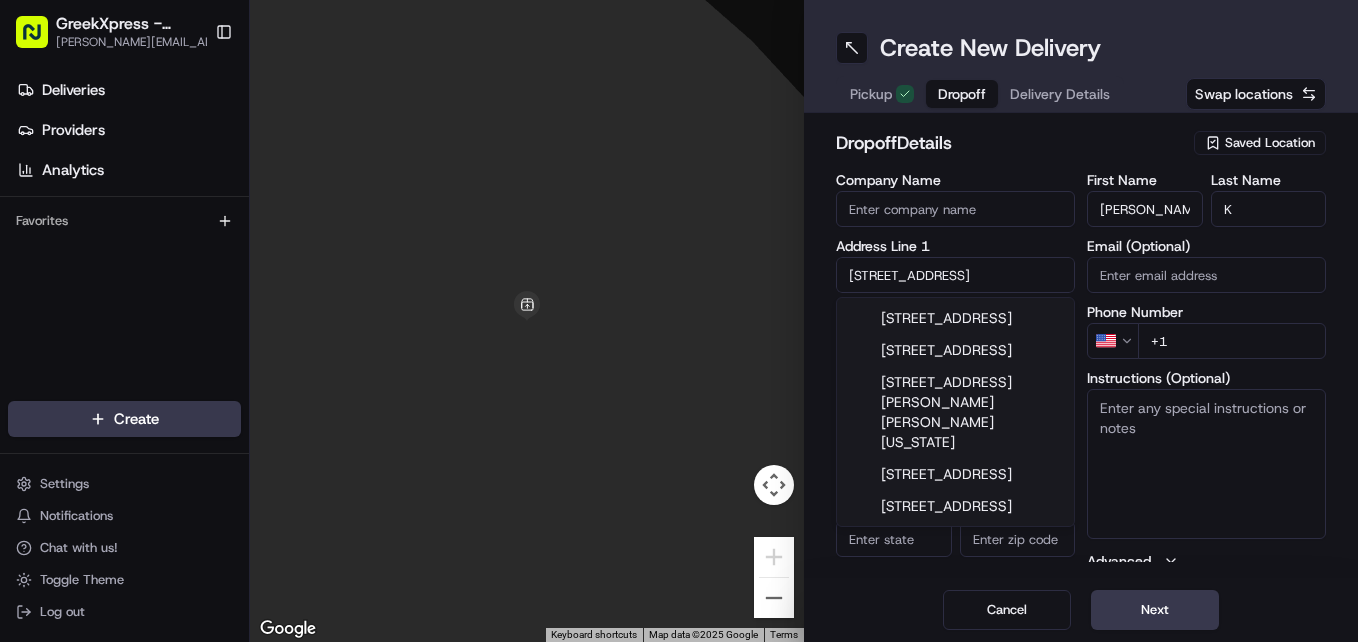 type on "[STREET_ADDRESS]" 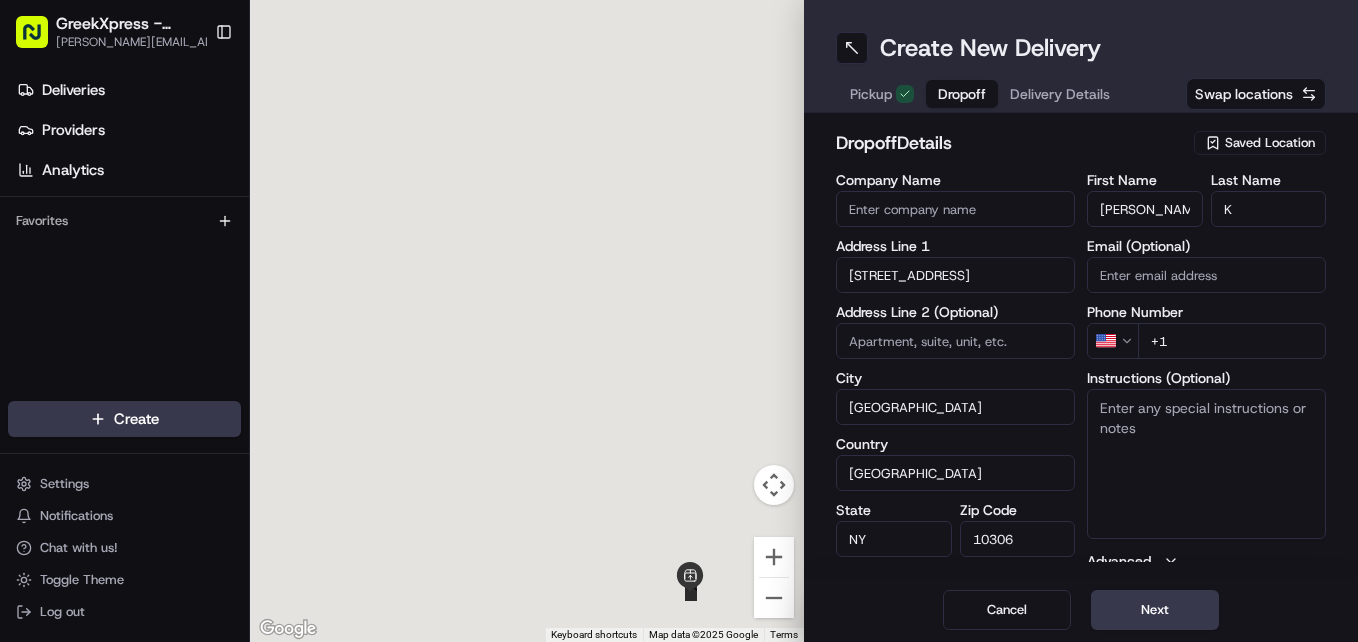 type on "[STREET_ADDRESS]" 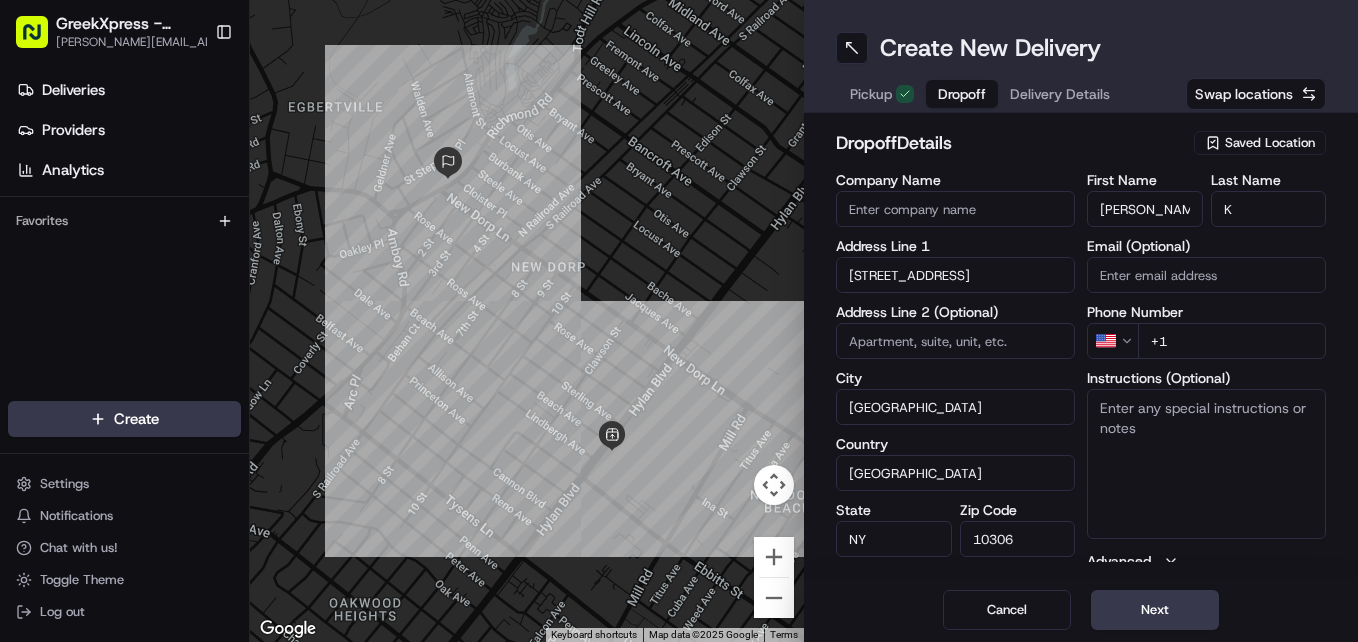 click on "+1" at bounding box center (1232, 341) 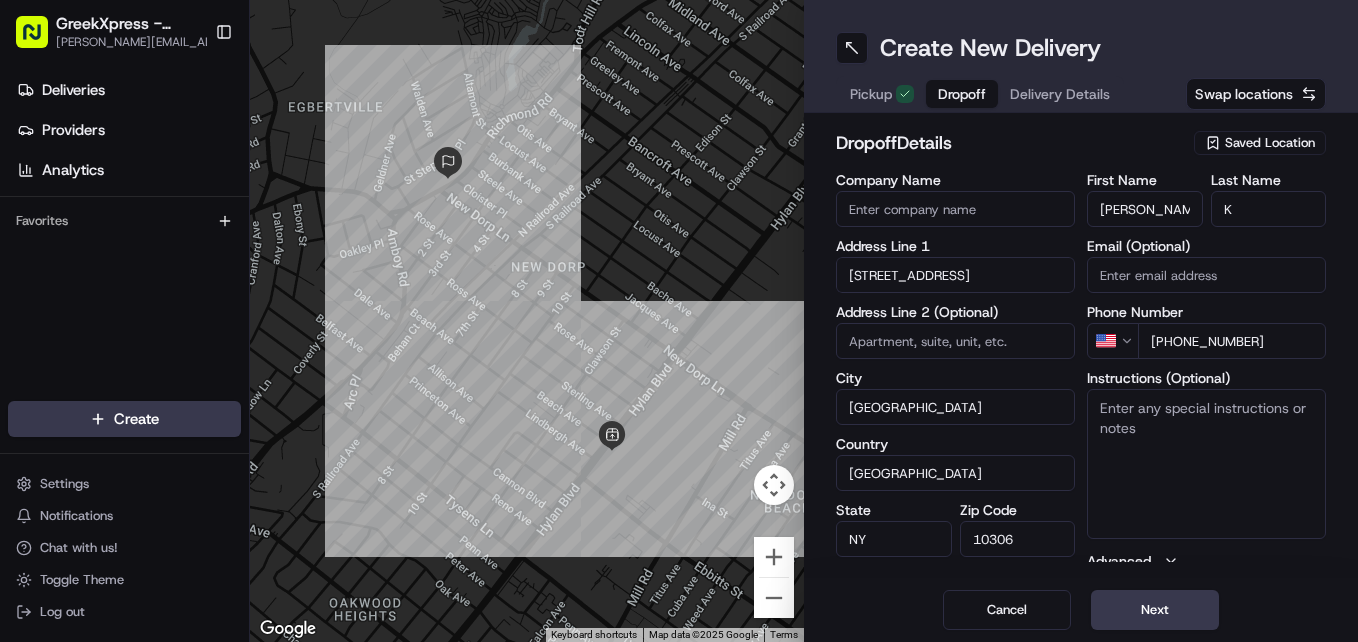 type on "[PHONE_NUMBER]" 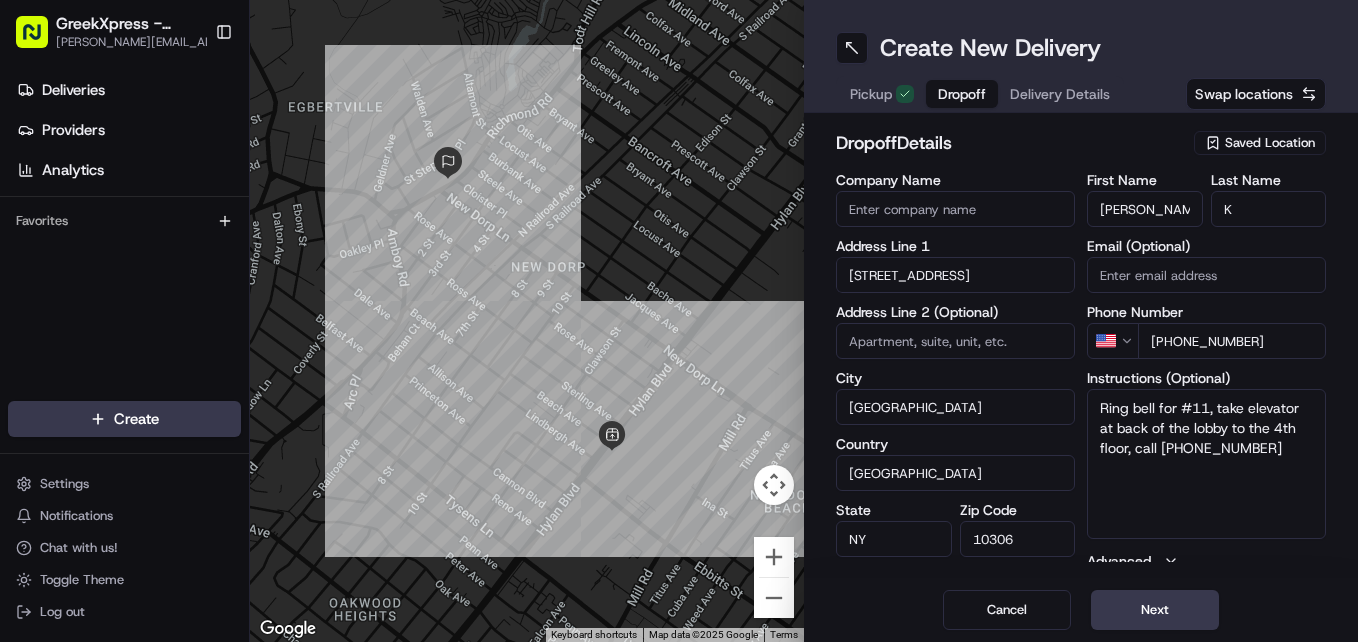 type on "Ring bell for #11, take elevator at back of the lobby to the 4th floor, call [PHONE_NUMBER]" 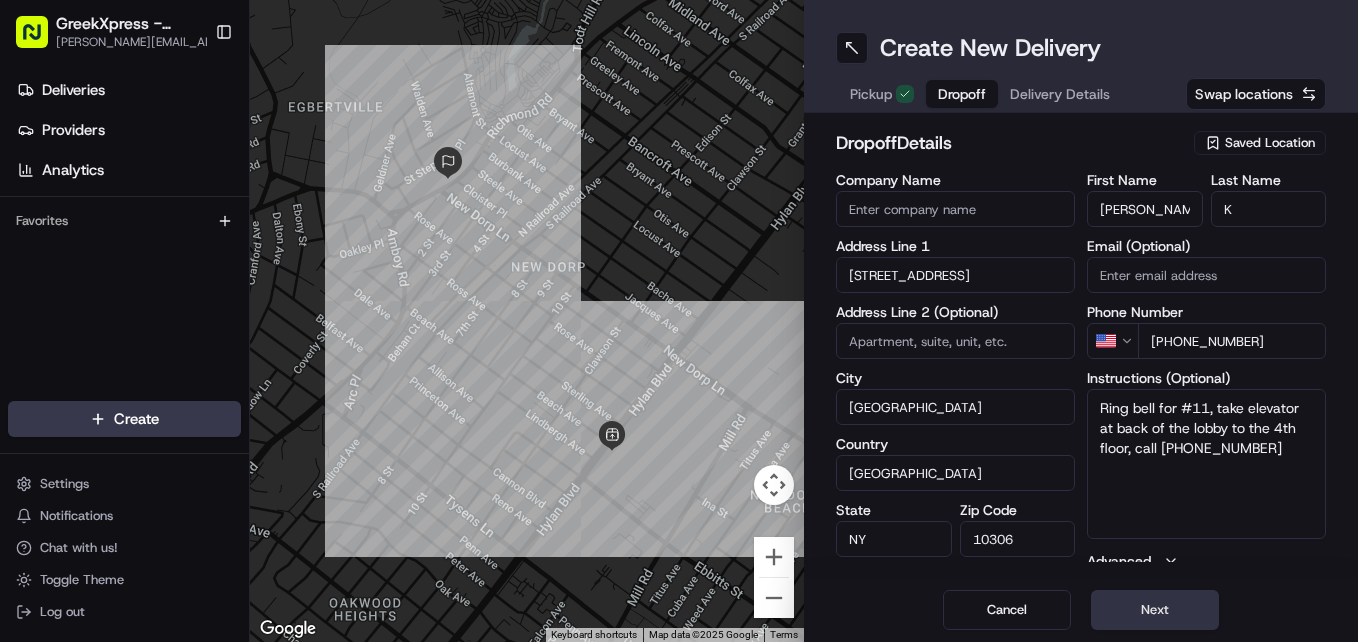 click on "Next" at bounding box center (1155, 610) 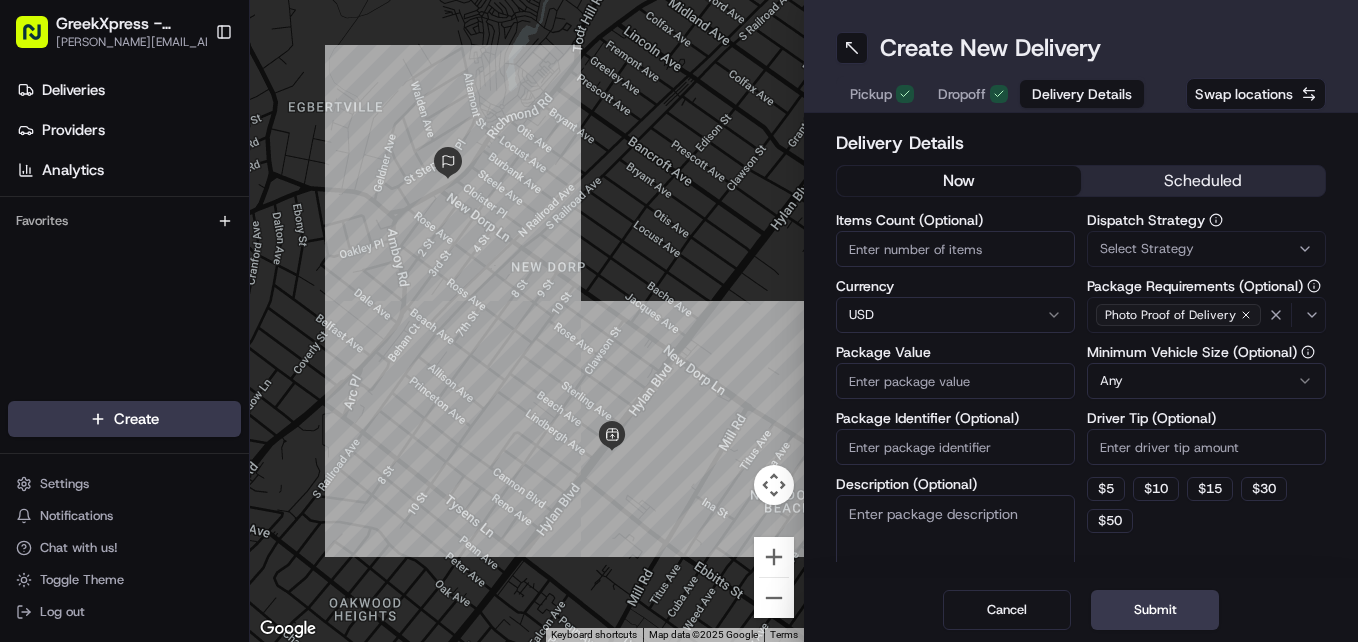 click on "Package Value" at bounding box center [955, 381] 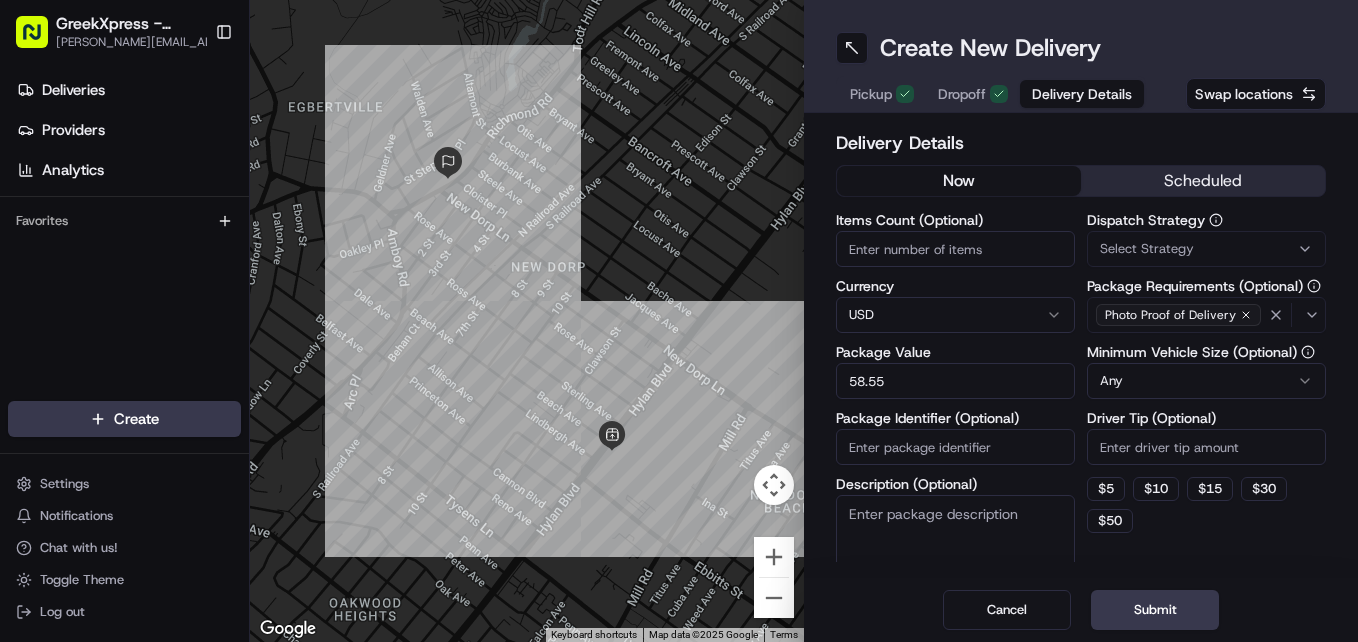 type on "58.55" 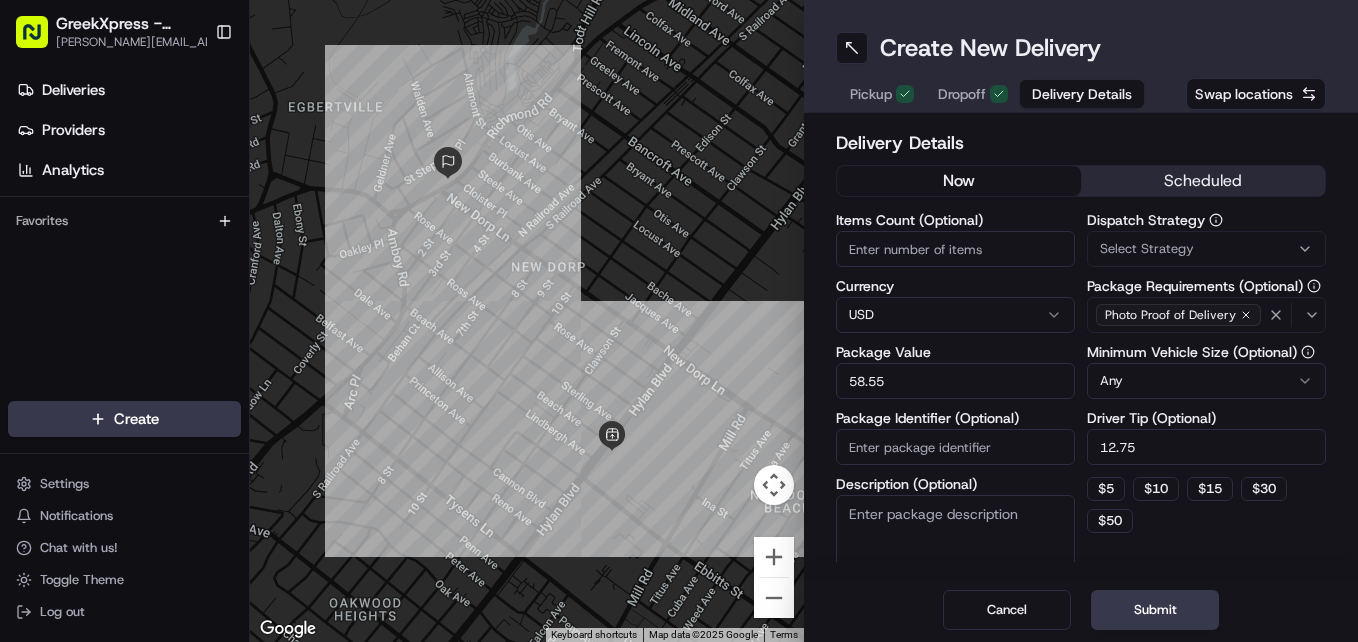 type on "12.75" 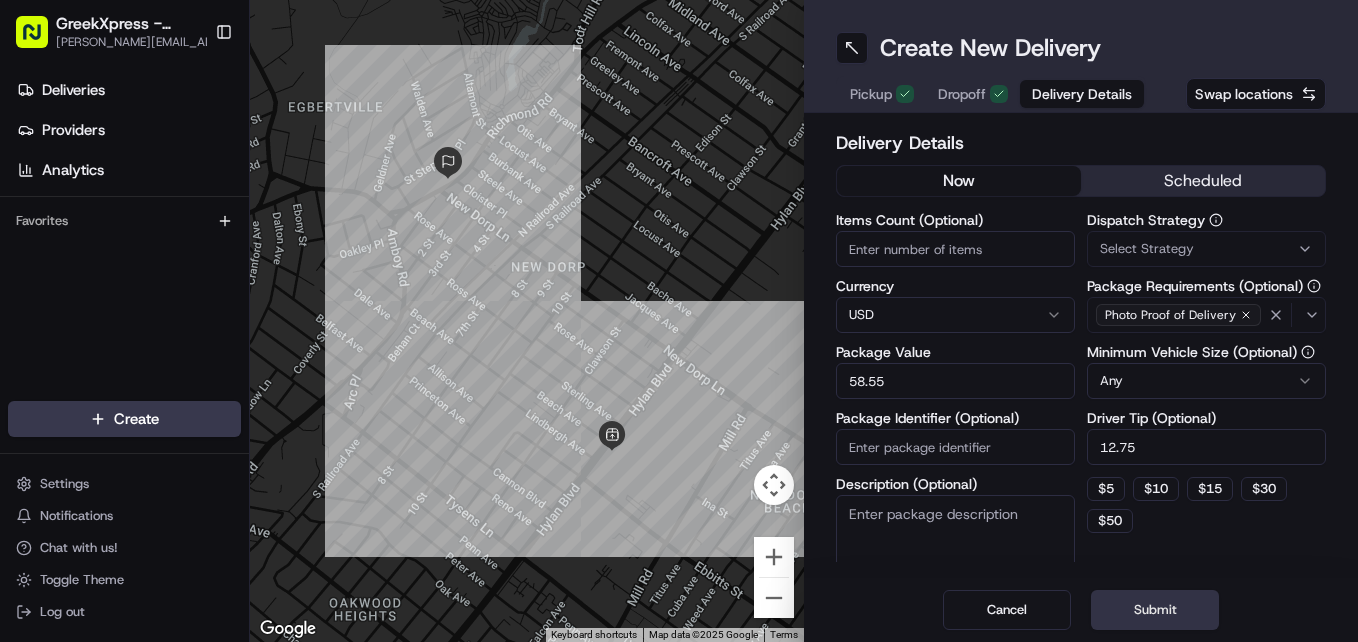click on "Submit" at bounding box center (1155, 610) 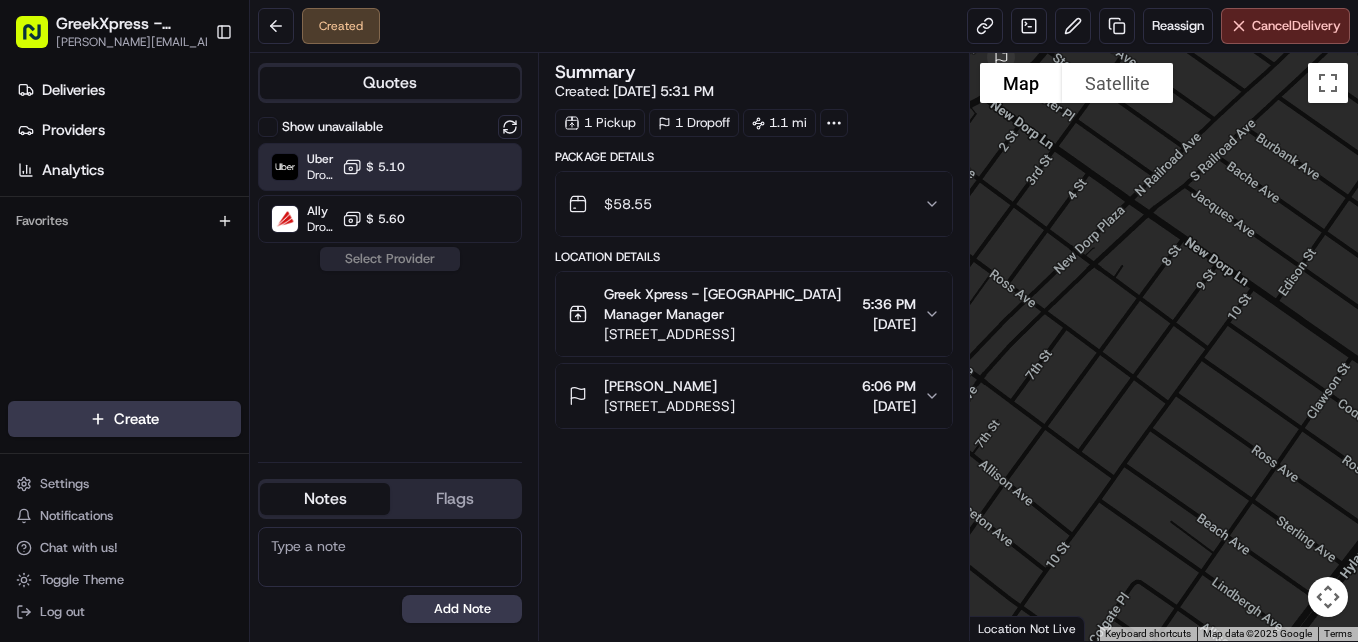 click on "$   5.10" at bounding box center [385, 167] 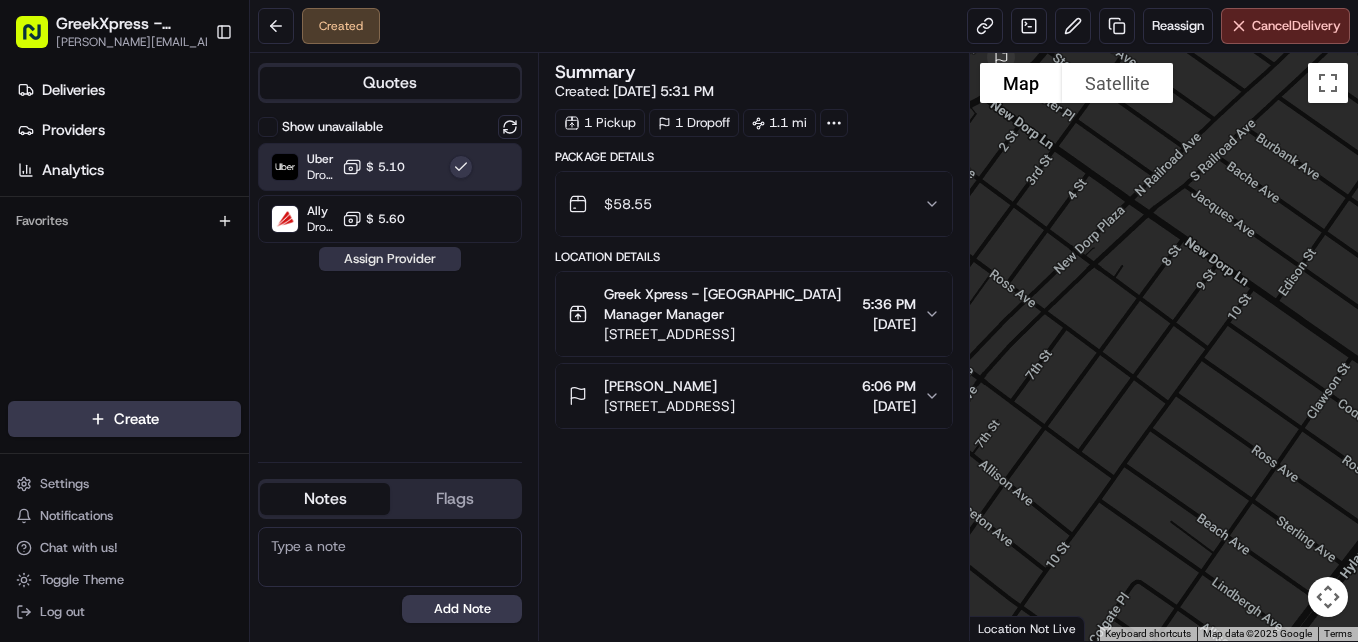 click on "Assign Provider" at bounding box center (390, 259) 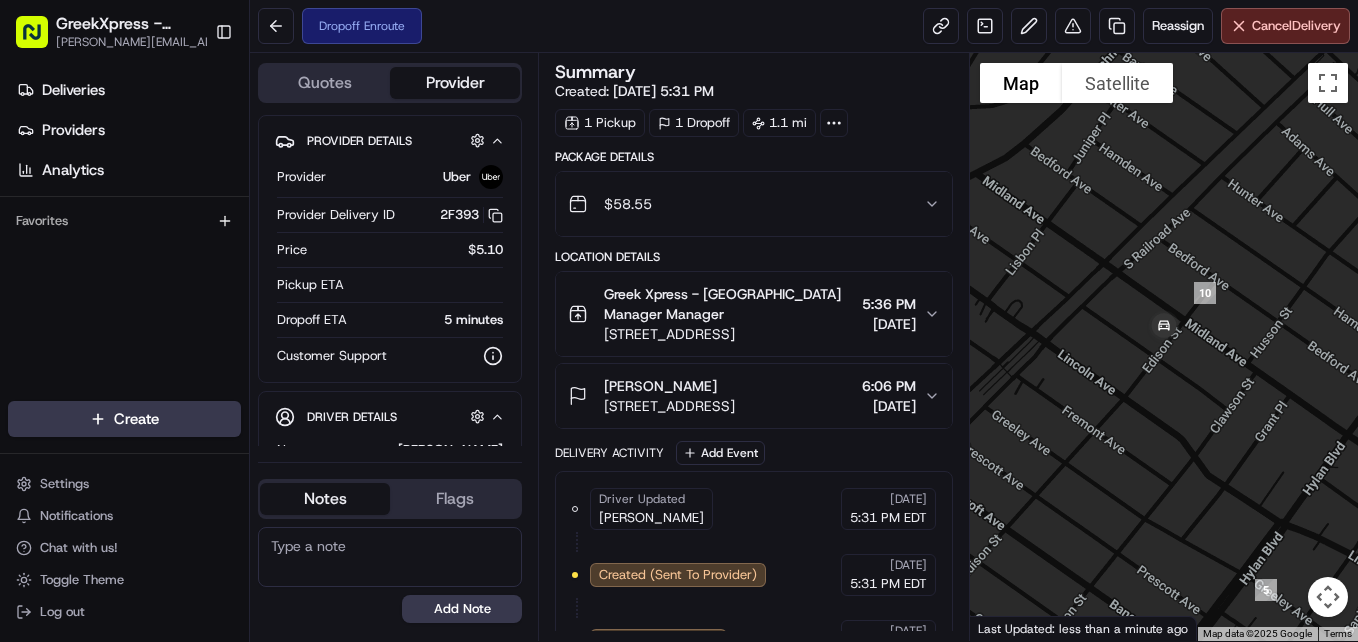 drag, startPoint x: 400, startPoint y: 260, endPoint x: 513, endPoint y: 270, distance: 113.44161 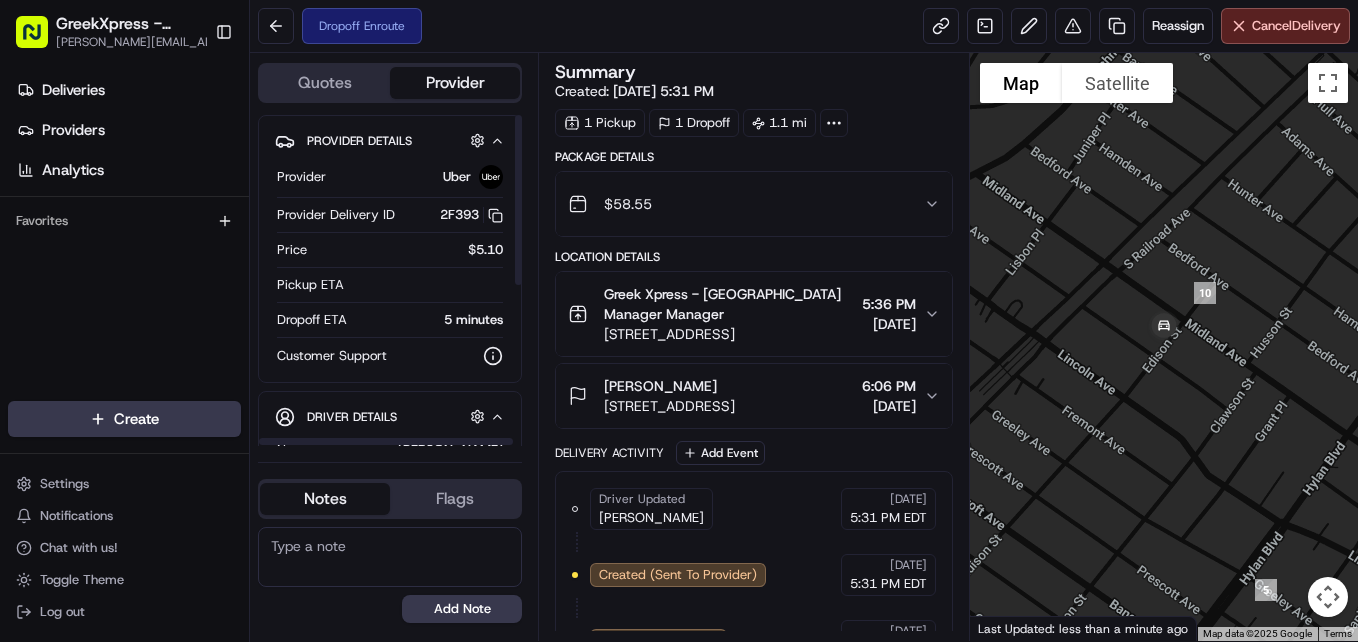 click on "GreekXpress - Staten Island [EMAIL_ADDRESS][DOMAIN_NAME] Toggle Sidebar Deliveries Providers Analytics Favorites Main Menu Members & Organization Organization Users Roles Preferences Customization Tracking Orchestration Automations Dispatch Strategy Locations Pickup Locations Dropoff Locations Billing Billing Refund Requests Integrations Notification Triggers Webhooks API Keys Request Logs Create Settings Notifications Chat with us! Toggle Theme Log out Dropoff Enroute Reassign Cancel  Delivery Quotes Provider Provider Details Hidden ( 1 ) Provider Uber   Provider Delivery ID 2F393 Copy  del_C80g_bMYTpS7tzqD20Lzkw 2F393 Price $5.10 Pickup ETA Dropoff ETA 5 minutes Customer Support Driver Details Hidden ( 6 ) Name [PERSON_NAME] Pickup Phone Number +1 312 766 6835 ext. 88955446 Dropoff Phone Number [PHONE_NUMBER] Tip $12.75 Type car Make Honda Model CR-V Hybrid Color black Notes Flags [PERSON_NAME][EMAIL_ADDRESS][DOMAIN_NAME] [PERSON_NAME][EMAIL_ADDRESS][DOMAIN_NAME] Add Note [PERSON_NAME][EMAIL_ADDRESS][DOMAIN_NAME] [PERSON_NAME][EMAIL_ADDRESS][DOMAIN_NAME] Add Flag Summary Created:   1   1" at bounding box center (679, 321) 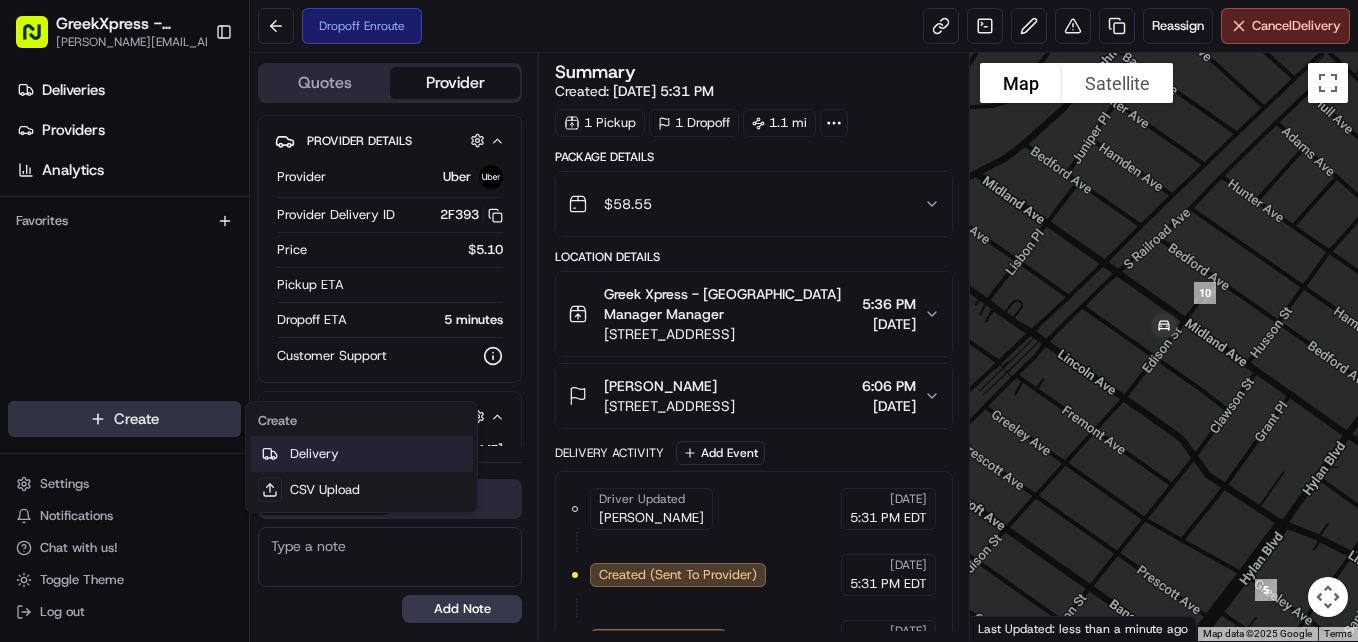 drag, startPoint x: 270, startPoint y: 463, endPoint x: 241, endPoint y: 475, distance: 31.38471 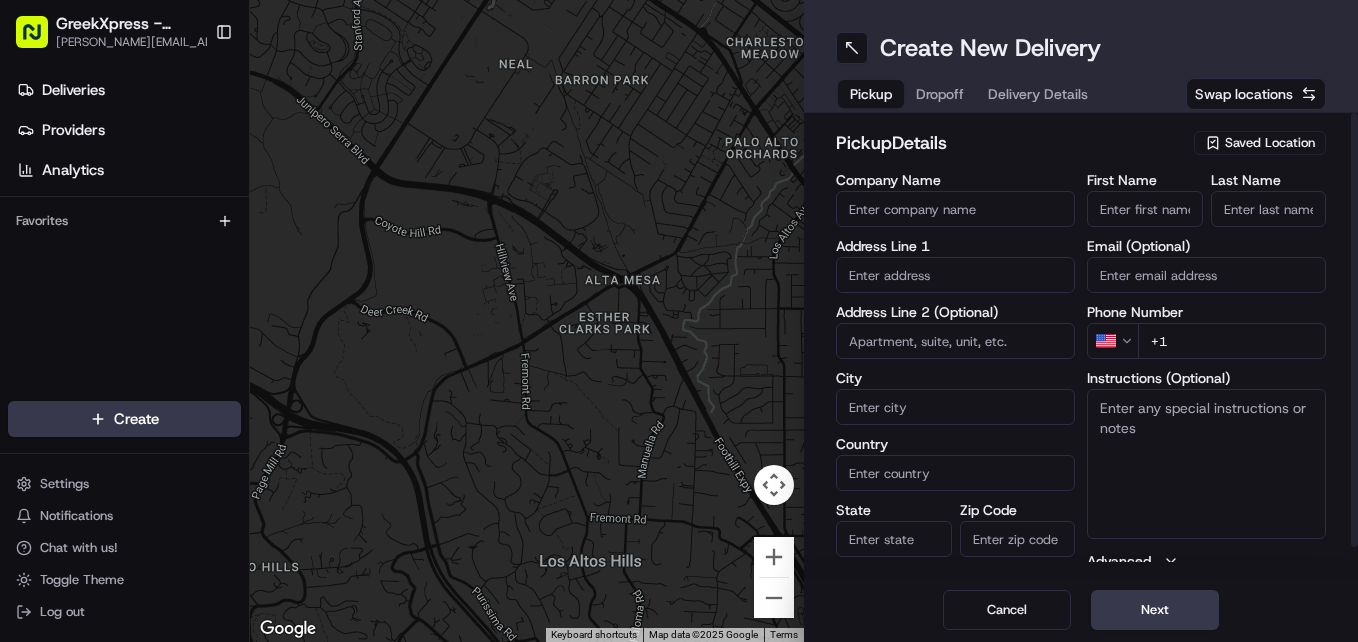 click on "Saved Location" at bounding box center (1270, 143) 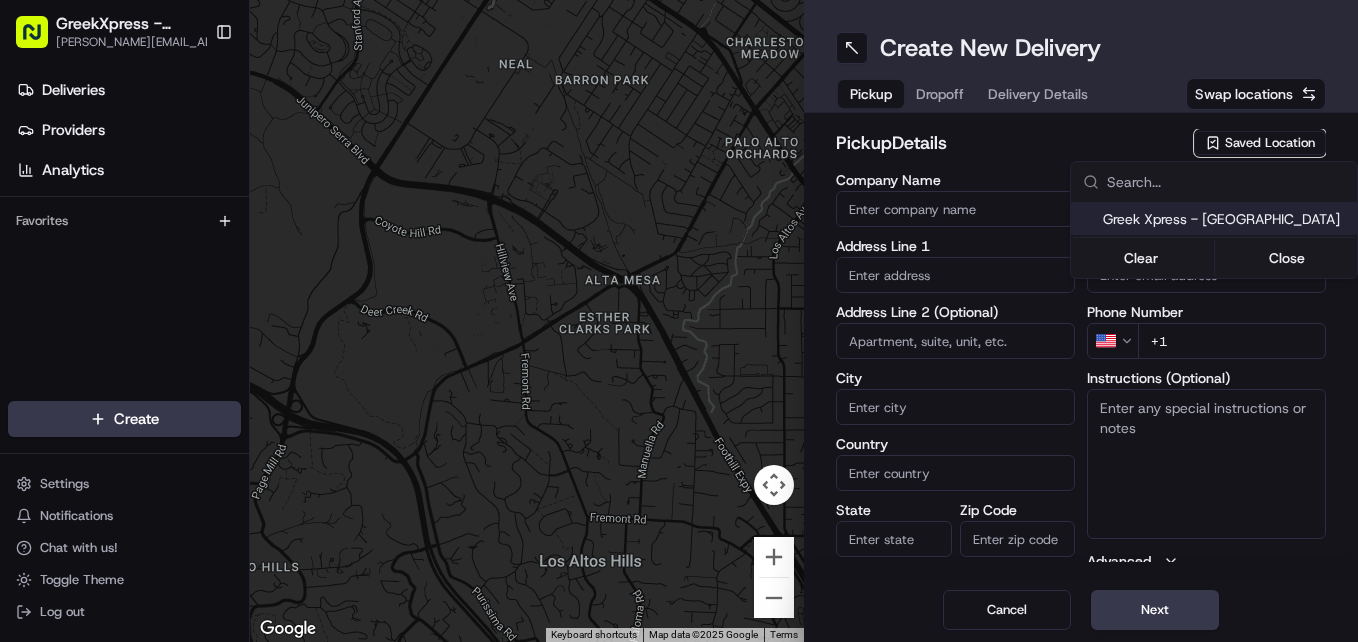 click on "Greek Xpress - [GEOGRAPHIC_DATA]" at bounding box center (1226, 219) 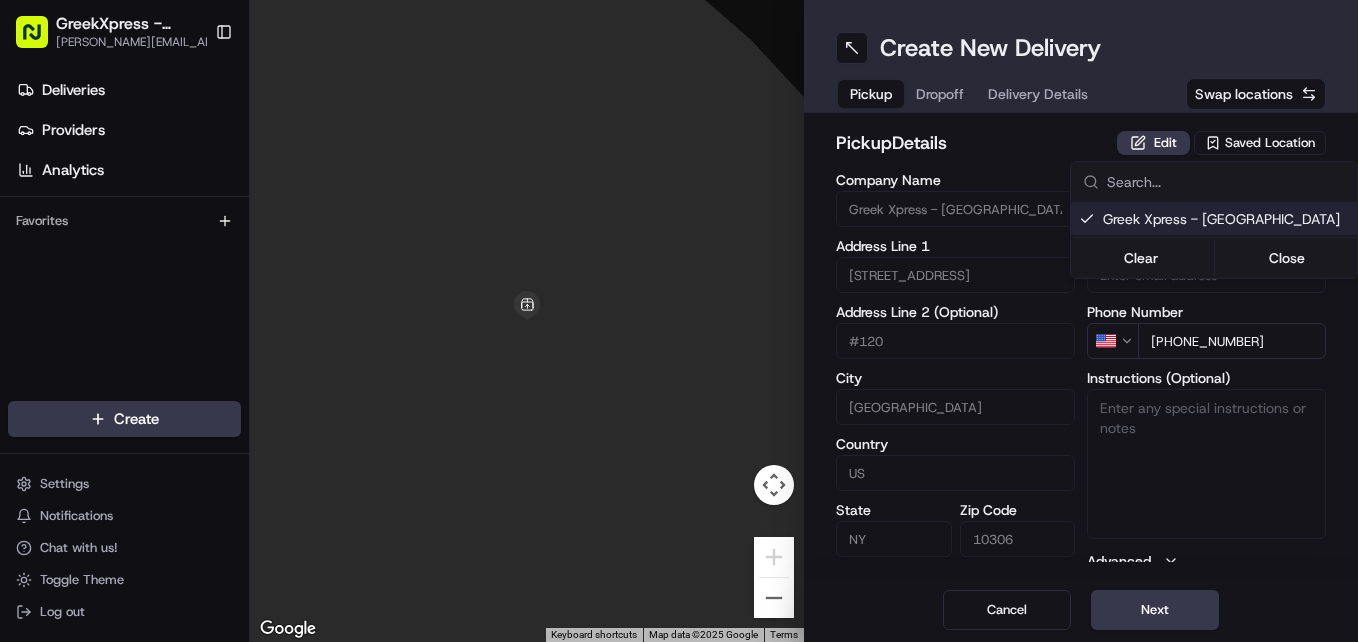 click on "GreekXpress - Staten Island [EMAIL_ADDRESS][DOMAIN_NAME] Toggle Sidebar Deliveries Providers Analytics Favorites Main Menu Members & Organization Organization Users Roles Preferences Customization Tracking Orchestration Automations Dispatch Strategy Locations Pickup Locations Dropoff Locations Billing Billing Refund Requests Integrations Notification Triggers Webhooks API Keys Request Logs Create Settings Notifications Chat with us! Toggle Theme Log out To navigate the map with touch gestures double-tap and hold your finger on the map, then drag the map. ← Move left → Move right ↑ Move up ↓ Move down + Zoom in - Zoom out Home Jump left by 75% End Jump right by 75% Page Up Jump up by 75% Page Down Jump down by 75% Keyboard shortcuts Map Data Map data ©2025 Google Map data ©2025 Google 2 m  Click to toggle between metric and imperial units Terms Report a map error Create New Delivery Pickup Dropoff Delivery Details Swap locations pickup  Details  Edit Saved Location Company Name #120 City [GEOGRAPHIC_DATA]" at bounding box center [679, 321] 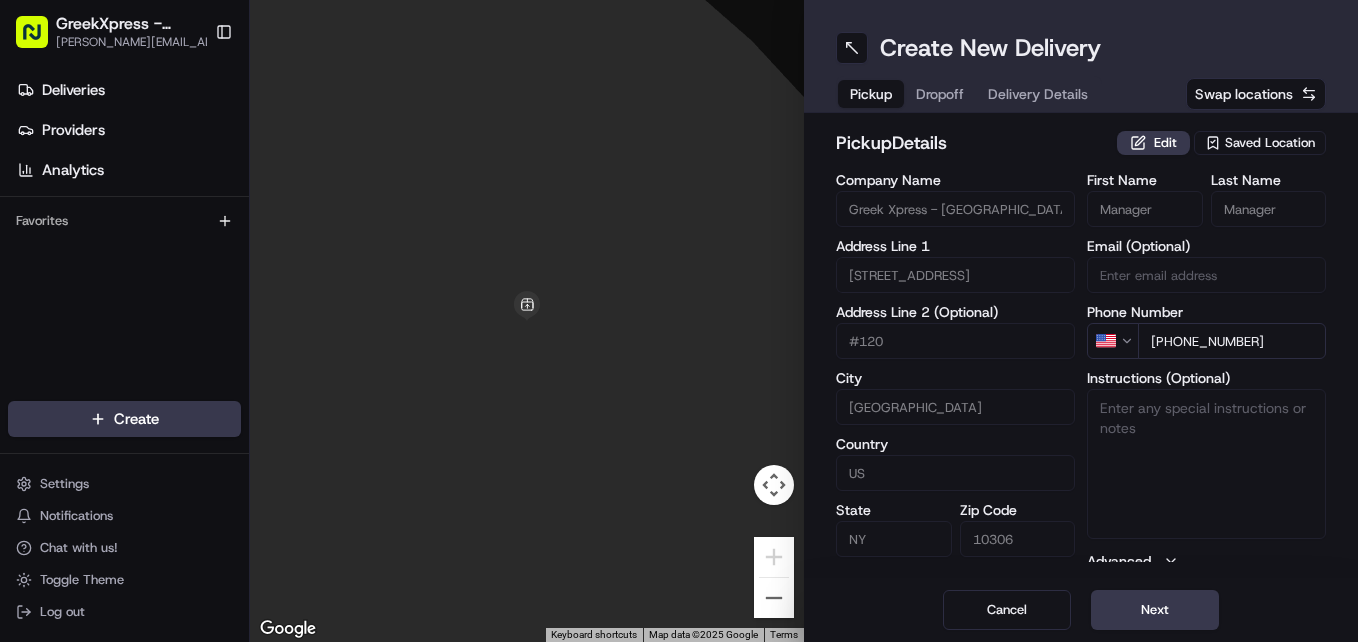 drag, startPoint x: 1172, startPoint y: 613, endPoint x: 1116, endPoint y: 574, distance: 68.24222 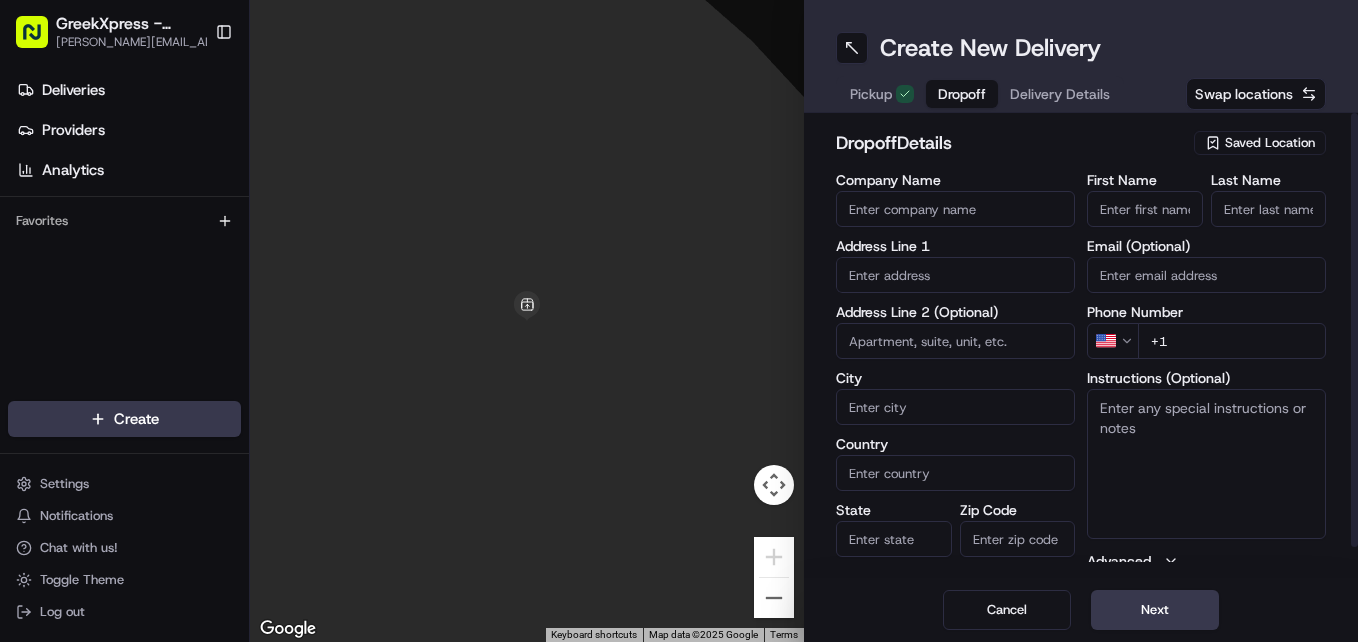 click at bounding box center (955, 275) 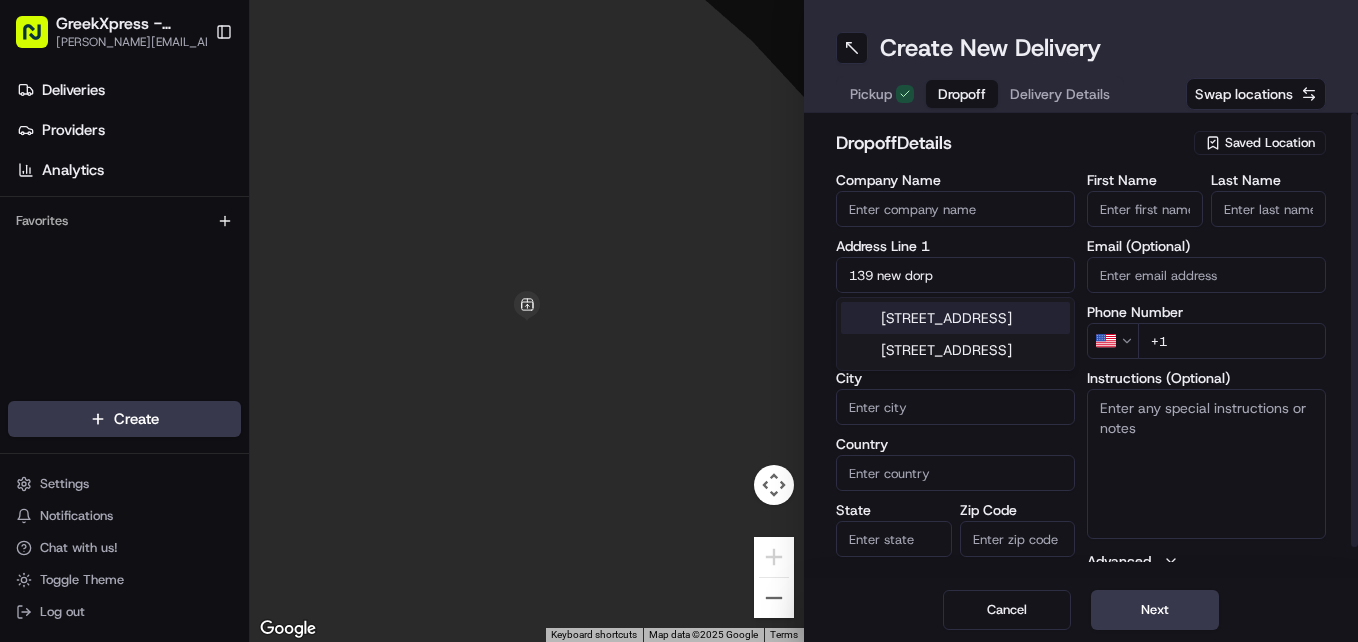 click on "[STREET_ADDRESS]" at bounding box center [955, 318] 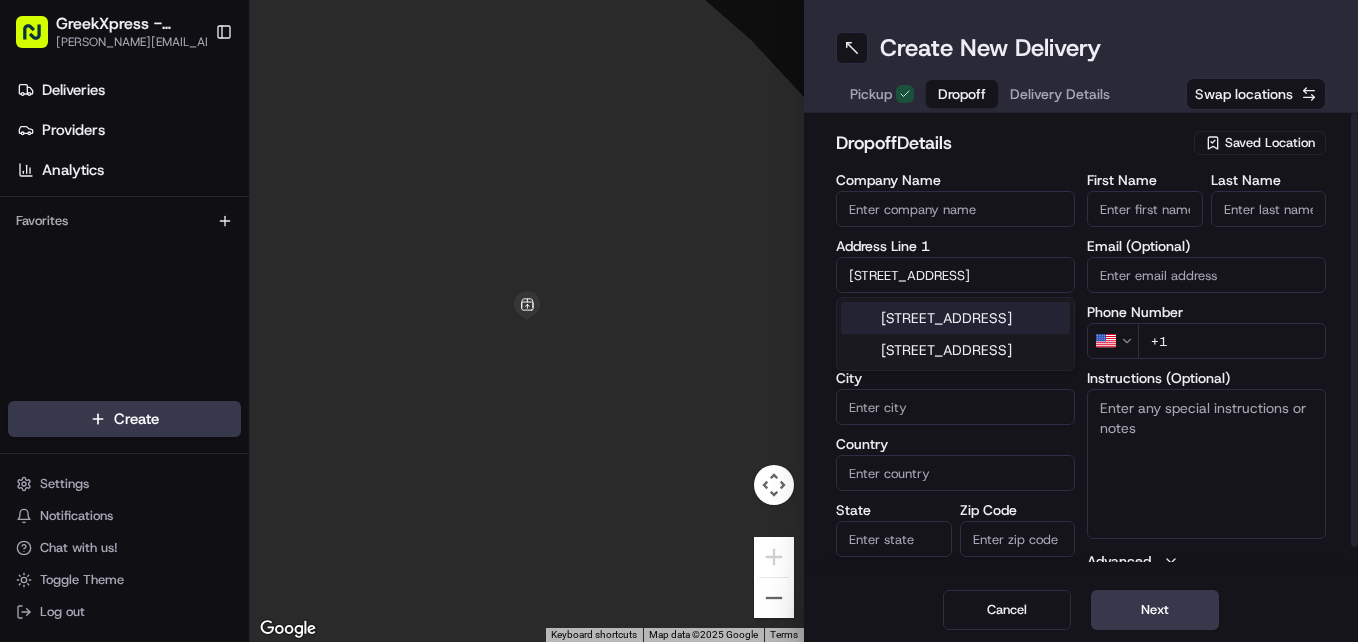 type on "[STREET_ADDRESS]" 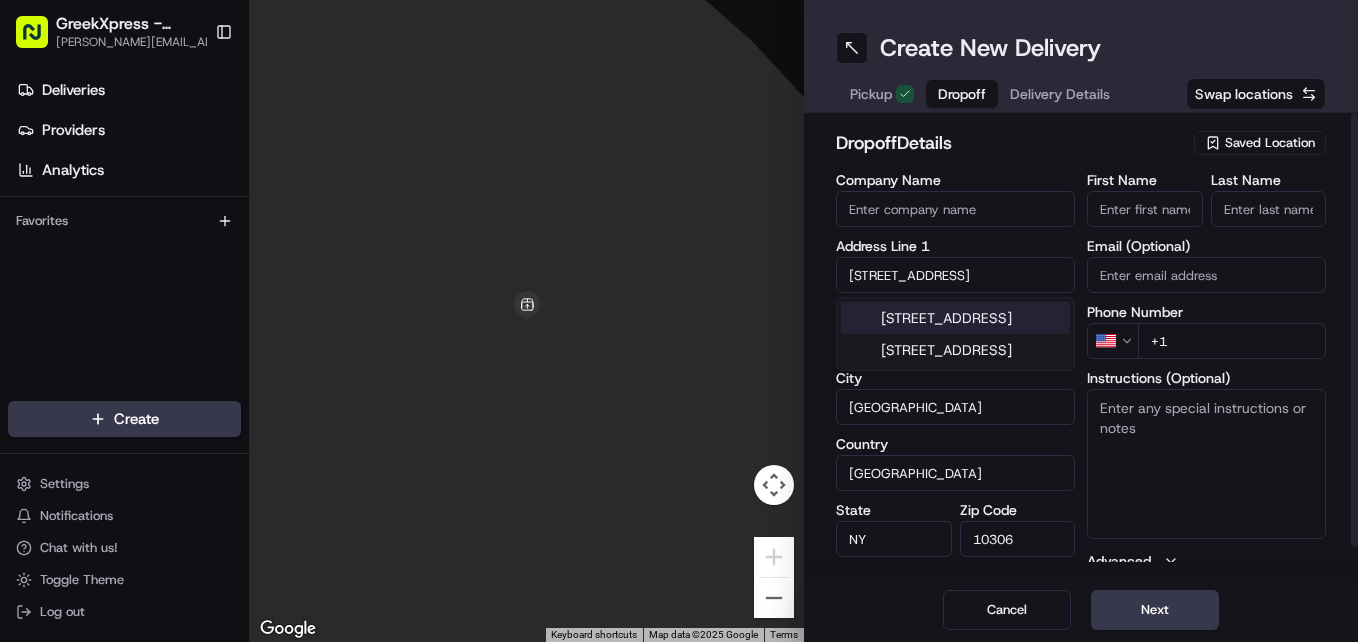 type on "[STREET_ADDRESS]" 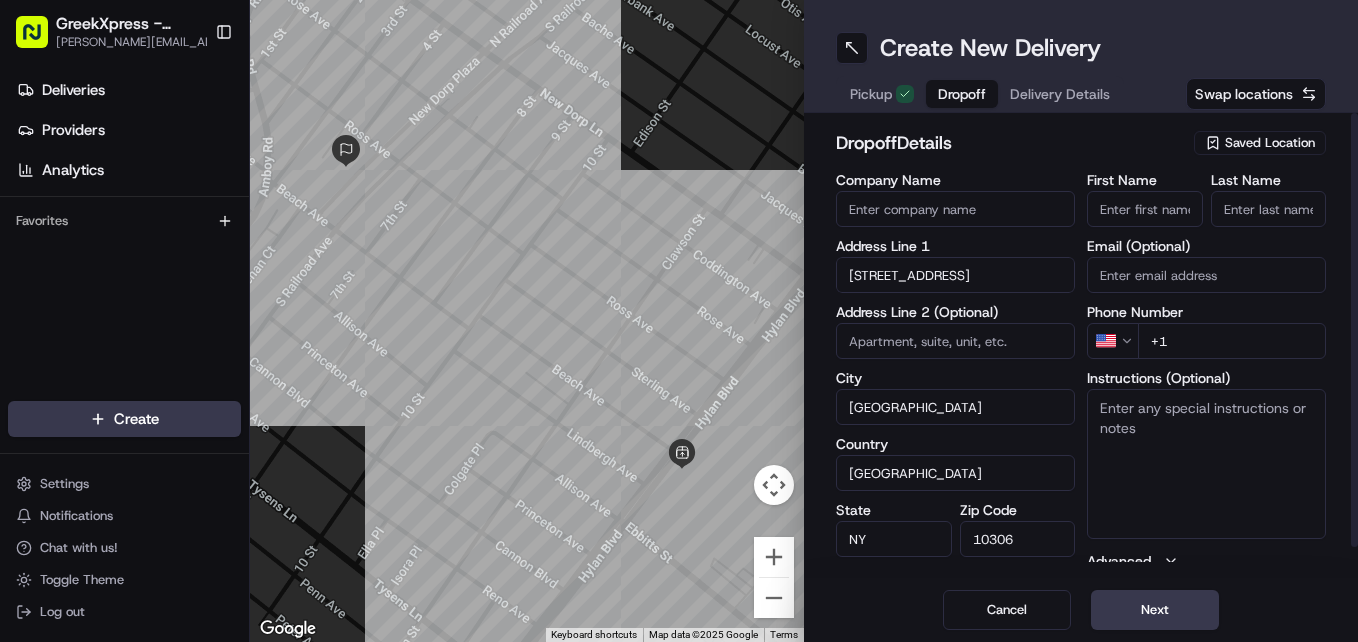 click on "First Name" at bounding box center [1145, 209] 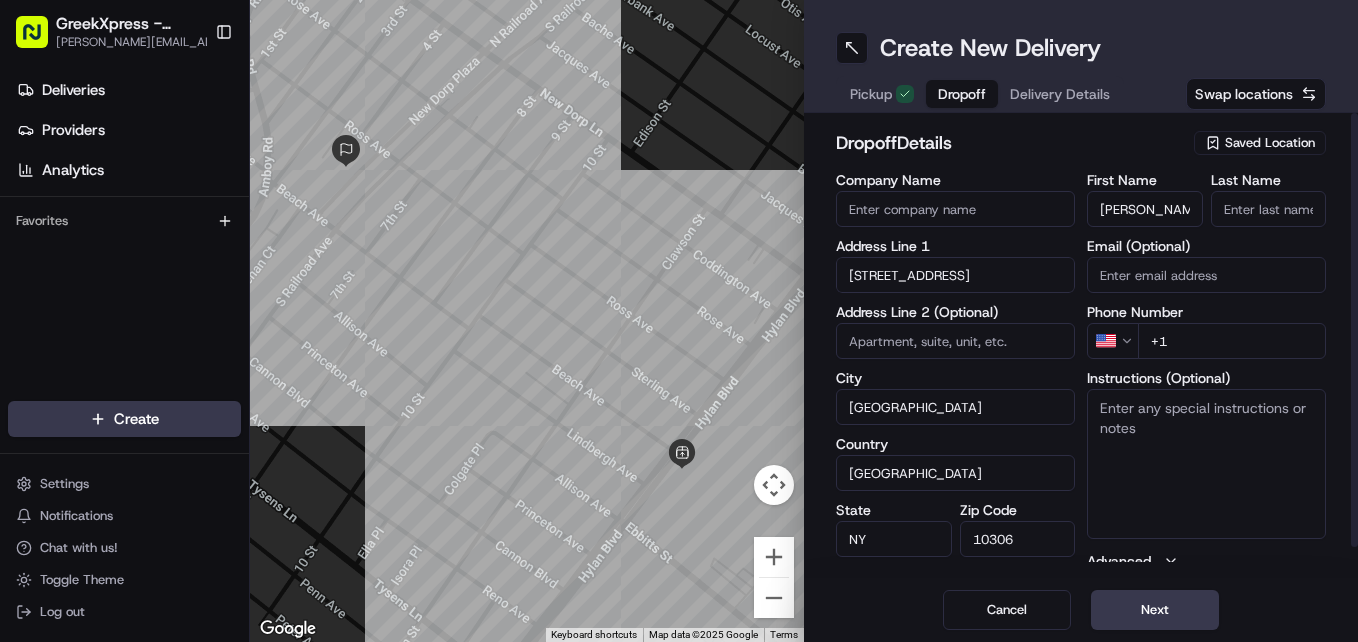 type on "[PERSON_NAME]" 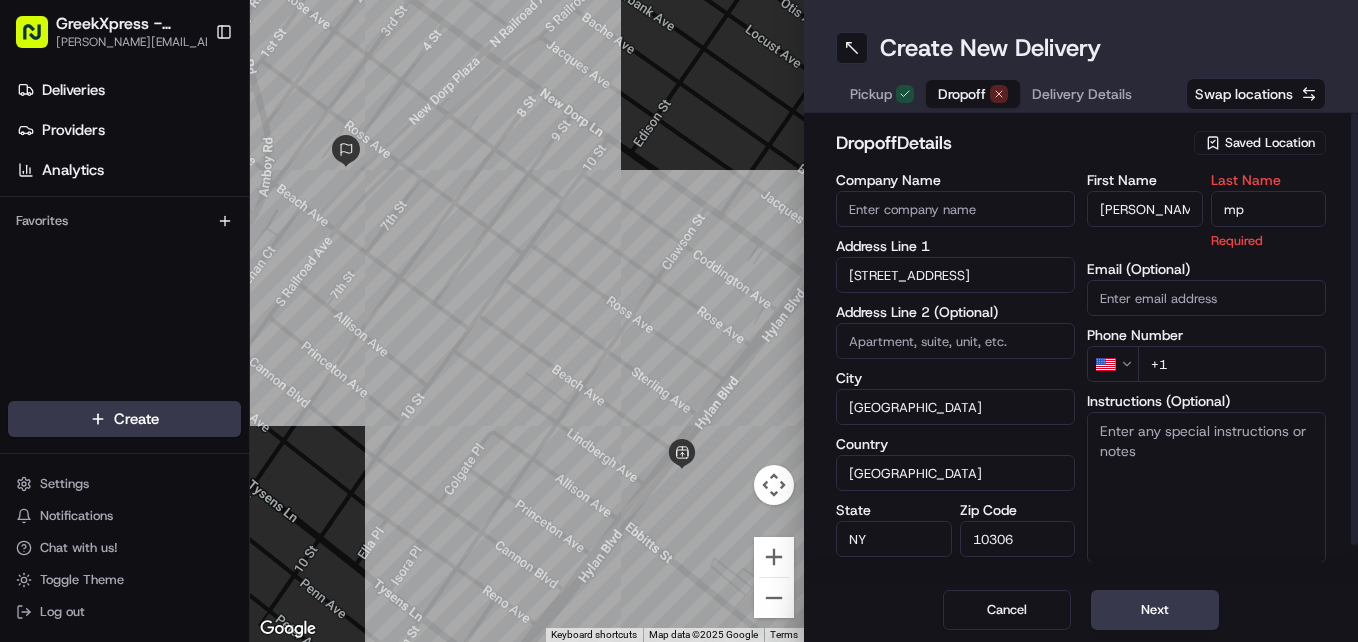 type on "mp" 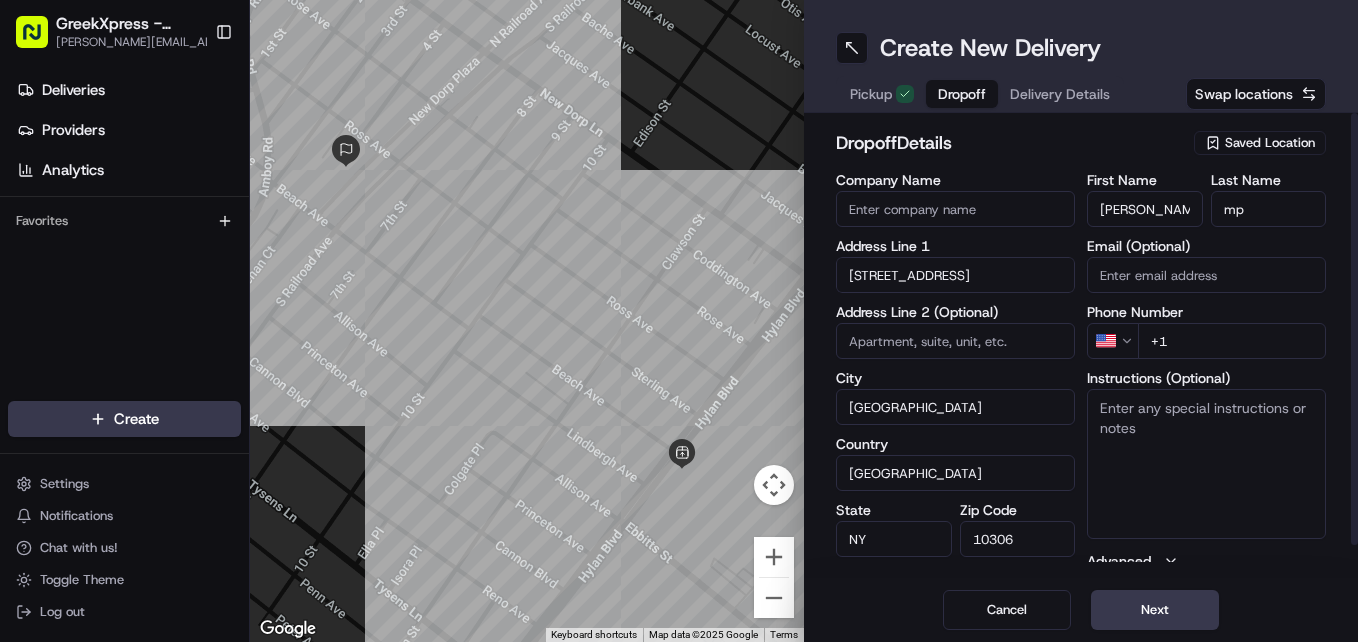 click on "First Name [PERSON_NAME] Last Name mp Email (Optional) Phone Number US +1 Instructions (Optional) Advanced" at bounding box center [1206, 383] 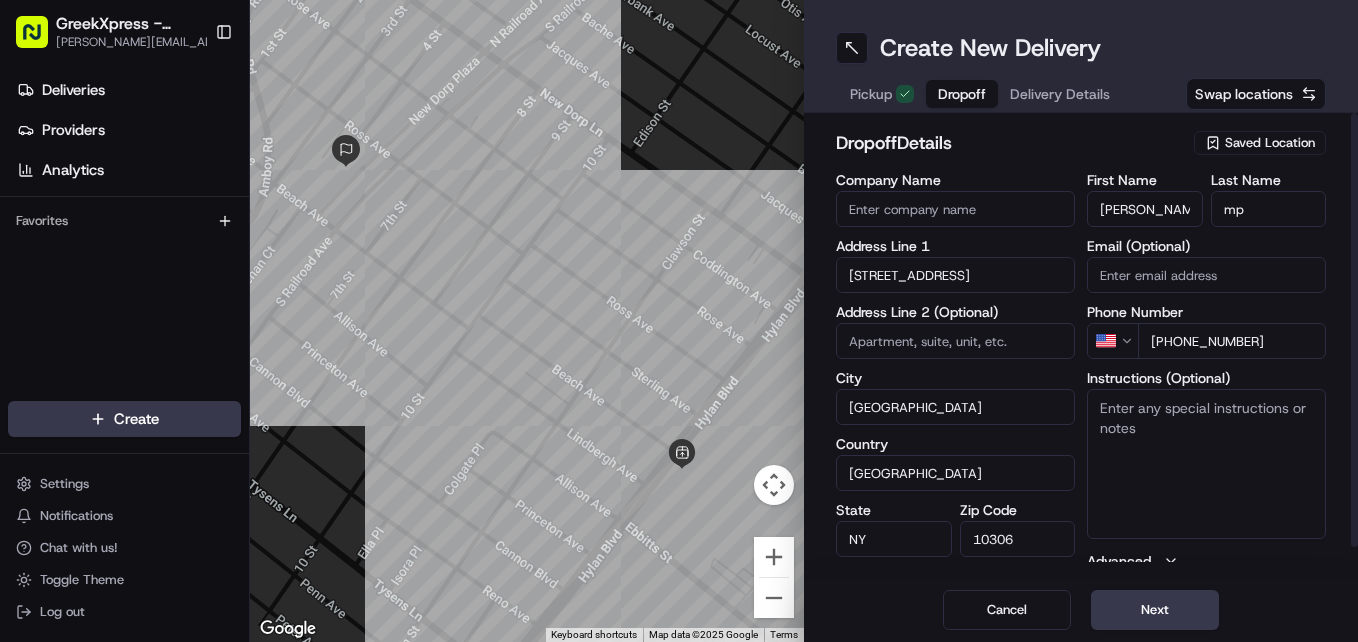 type on "[PHONE_NUMBER]" 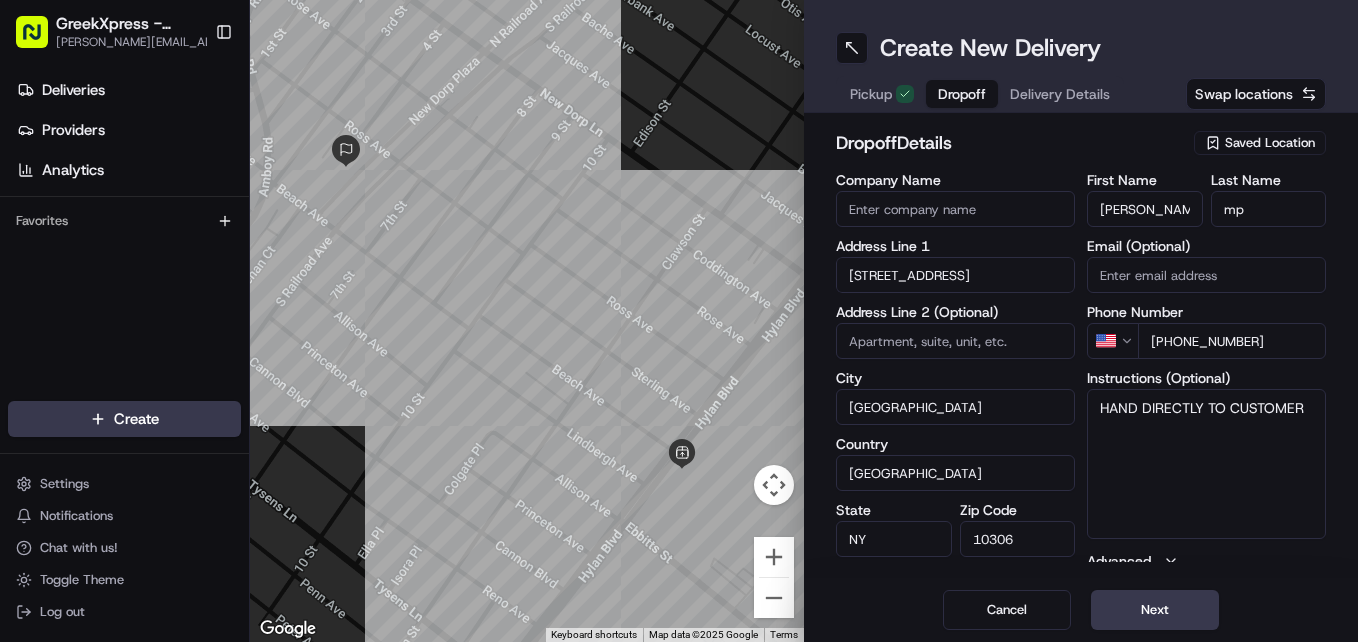 click on "HAND DIRECTLY TO CUSTOMER" at bounding box center (1206, 464) 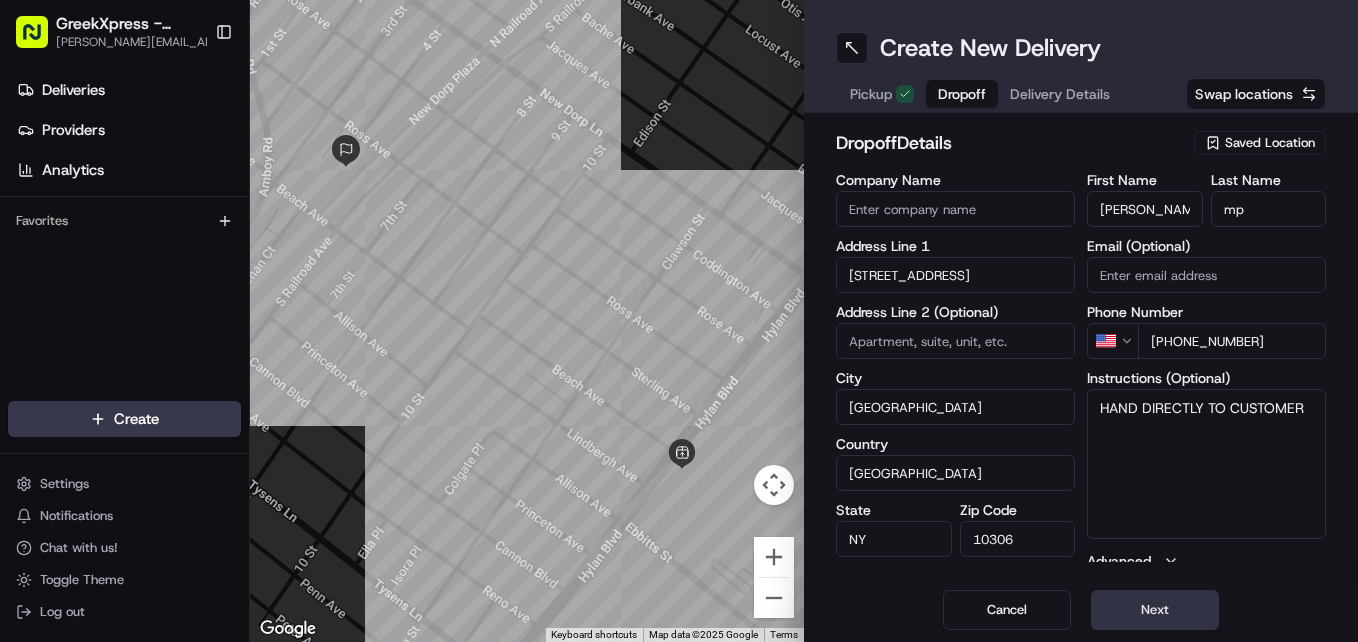type on "HAND DIRECTLY TO CUSTOMER" 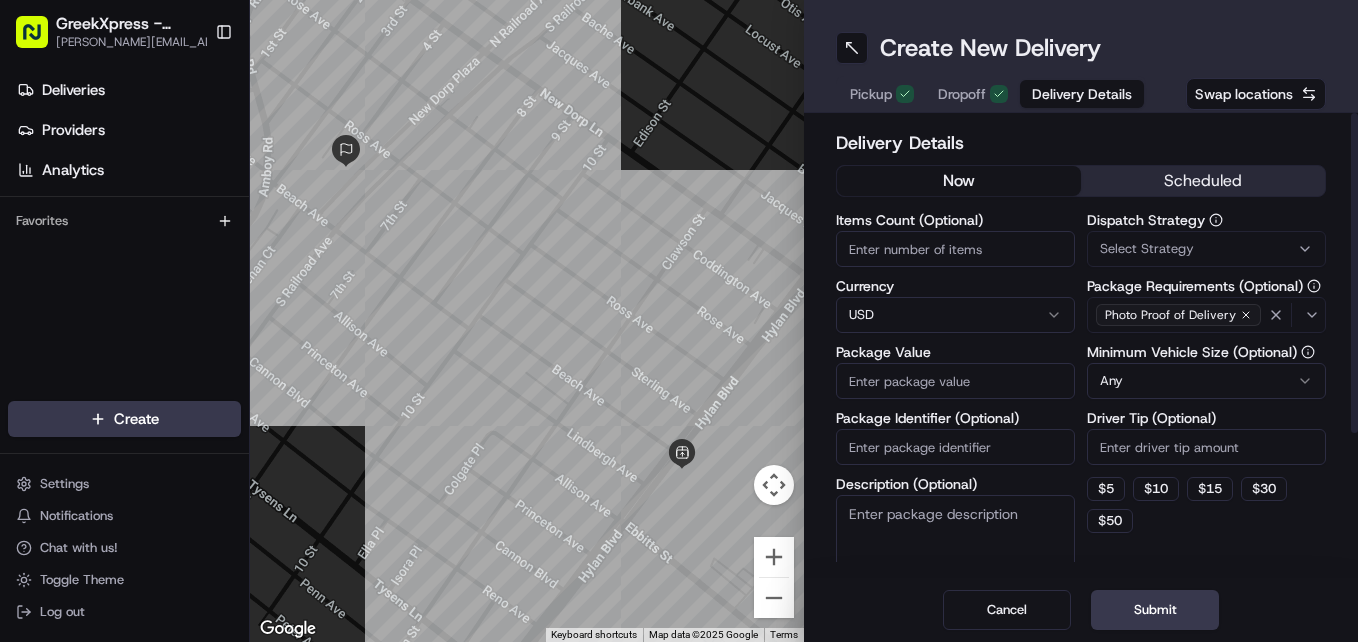 click on "Package Value" at bounding box center (955, 381) 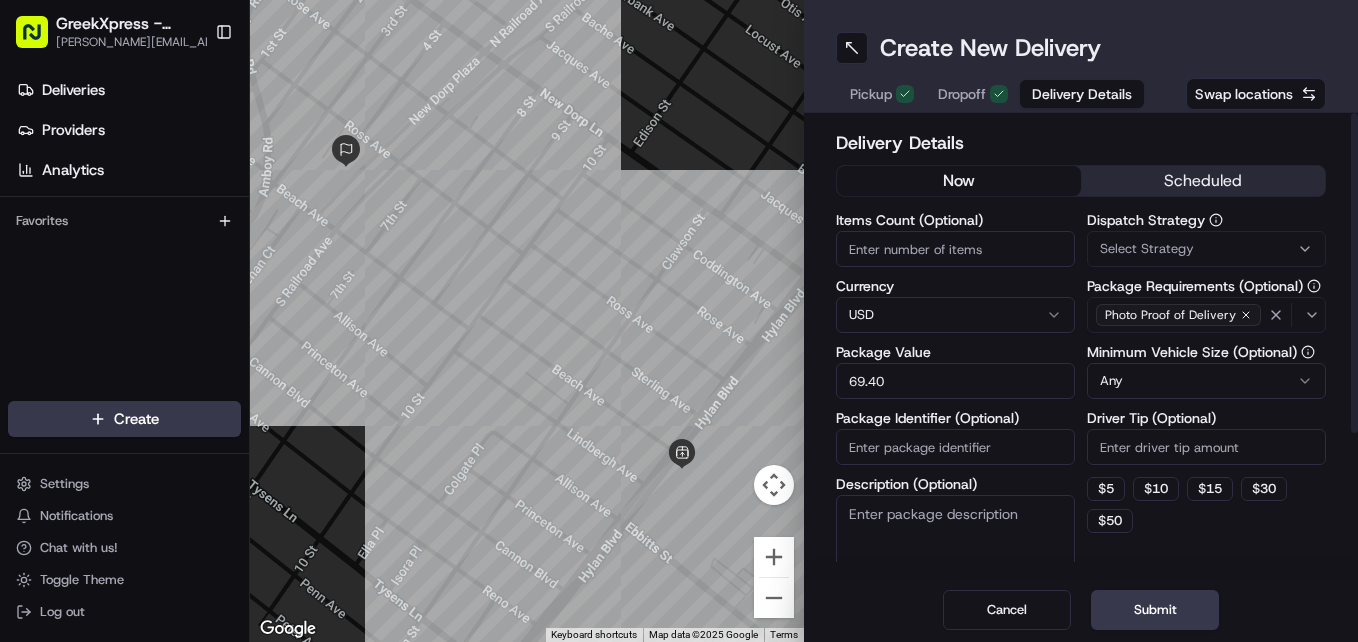 type on "69.40" 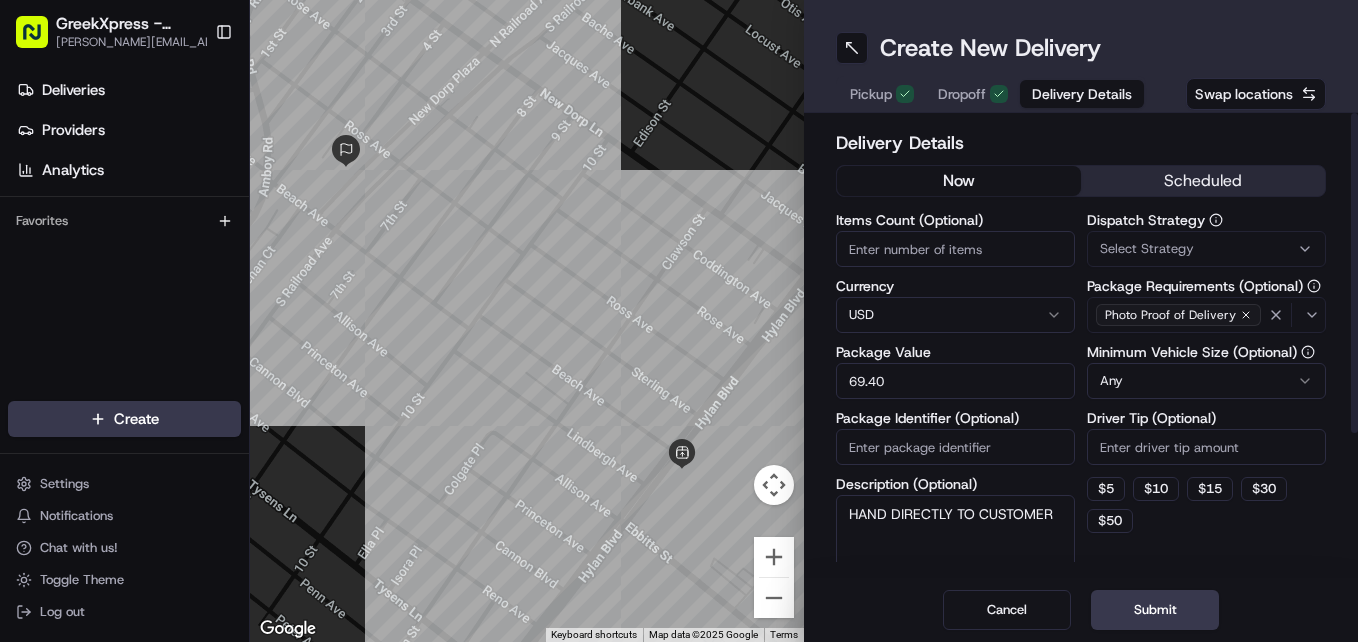type on "HAND DIRECTLY TO CUSTOMER" 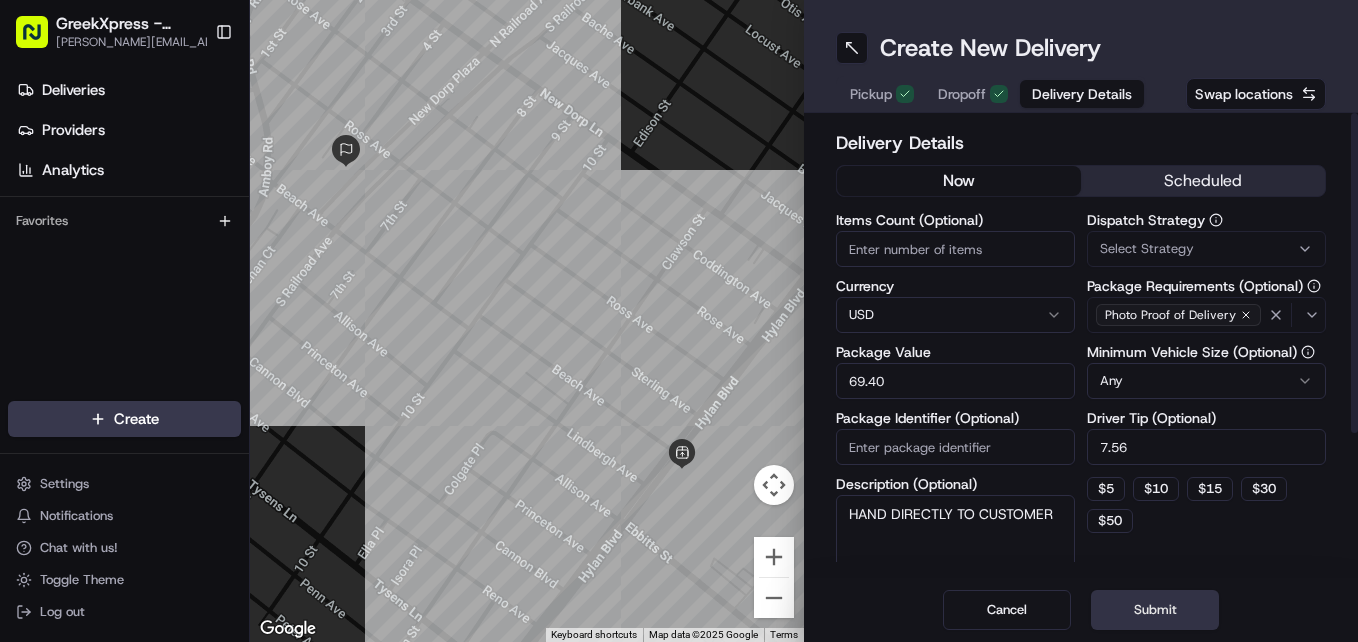 type on "7.56" 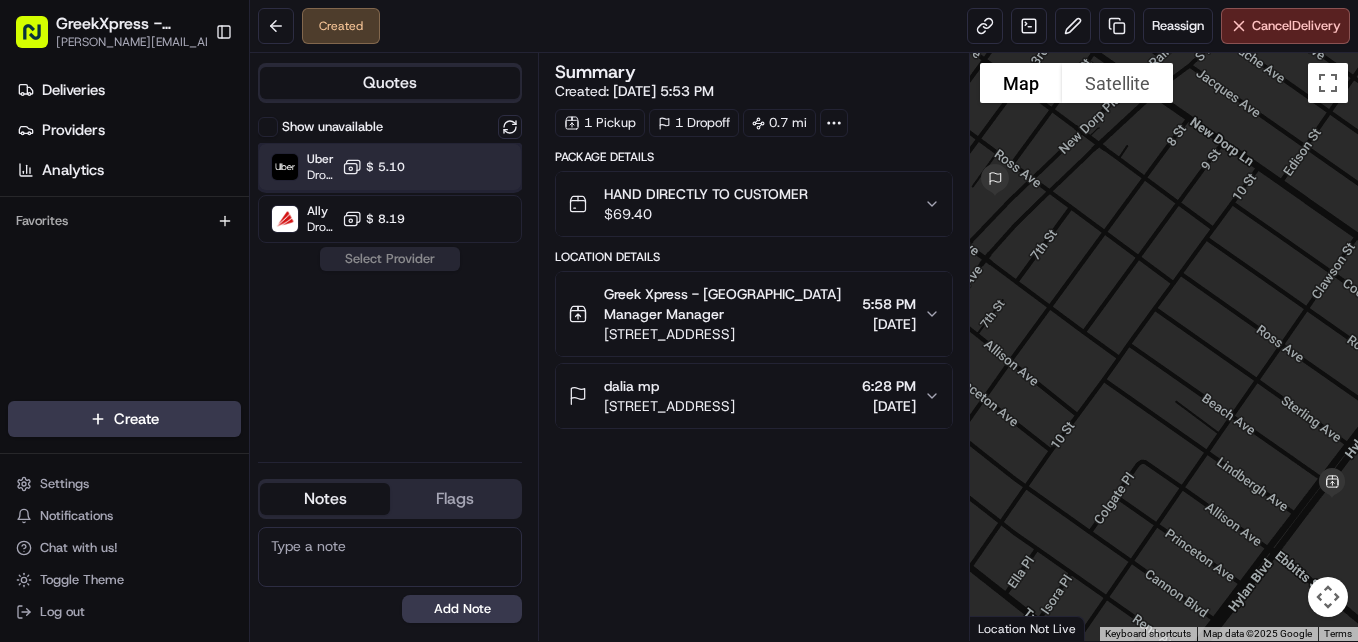 click on "Uber Dropoff ETA   22 minutes $   5.10" at bounding box center (390, 167) 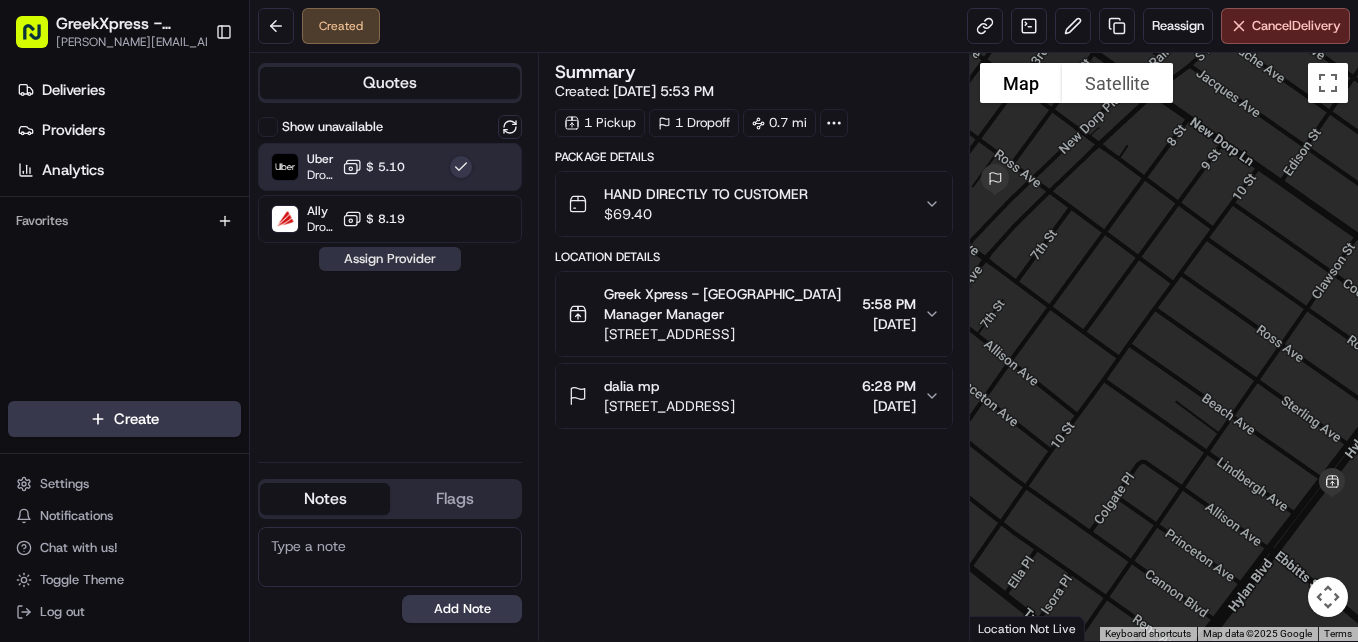 click on "Assign Provider" at bounding box center (390, 259) 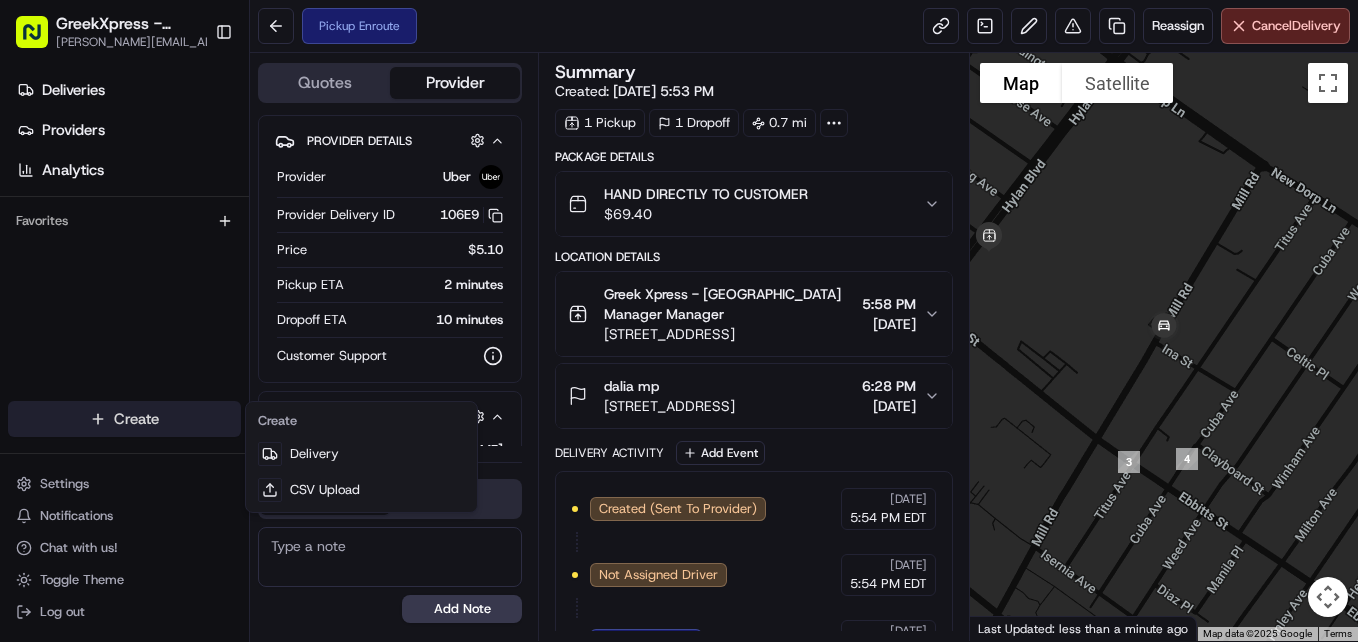 click on "GreekXpress - Staten Island [EMAIL_ADDRESS][DOMAIN_NAME] Toggle Sidebar Deliveries Providers Analytics Favorites Main Menu Members & Organization Organization Users Roles Preferences Customization Tracking Orchestration Automations Dispatch Strategy Locations Pickup Locations Dropoff Locations Billing Billing Refund Requests Integrations Notification Triggers Webhooks API Keys Request Logs Create Settings Notifications Chat with us! Toggle Theme Log out Pickup Enroute Reassign Cancel  Delivery Quotes Provider Provider Details Hidden ( 1 ) Provider Uber   Provider Delivery ID 106E9 Copy  del_ZiB0d-FfSeOKhpTs1TEG6Q 106E9 Price $5.10 Pickup ETA 2 minutes Dropoff ETA 10 minutes Customer Support Driver Details Hidden ( 5 ) Name [PERSON_NAME] Pickup Phone Number +1 312 766 6835 ext. 76704613 Dropoff Phone Number [PHONE_NUMBER] Tip $7.56 Type car Make Toyota Model Prius Color white License Plate Number ***3937 Notes Flags [PERSON_NAME][EMAIL_ADDRESS][DOMAIN_NAME] [PERSON_NAME][EMAIL_ADDRESS][DOMAIN_NAME] Add Note [PERSON_NAME][EMAIL_ADDRESS][DOMAIN_NAME] Add Flag Summary" at bounding box center [679, 321] 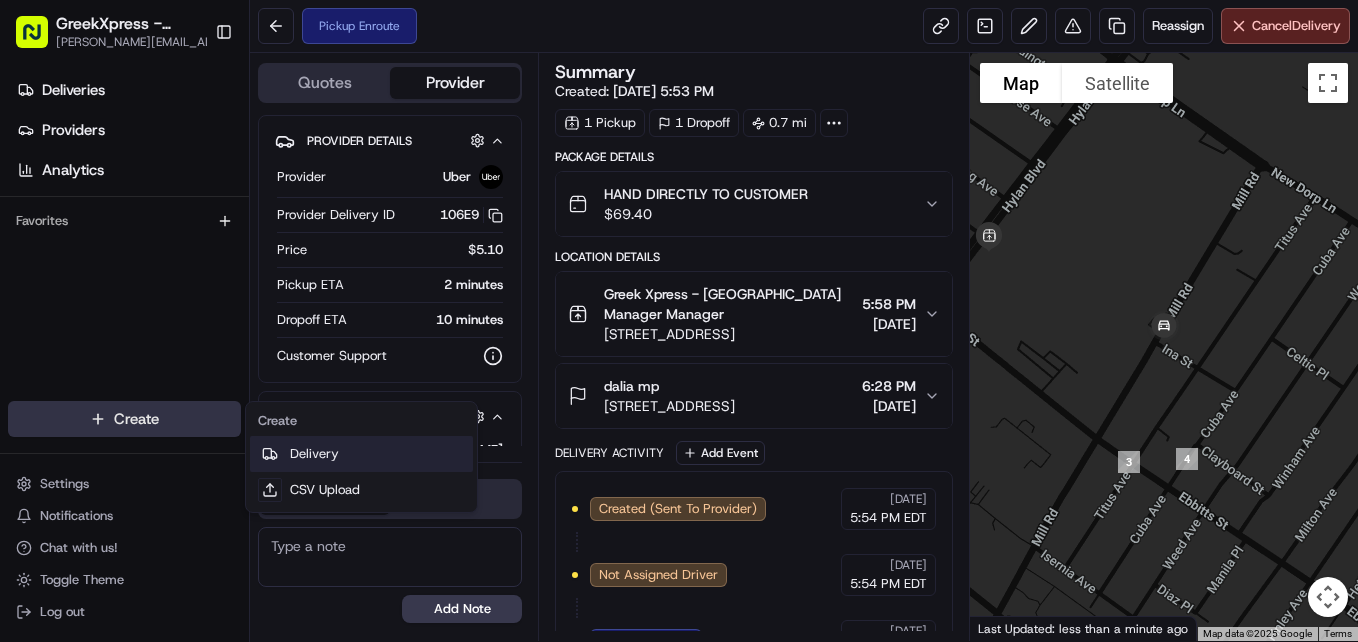 click on "Delivery" at bounding box center [361, 454] 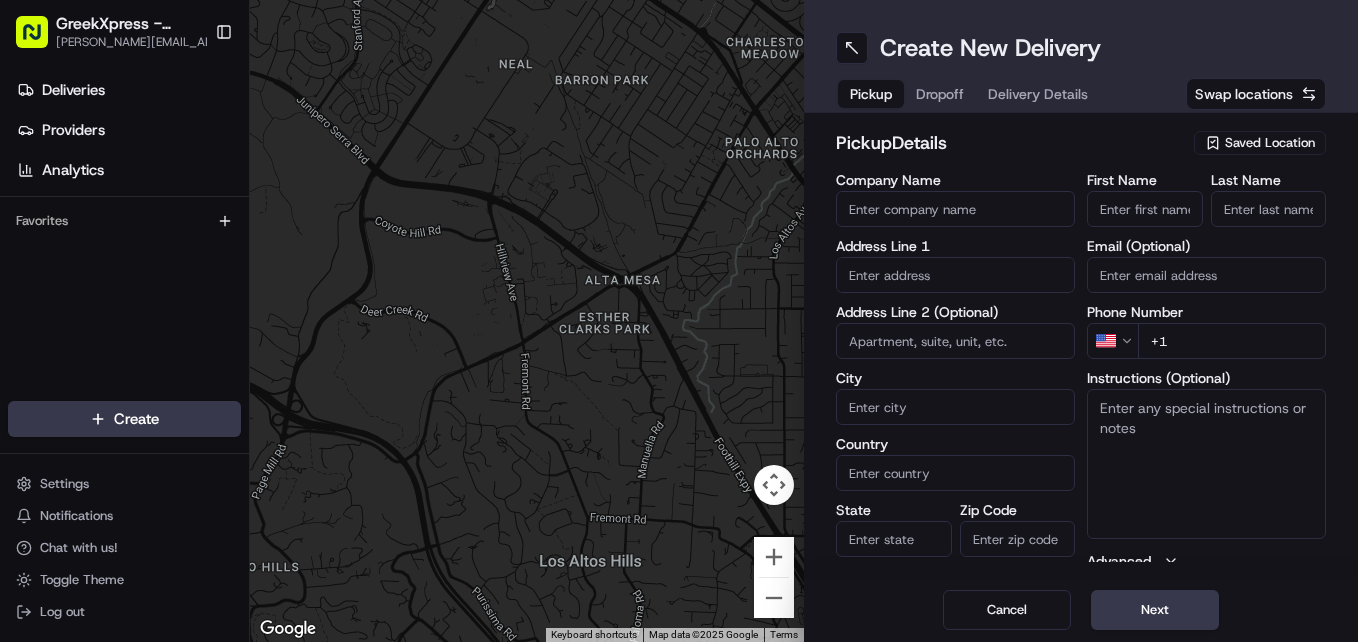 click on "Swap locations" at bounding box center (1244, 94) 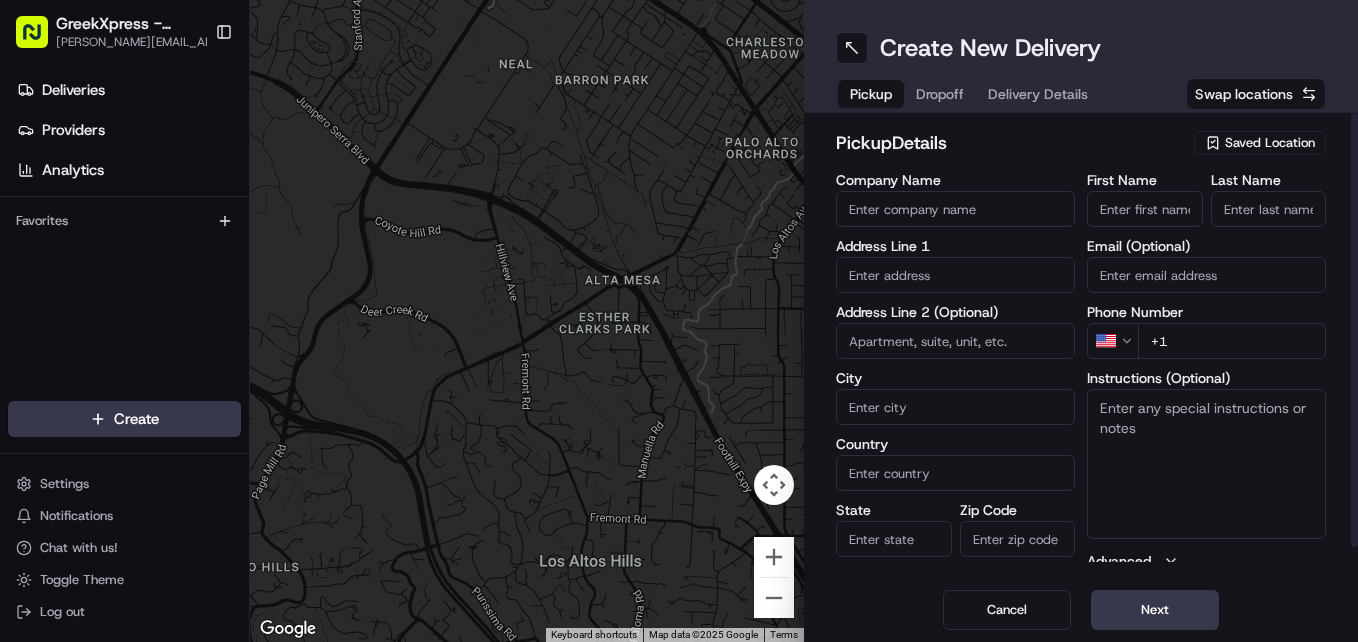 click on "Saved Location" at bounding box center (1270, 143) 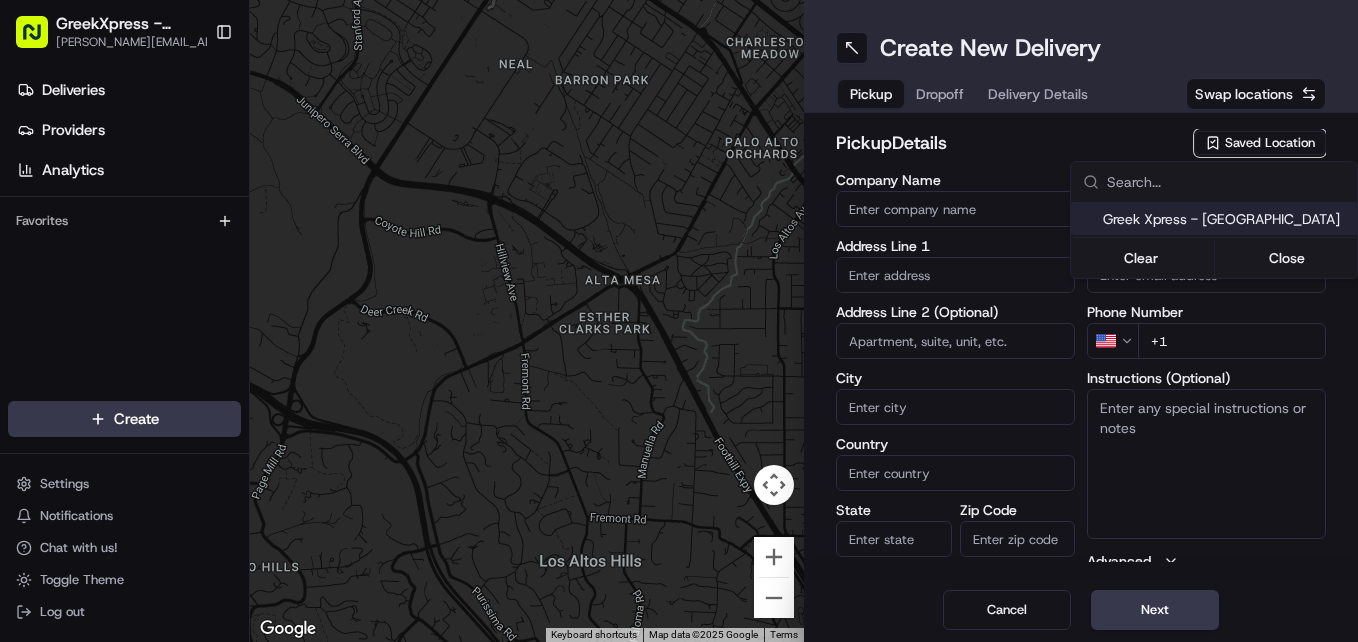 click on "Greek Xpress - [GEOGRAPHIC_DATA]" at bounding box center [1226, 219] 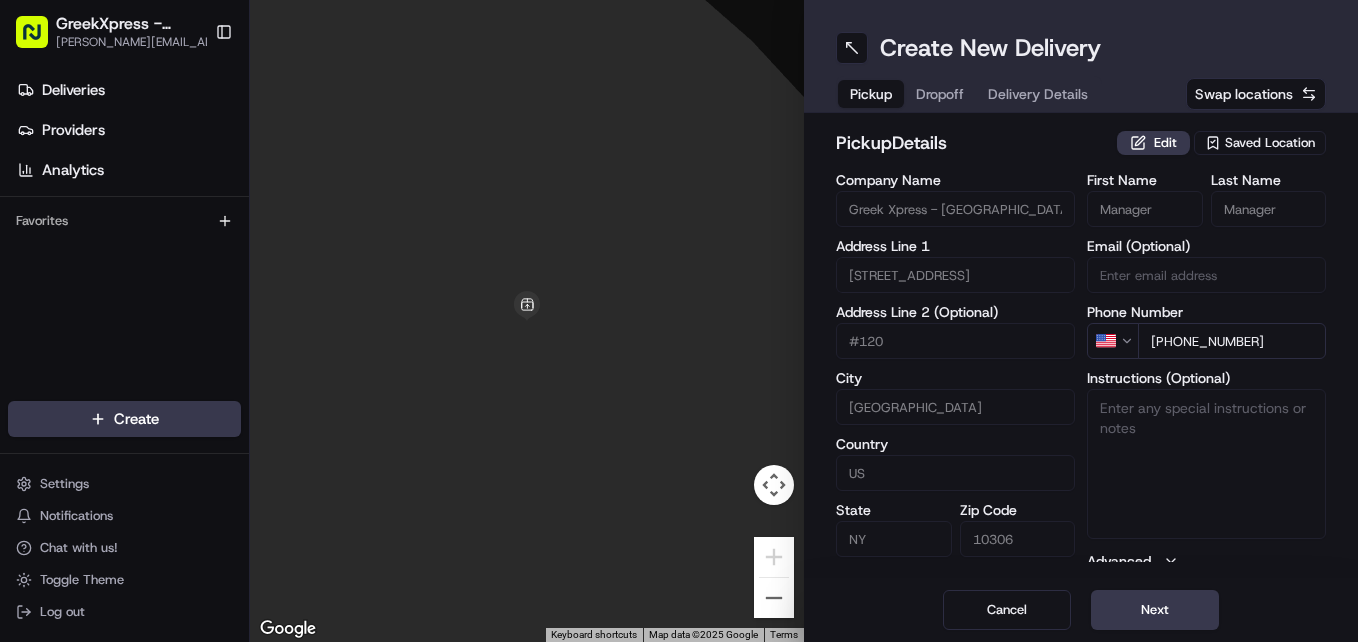 click on "GreekXpress - Staten Island [EMAIL_ADDRESS][DOMAIN_NAME] Toggle Sidebar Deliveries Providers Analytics Favorites Main Menu Members & Organization Organization Users Roles Preferences Customization Tracking Orchestration Automations Dispatch Strategy Locations Pickup Locations Dropoff Locations Billing Billing Refund Requests Integrations Notification Triggers Webhooks API Keys Request Logs Create Settings Notifications Chat with us! Toggle Theme Log out To navigate the map with touch gestures double-tap and hold your finger on the map, then drag the map. ← Move left → Move right ↑ Move up ↓ Move down + Zoom in - Zoom out Home Jump left by 75% End Jump right by 75% Page Up Jump up by 75% Page Down Jump down by 75% Keyboard shortcuts Map Data Map data ©2025 Google Map data ©2025 Google 2 m  Click to toggle between metric and imperial units Terms Report a map error Create New Delivery Pickup Dropoff Delivery Details Swap locations pickup  Details  Edit Saved Location Company Name #120 City [GEOGRAPHIC_DATA]" at bounding box center (679, 321) 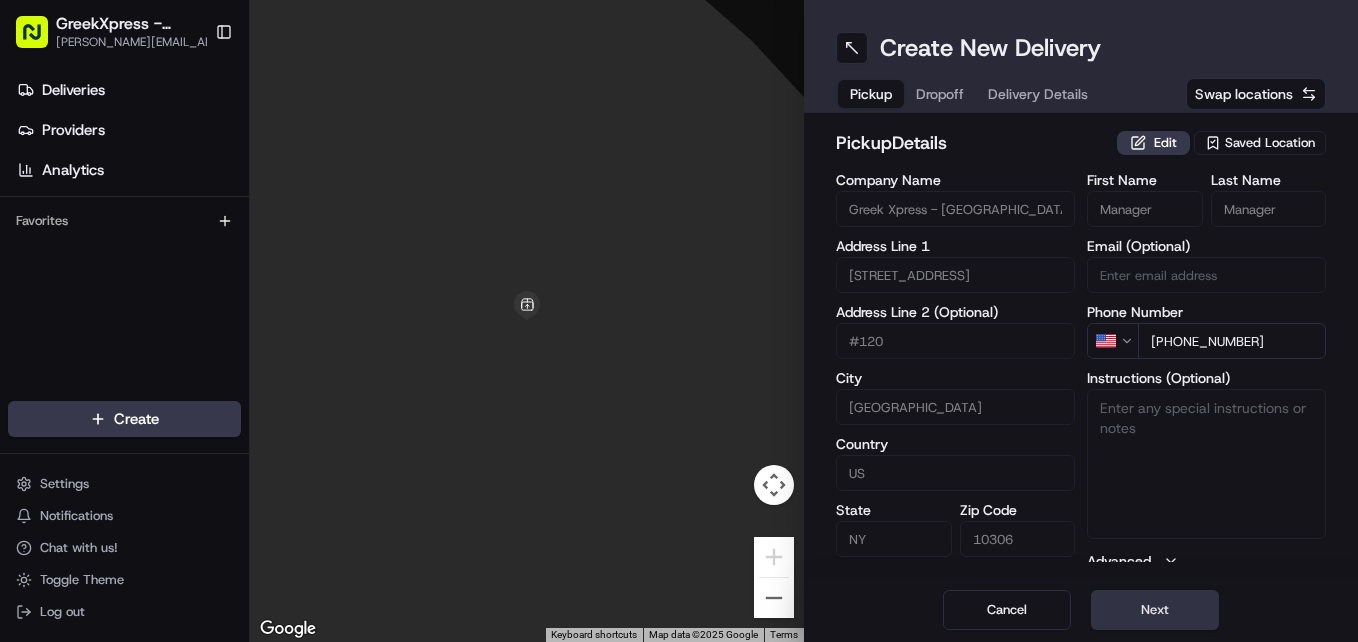 click on "Next" at bounding box center (1155, 610) 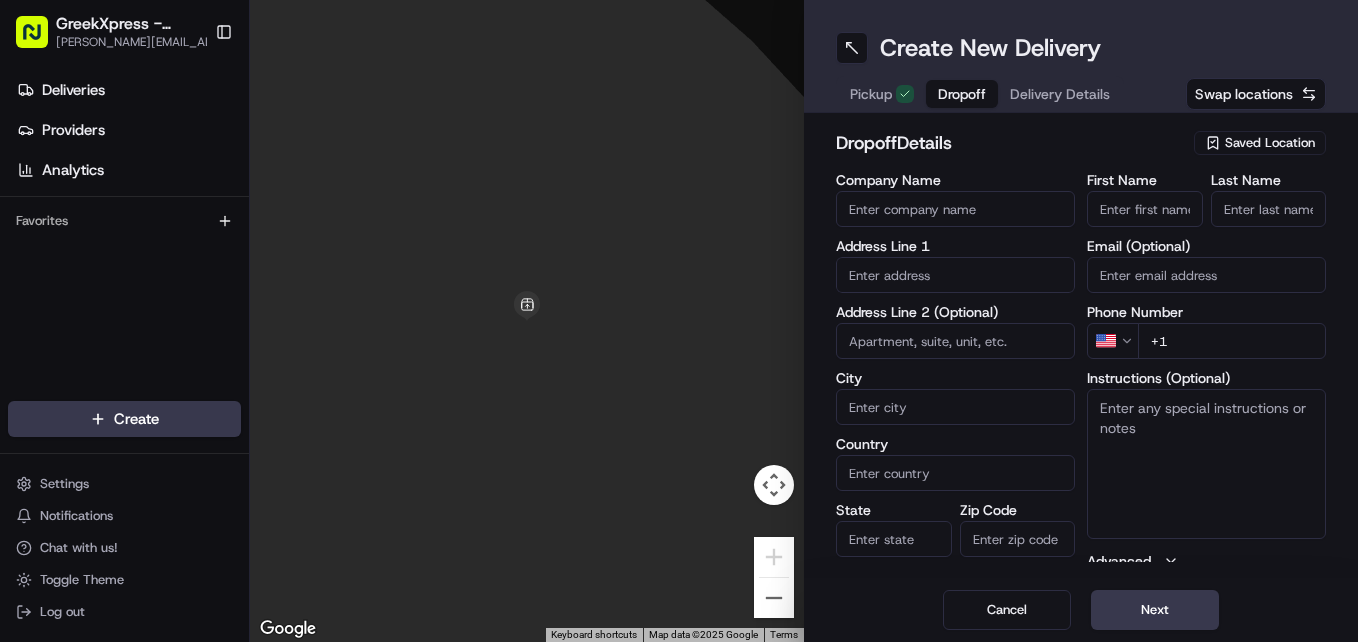 click on "GreekXpress - Staten Island [EMAIL_ADDRESS][DOMAIN_NAME] Toggle Sidebar Deliveries Providers Analytics Favorites Main Menu Members & Organization Organization Users Roles Preferences Customization Tracking Orchestration Automations Dispatch Strategy Locations Pickup Locations Dropoff Locations Billing Billing Refund Requests Integrations Notification Triggers Webhooks API Keys Request Logs Create Settings Notifications Chat with us! Toggle Theme Log out To navigate the map with touch gestures double-tap and hold your finger on the map, then drag the map. ← Move left → Move right ↑ Move up ↓ Move down + Zoom in - Zoom out Home Jump left by 75% End Jump right by 75% Page Up Jump up by 75% Page Down Jump down by 75% Keyboard shortcuts Map Data Map data ©2025 Google Map data ©2025 Google 2 m  Click to toggle between metric and imperial units Terms Report a map error Create New Delivery Pickup Dropoff Delivery Details Swap locations dropoff  Details Saved Location Company Name Address Line 1 US" at bounding box center [679, 321] 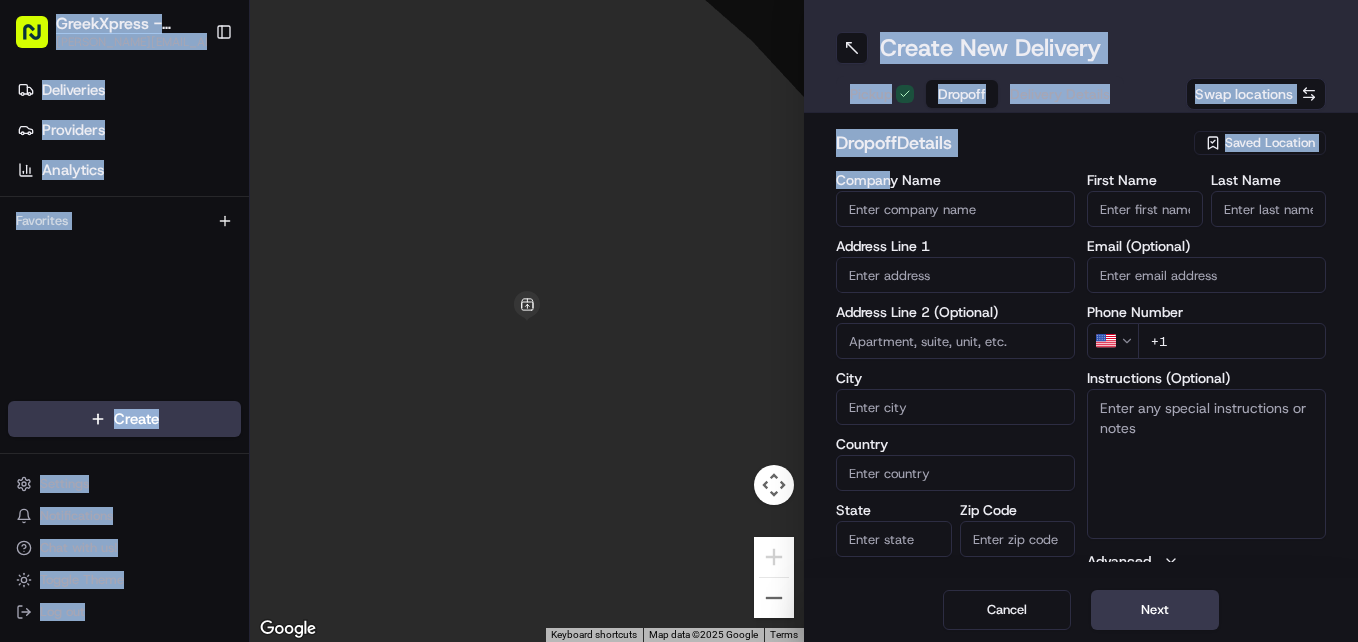 click on "First Name" at bounding box center [1145, 209] 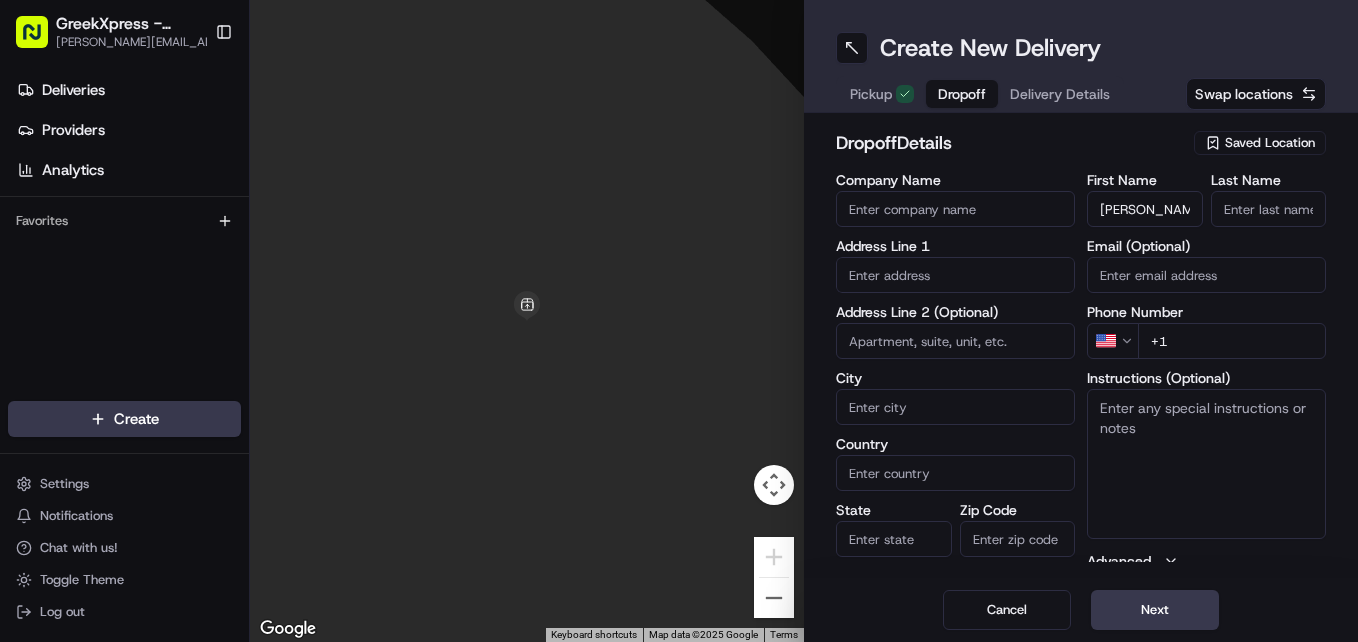 type on "[PERSON_NAME]" 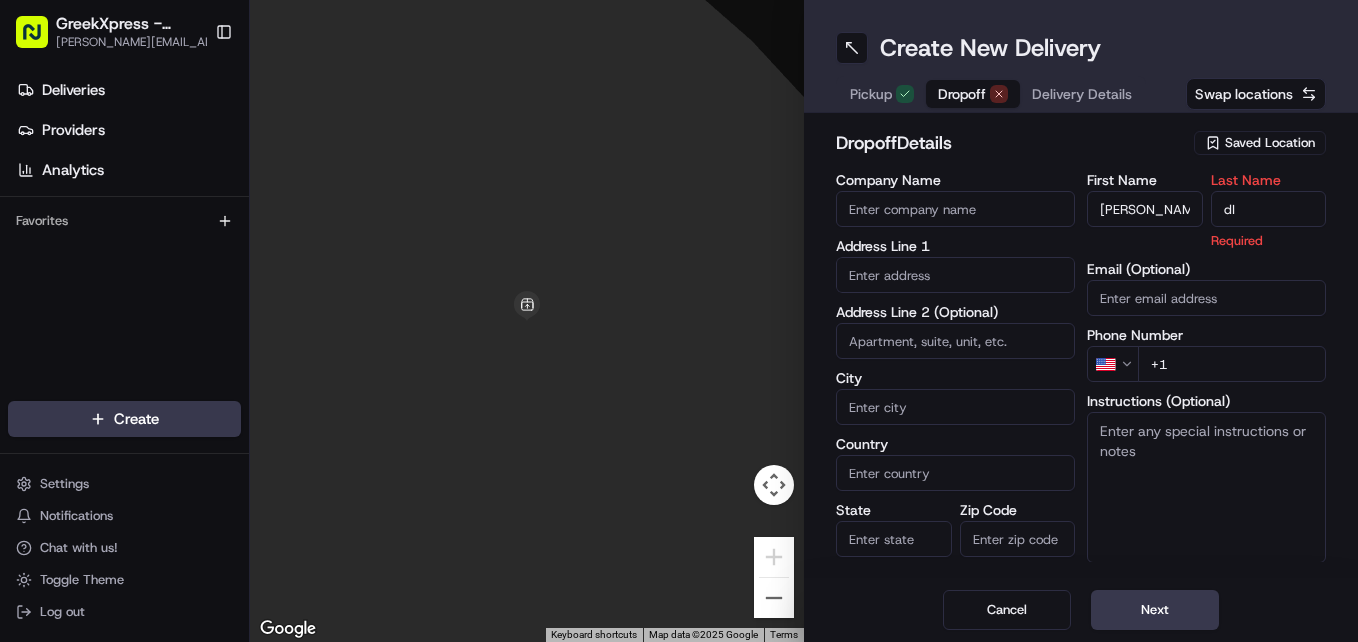 type on "d" 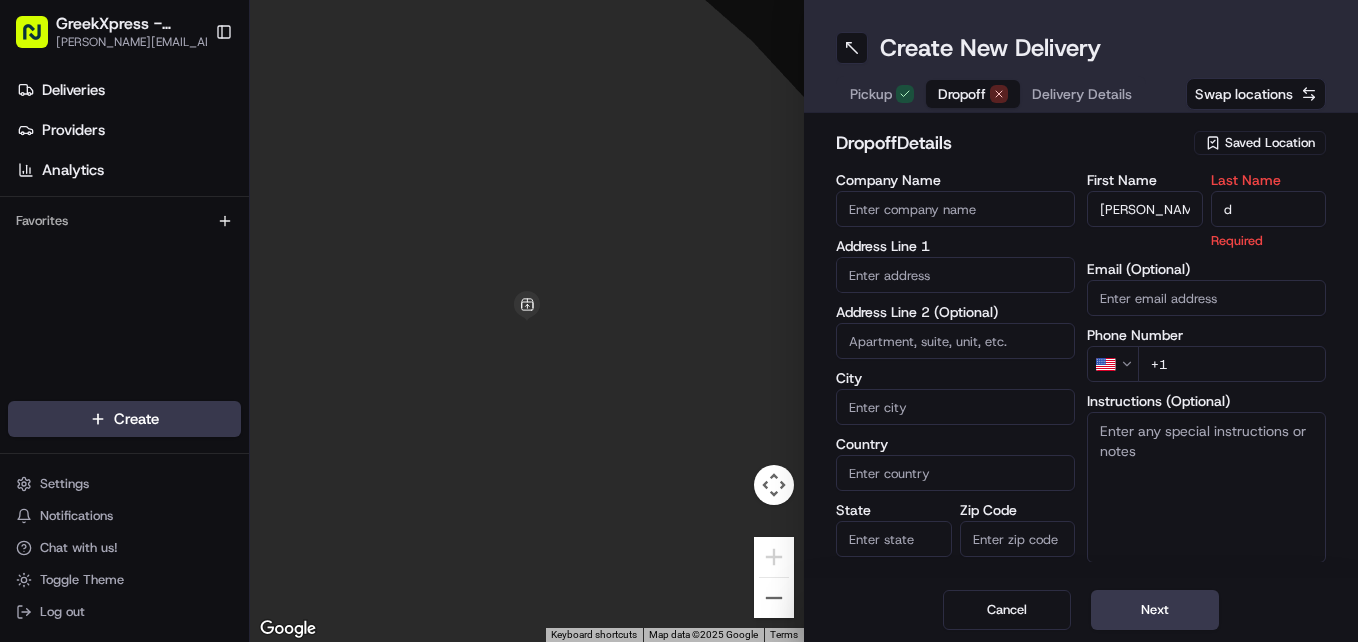 type 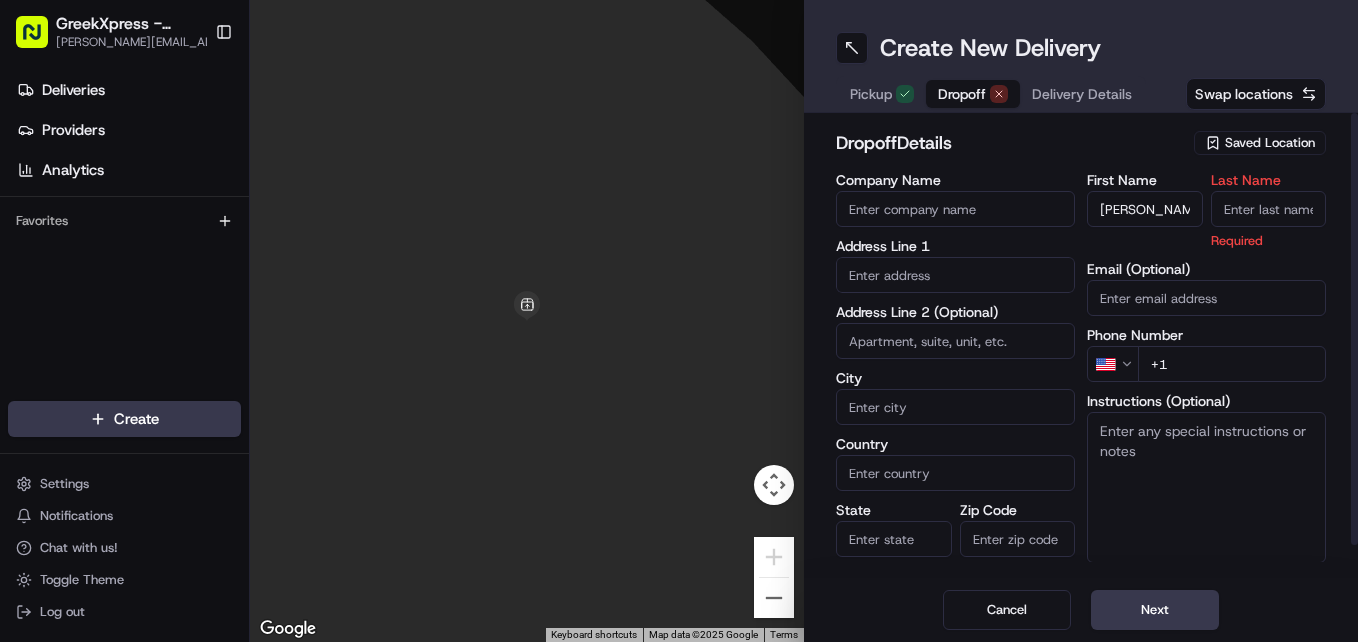 click on "[PERSON_NAME]" at bounding box center (1145, 209) 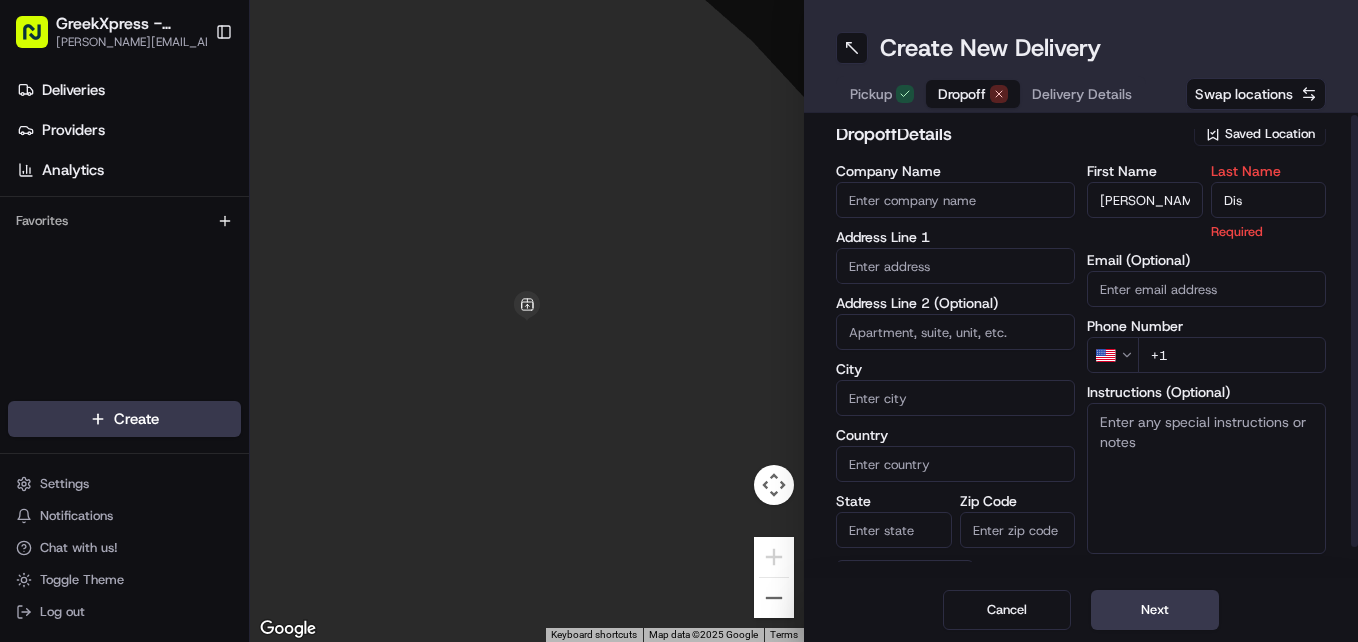 scroll, scrollTop: 0, scrollLeft: 0, axis: both 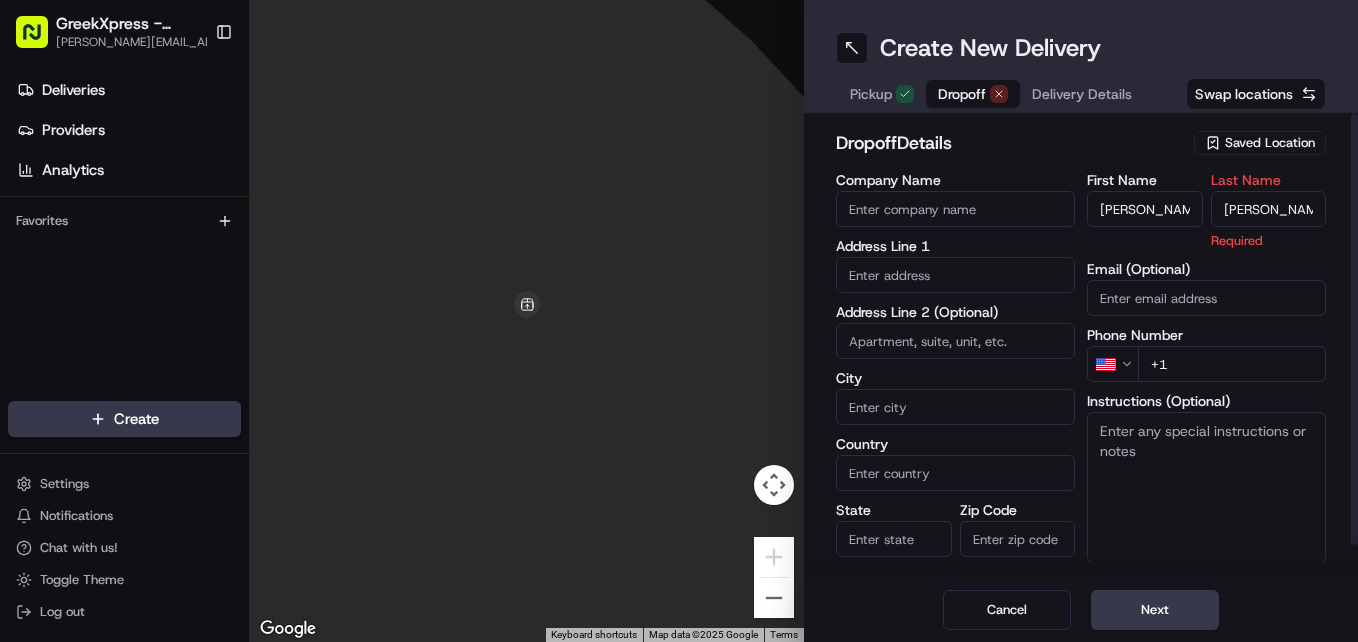 type on "[PERSON_NAME]" 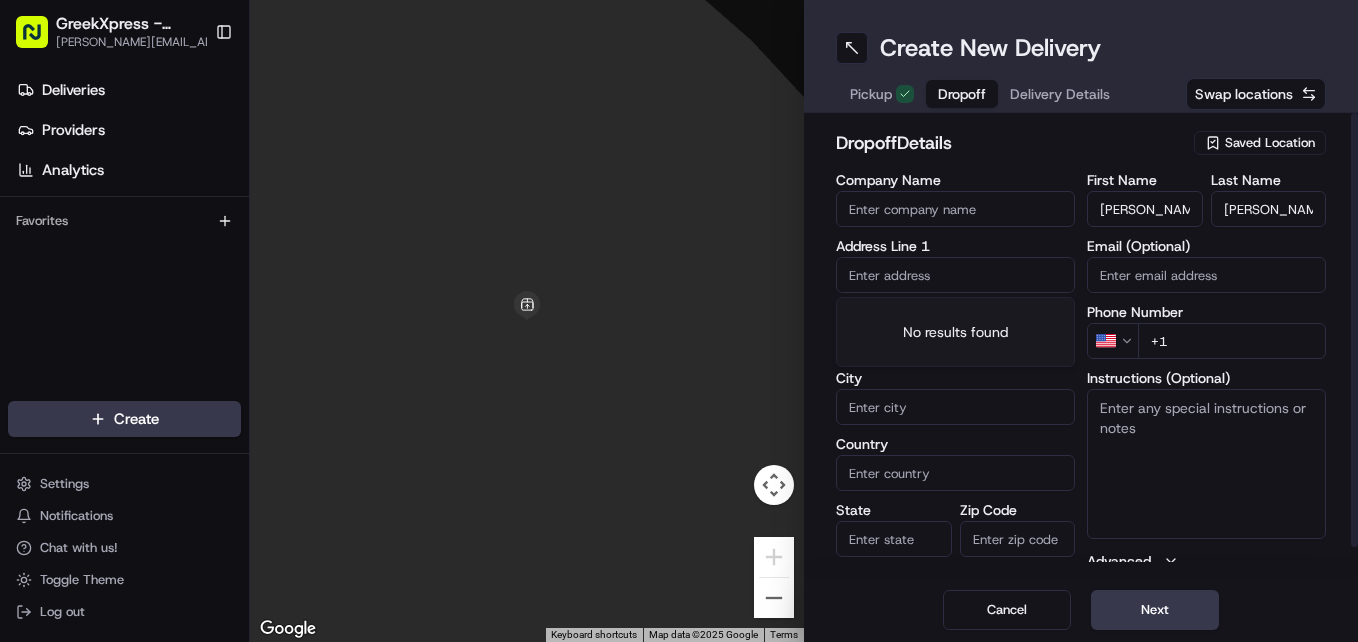 click at bounding box center (955, 275) 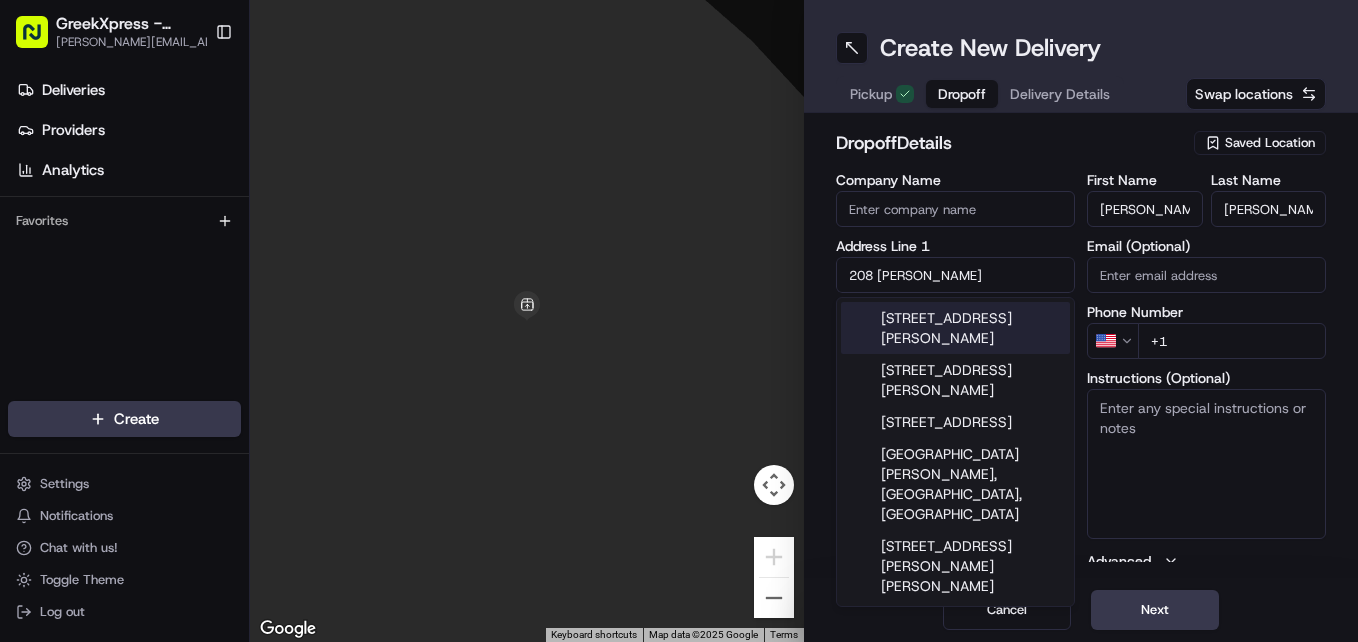 click on "[STREET_ADDRESS][PERSON_NAME]" at bounding box center [955, 328] 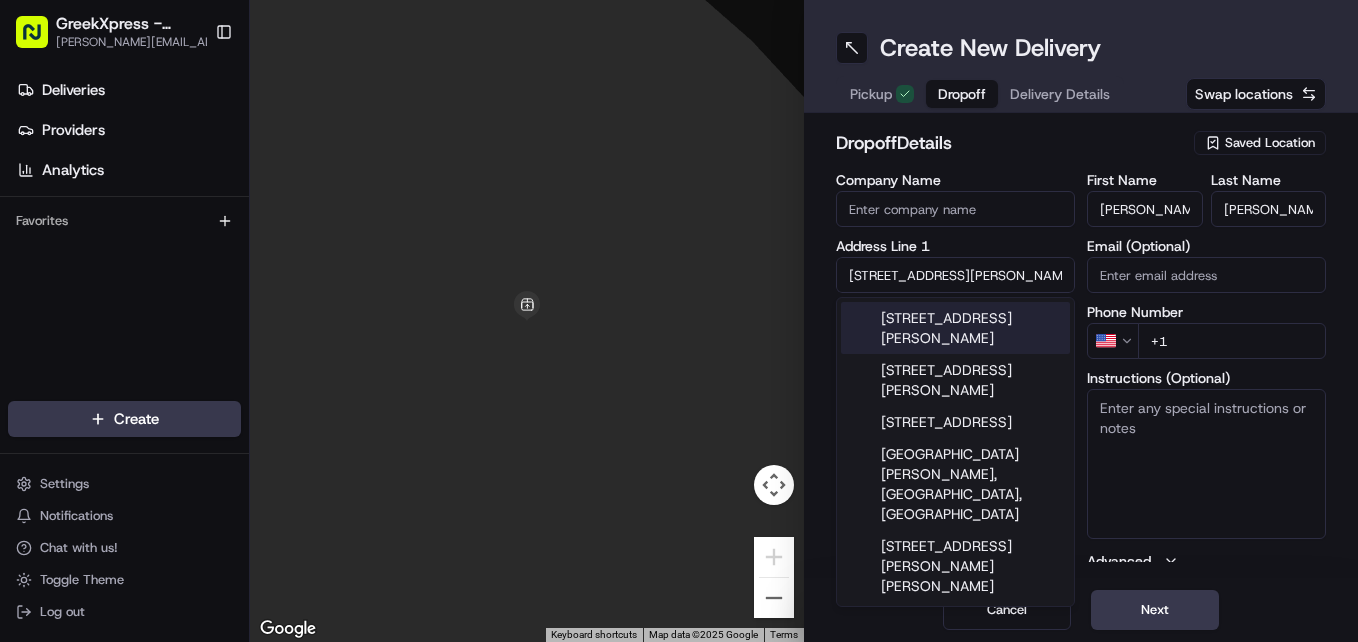 type on "[STREET_ADDRESS][PERSON_NAME]" 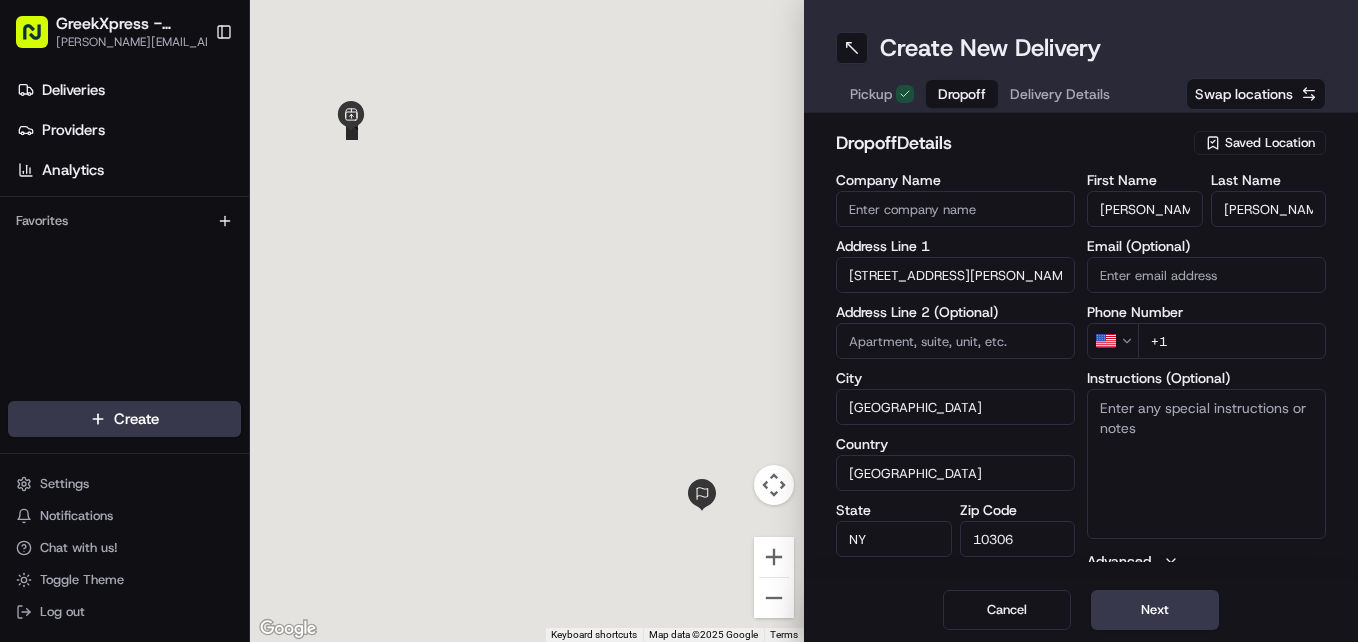 type on "[STREET_ADDRESS][PERSON_NAME]" 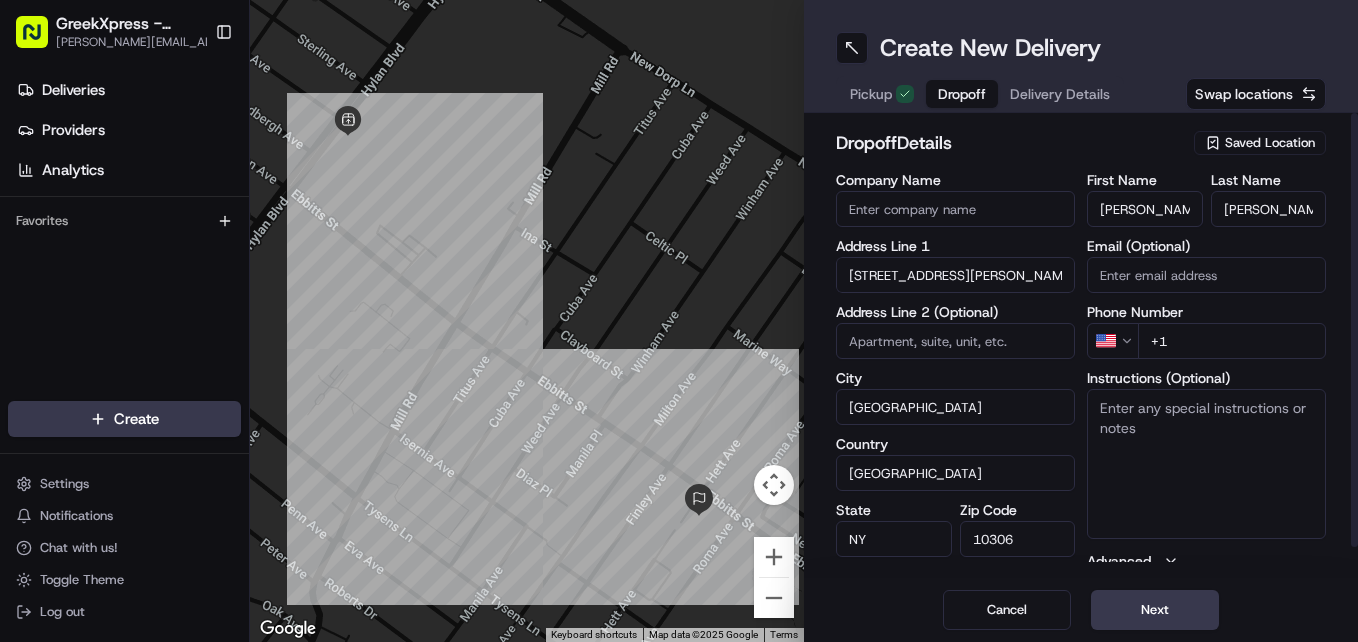 click on "+1" at bounding box center (1232, 341) 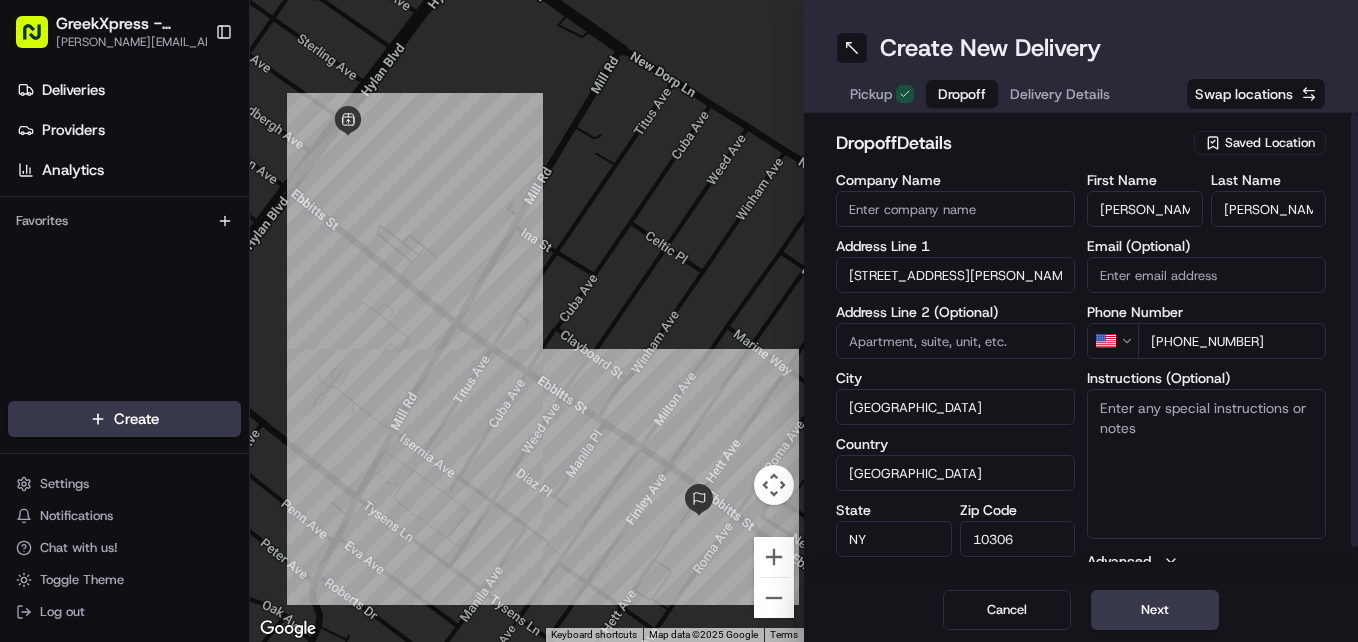 type on "[PHONE_NUMBER]" 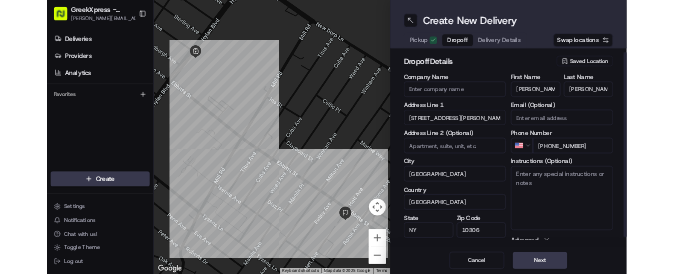 scroll, scrollTop: 9, scrollLeft: 0, axis: vertical 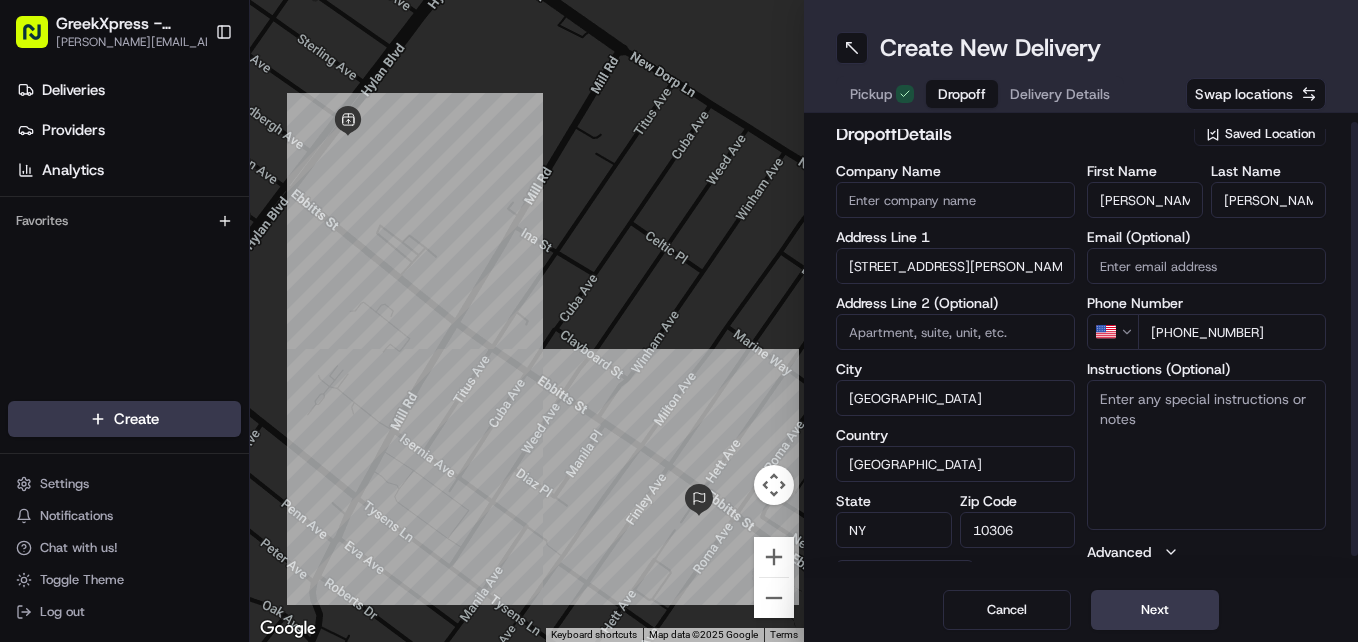 type 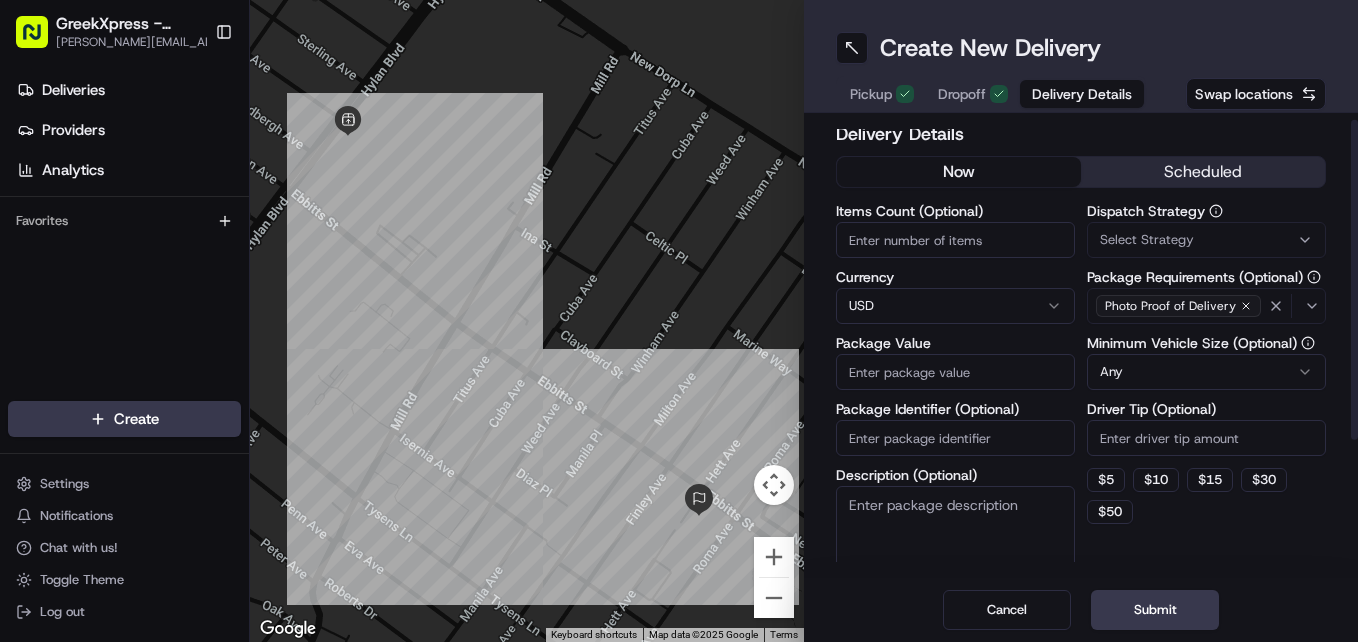 type 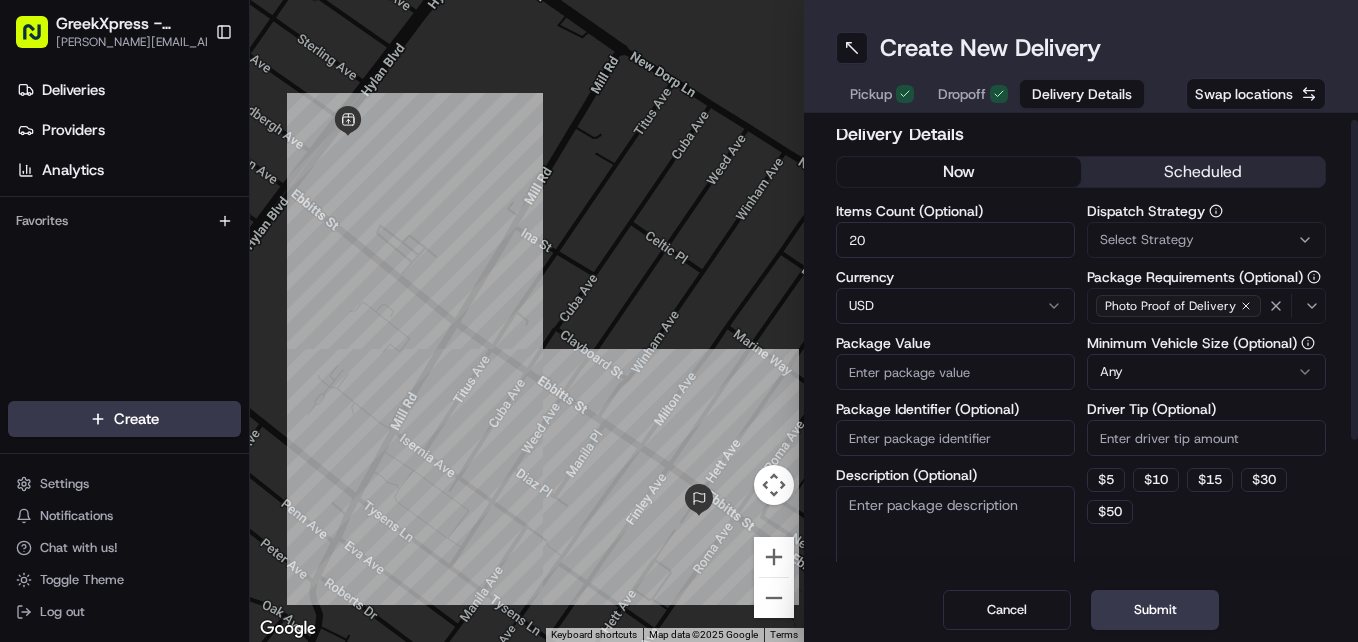 type on "20" 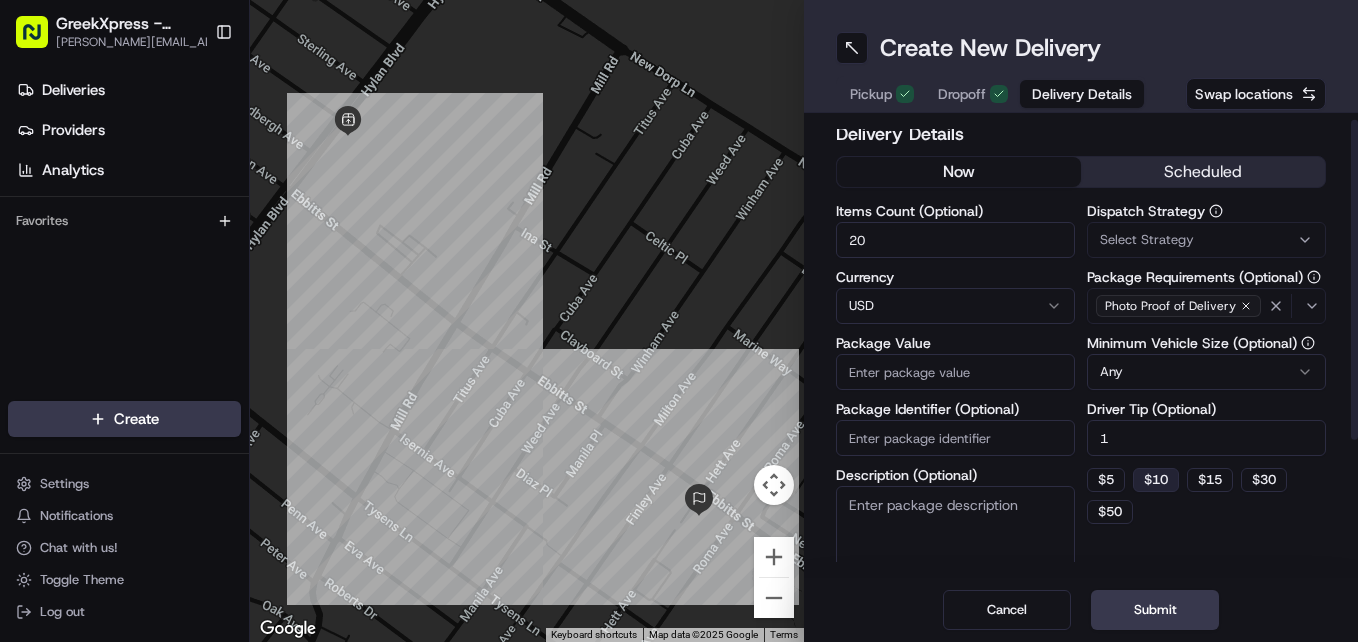 click on "$ 10" at bounding box center [1156, 480] 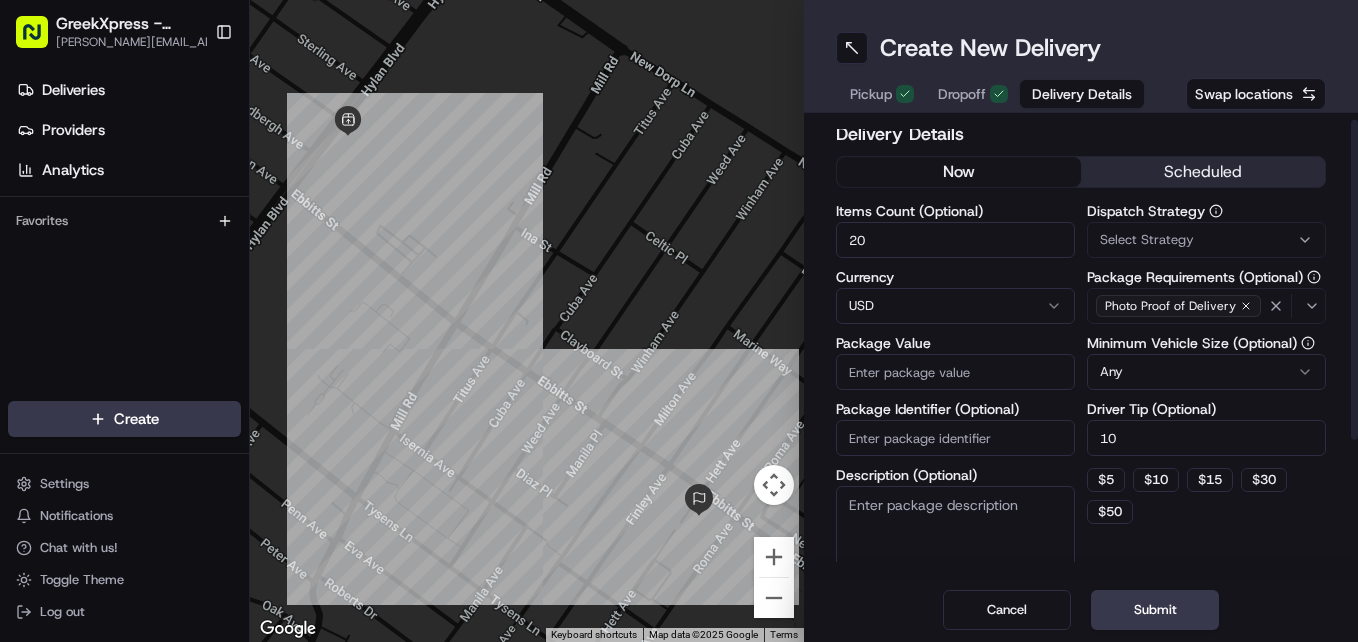 click on "Package Value" at bounding box center [955, 372] 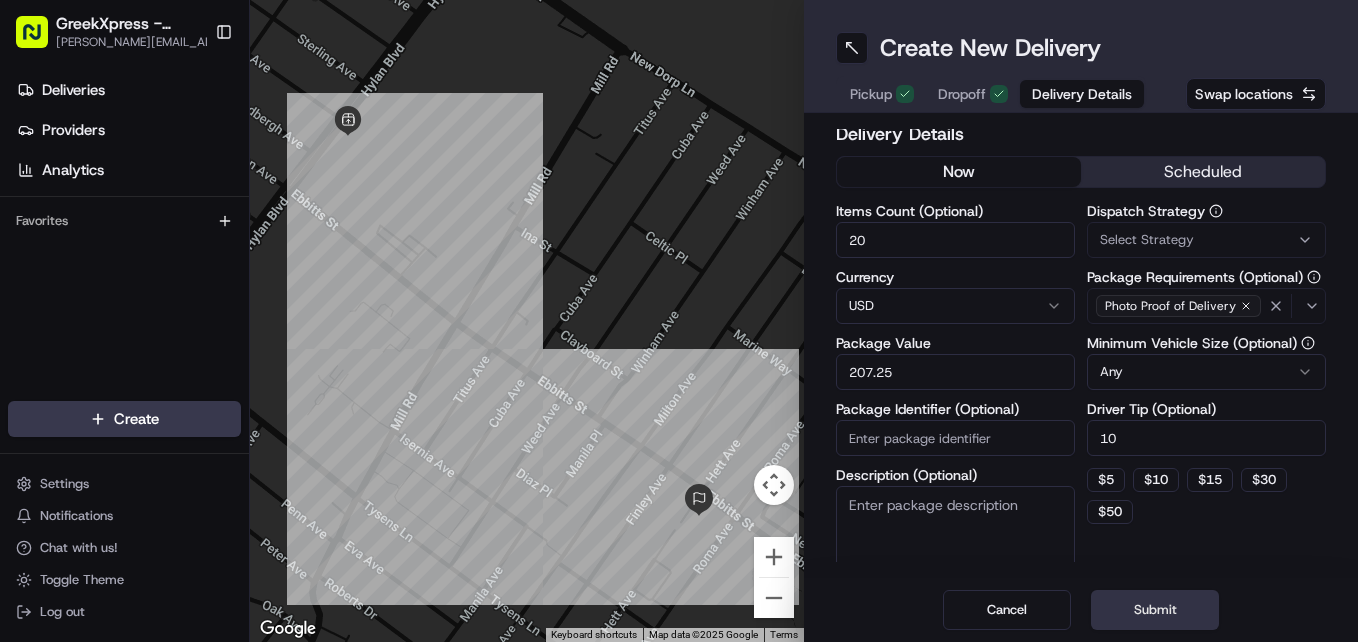 type on "207.25" 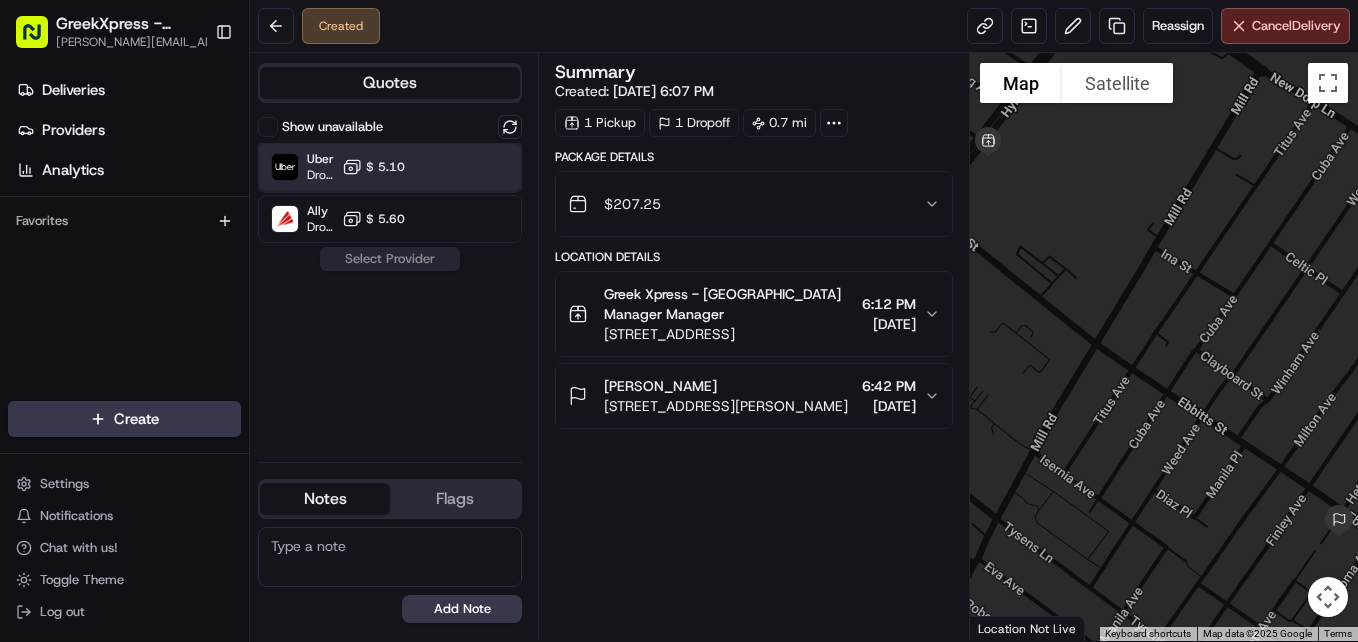 click on "Uber Dropoff ETA   23 minutes $   5.10" at bounding box center (390, 167) 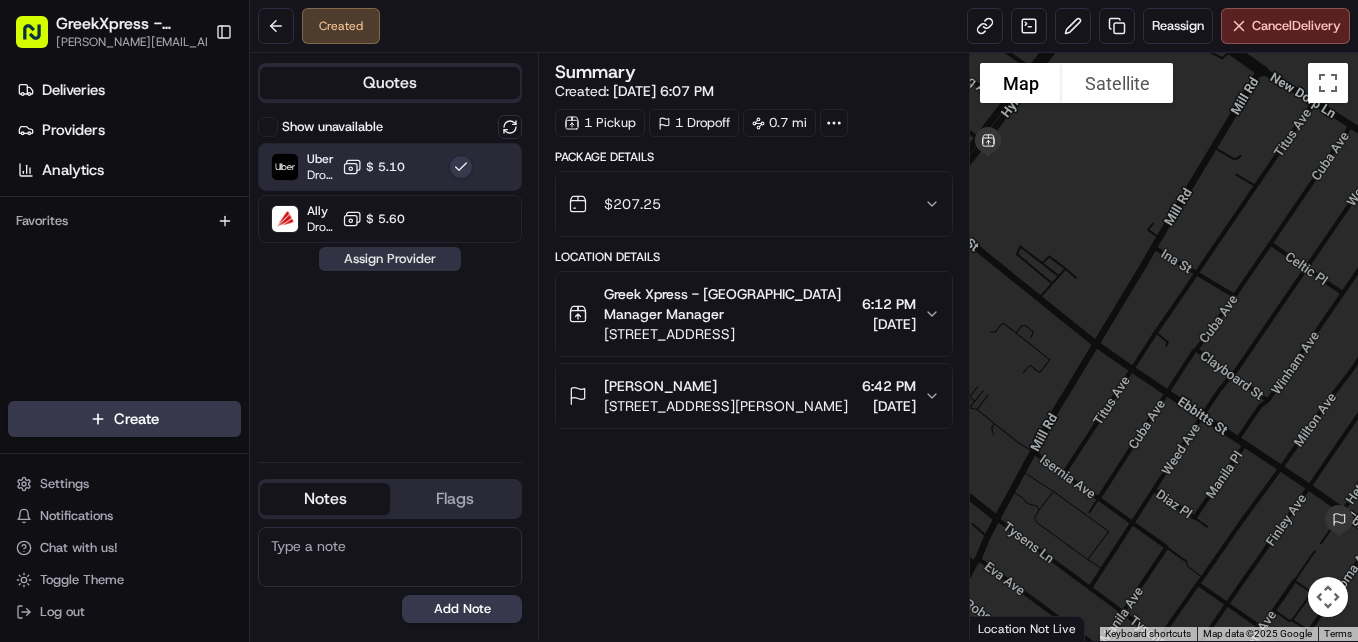 click on "Assign Provider" at bounding box center [390, 259] 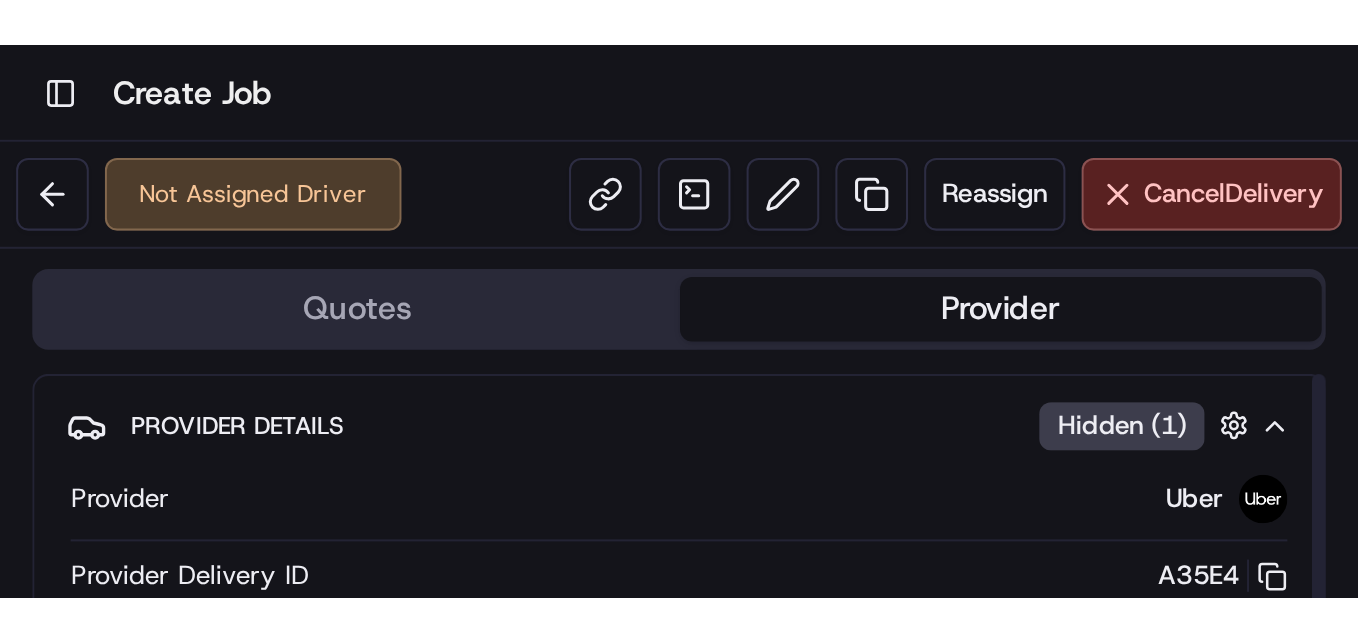 scroll, scrollTop: 0, scrollLeft: 0, axis: both 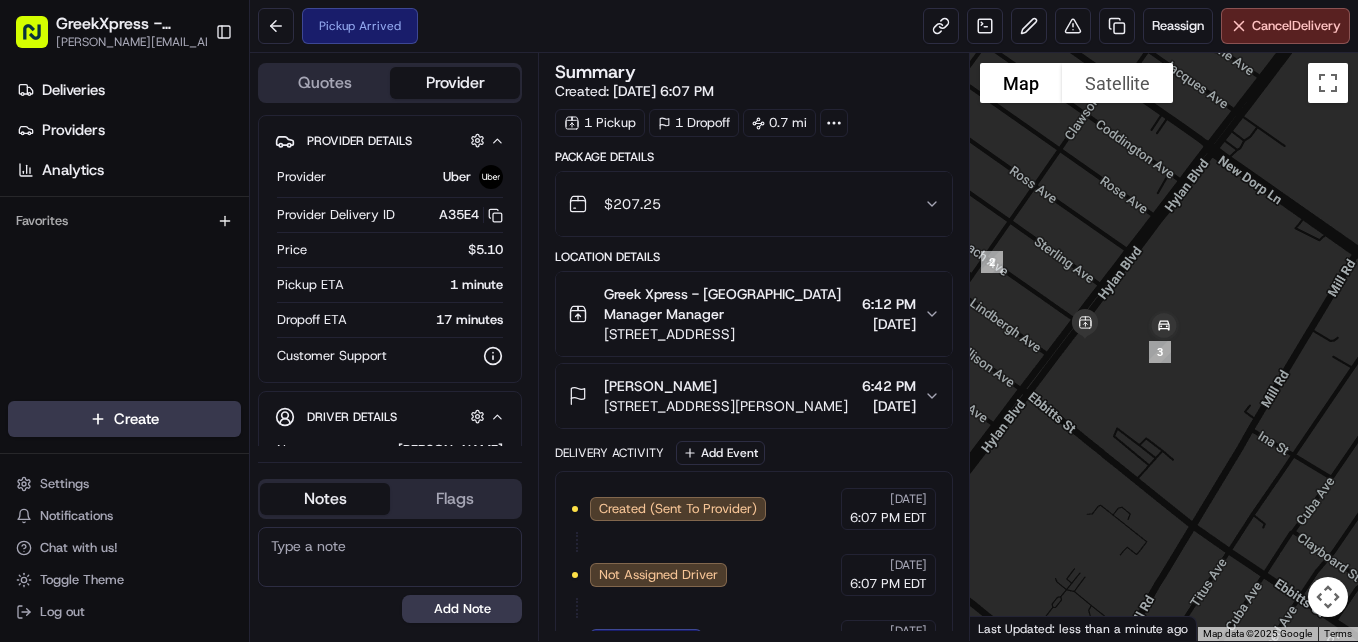 click on "GreekXpress - Staten Island [EMAIL_ADDRESS][DOMAIN_NAME] Toggle Sidebar Deliveries Providers Analytics Favorites Main Menu Members & Organization Organization Users Roles Preferences Customization Tracking Orchestration Automations Dispatch Strategy Locations Pickup Locations Dropoff Locations Billing Billing Refund Requests Integrations Notification Triggers Webhooks API Keys Request Logs Create Settings Notifications Chat with us! Toggle Theme Log out Pickup Arrived Reassign Cancel  Delivery Quotes Provider Provider Details Hidden ( 1 ) Provider Uber   Provider Delivery ID A35E4 Copy  del_Ywkf-q3uRxmiXuDDPko15A A35E4 Price $5.10 Pickup ETA 1 minute Dropoff ETA 17 minutes Customer Support Driver Details Hidden ( 6 ) Name [PERSON_NAME] Pickup Phone Number +1 312 766 6835 ext. 04004802 Dropoff Phone Number [PHONE_NUMBER] Tip $10.00 Type car Make Hyundai Model Santa Fe Color black Notes Flags [PERSON_NAME][EMAIL_ADDRESS][DOMAIN_NAME] [PERSON_NAME][EMAIL_ADDRESS][DOMAIN_NAME] Add Note [PERSON_NAME][EMAIL_ADDRESS][DOMAIN_NAME] [PERSON_NAME][EMAIL_ADDRESS][DOMAIN_NAME] Add Flag Summary   1" at bounding box center (679, 321) 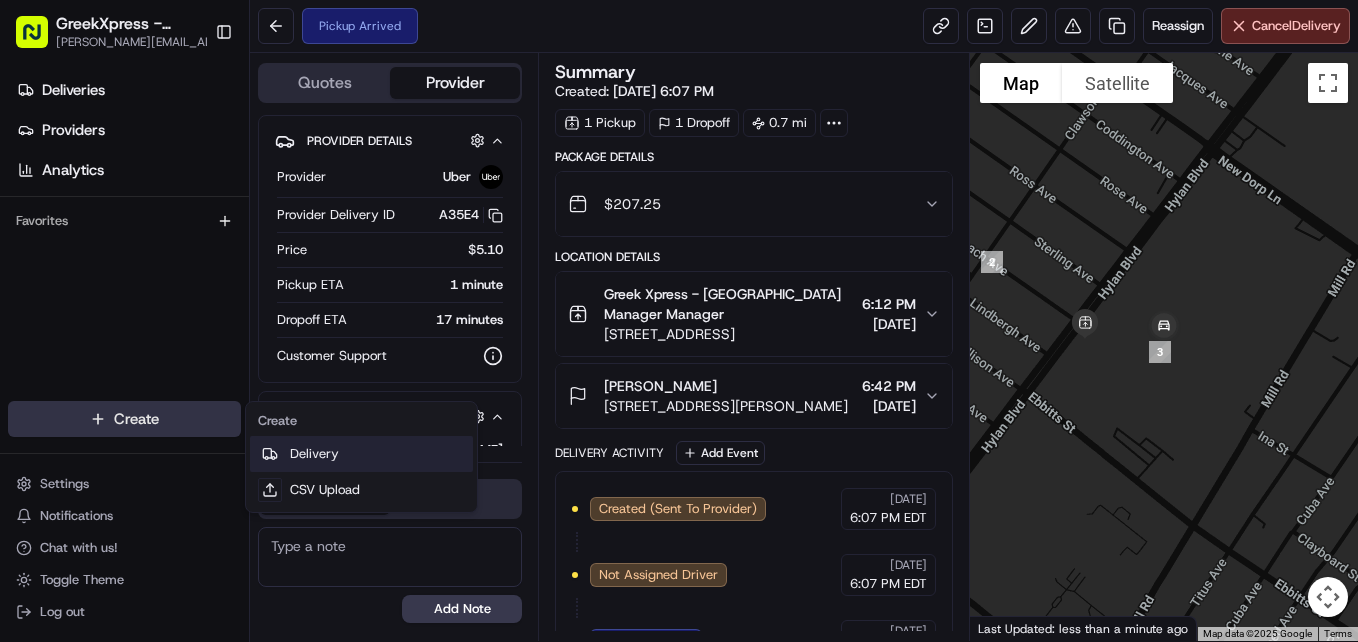 click on "Delivery" at bounding box center (361, 454) 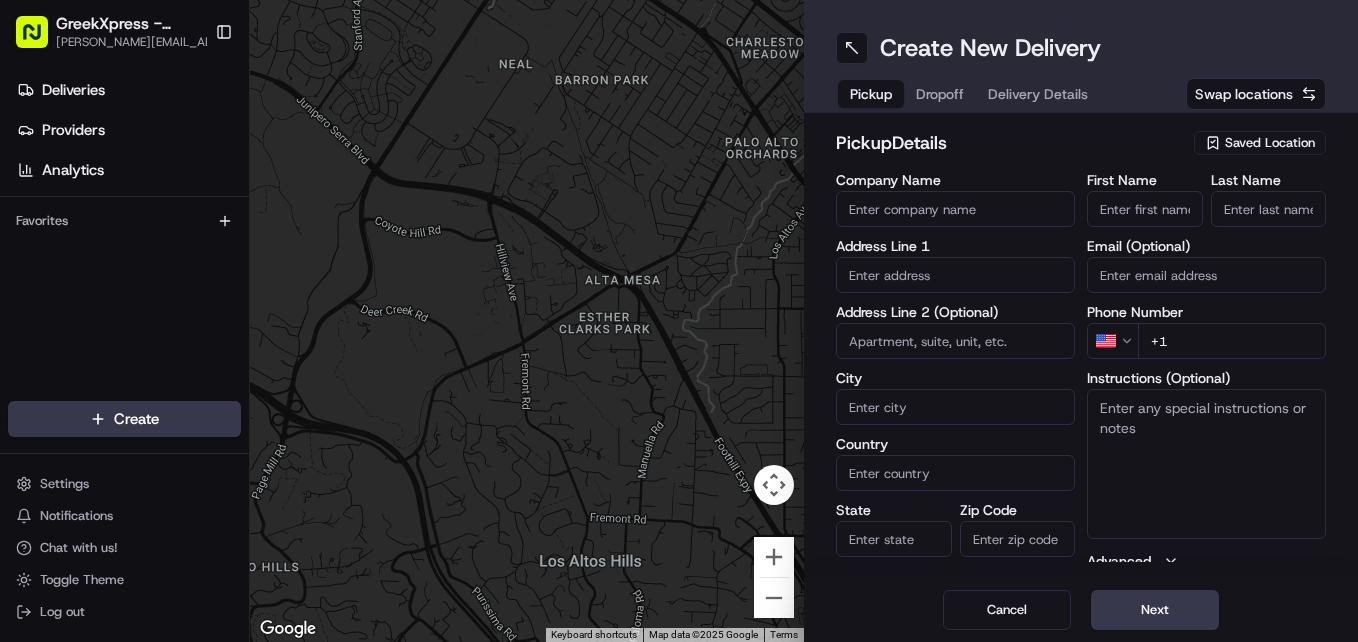 click on "Saved Location" at bounding box center [1270, 143] 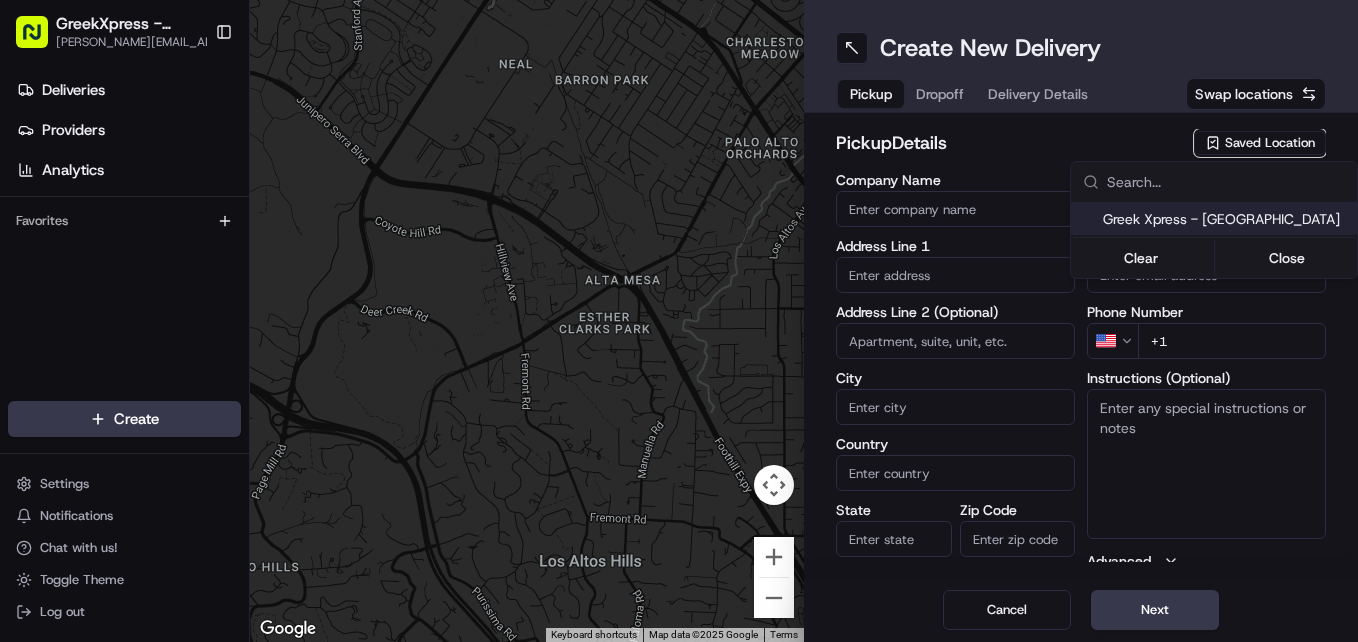 click on "Greek Xpress - [GEOGRAPHIC_DATA]" at bounding box center (1226, 219) 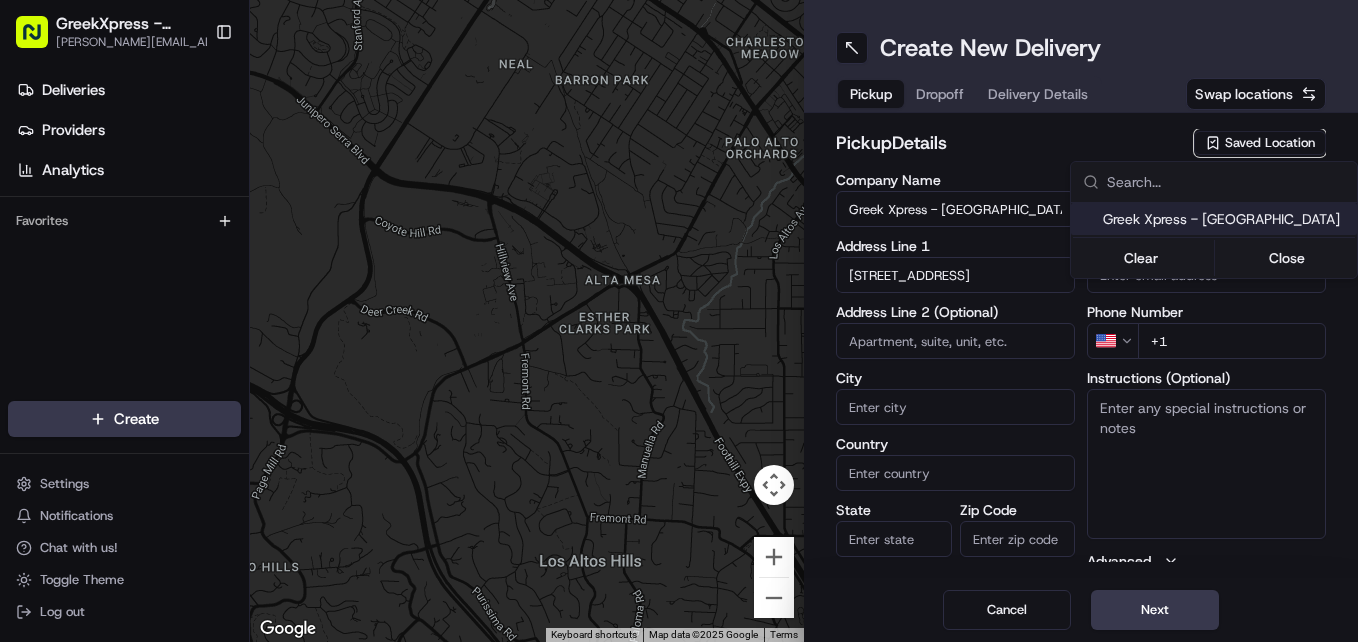 type on "#120" 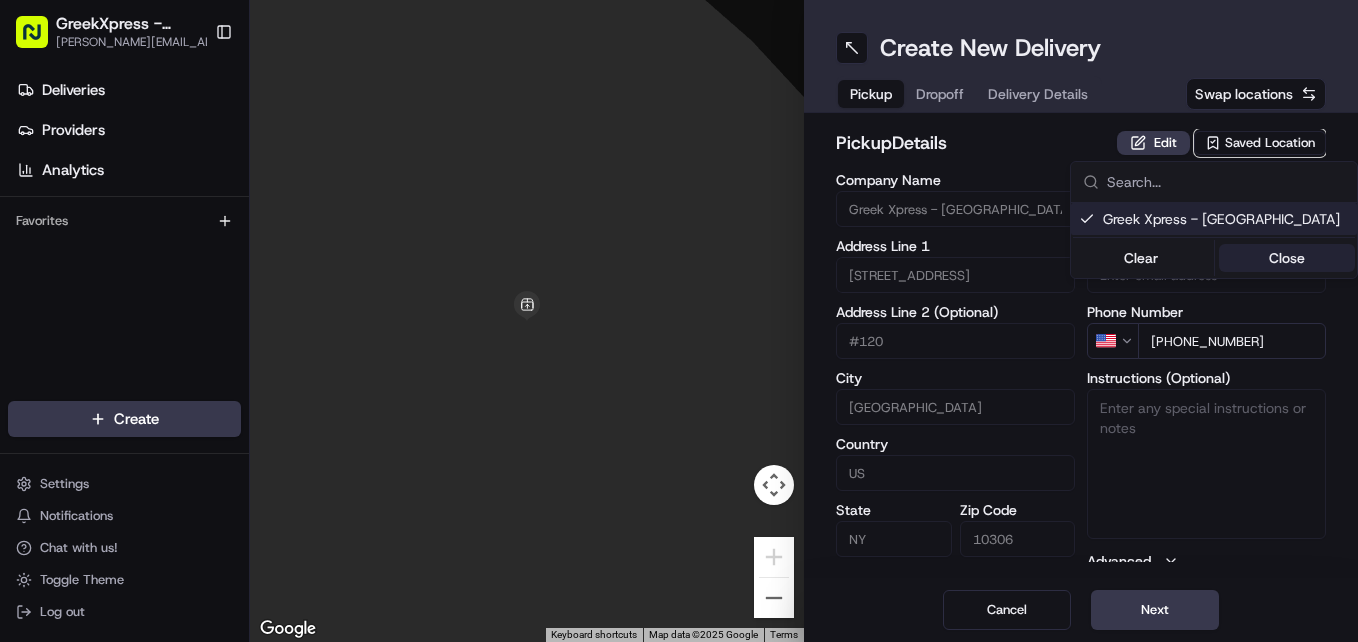 click on "Close" at bounding box center [1287, 258] 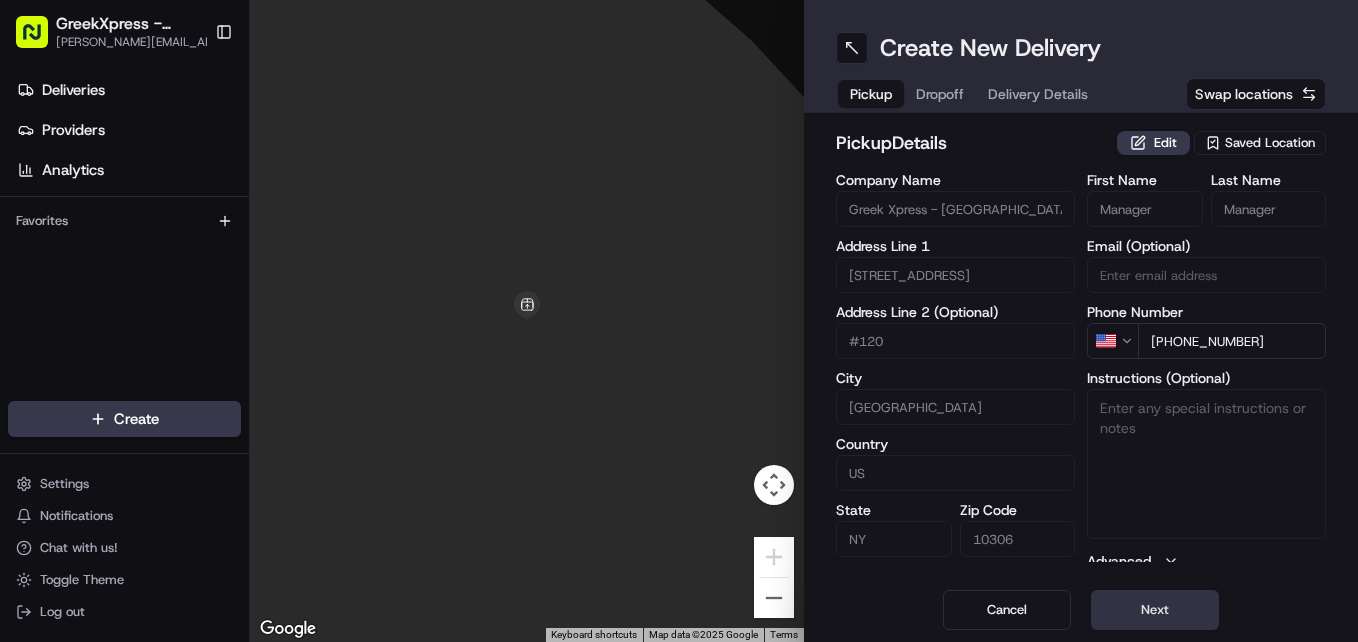 click on "Next" at bounding box center [1155, 610] 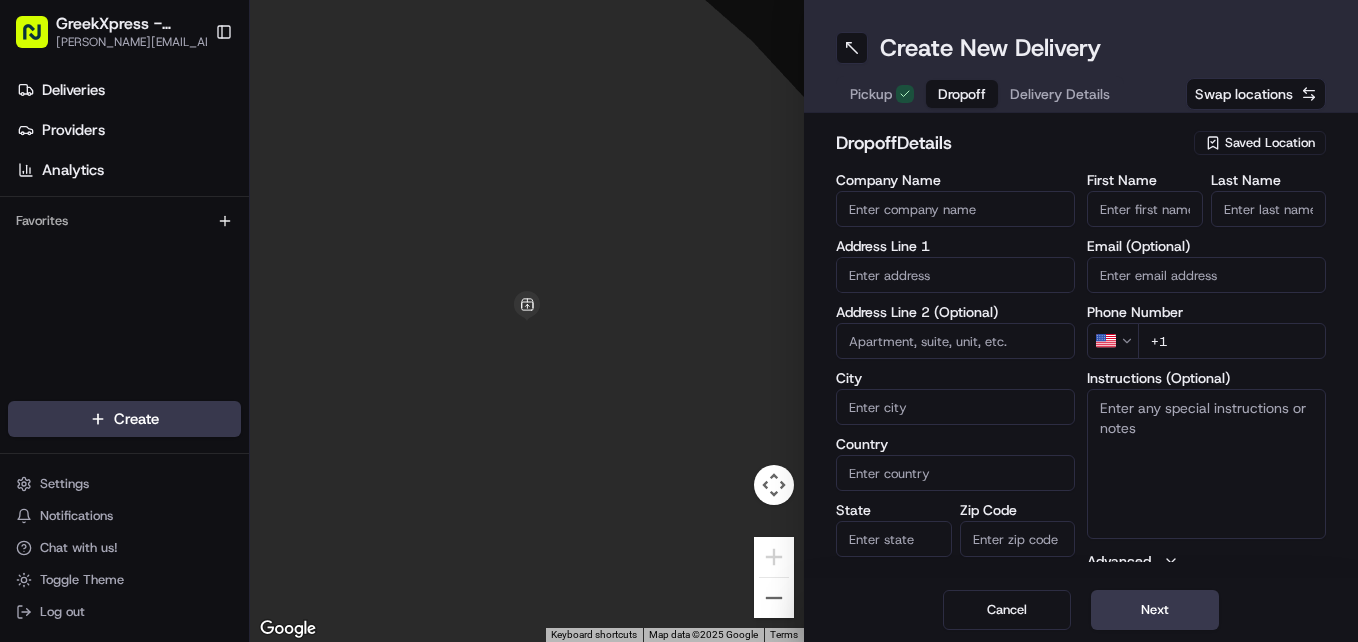 click on "First Name" at bounding box center [1145, 209] 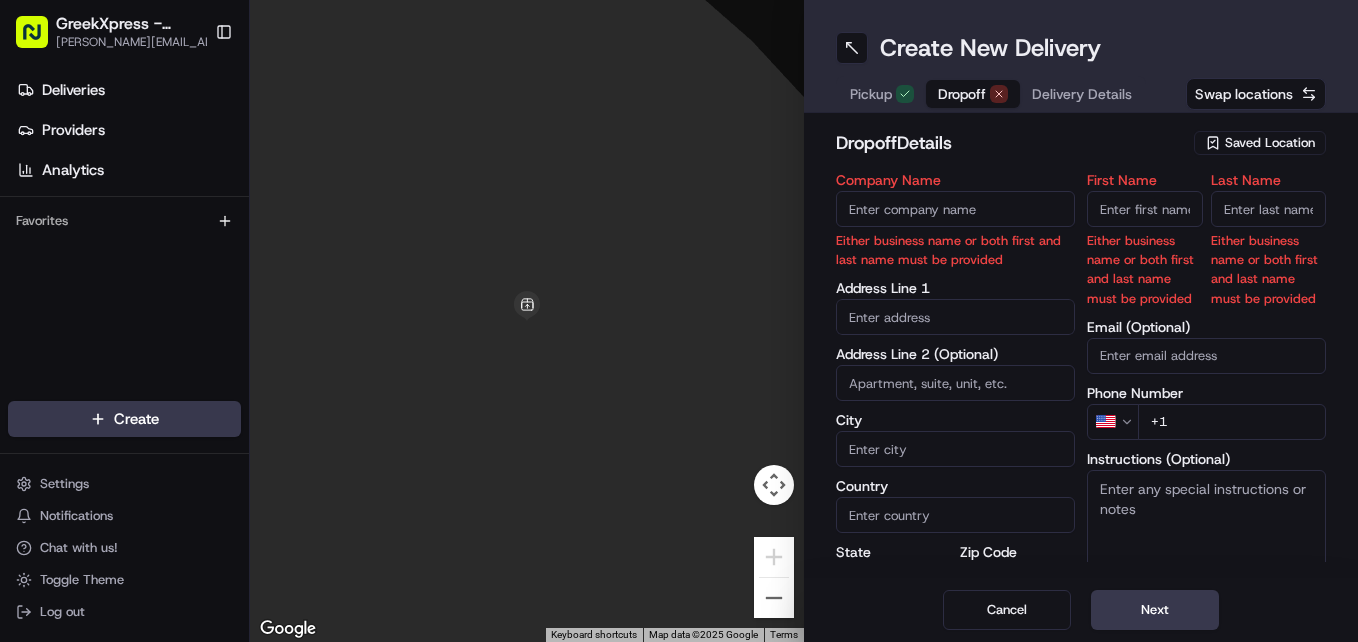 click on "Company Name" at bounding box center (955, 209) 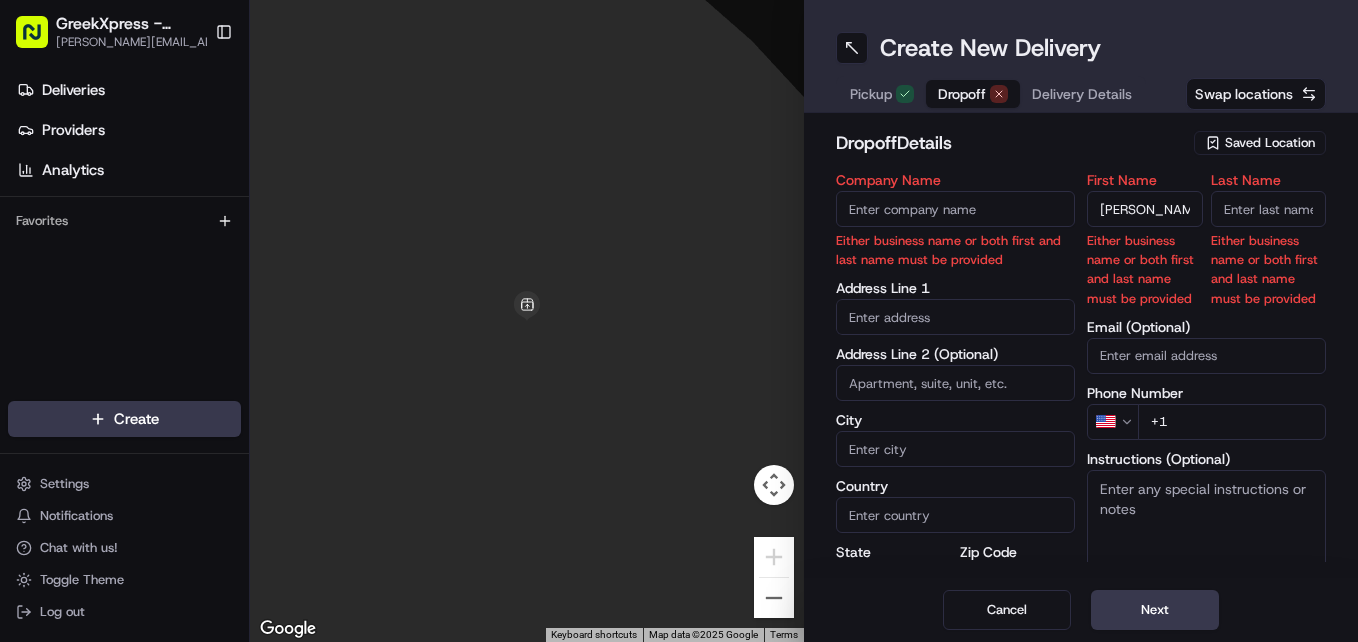 type on "[PERSON_NAME]" 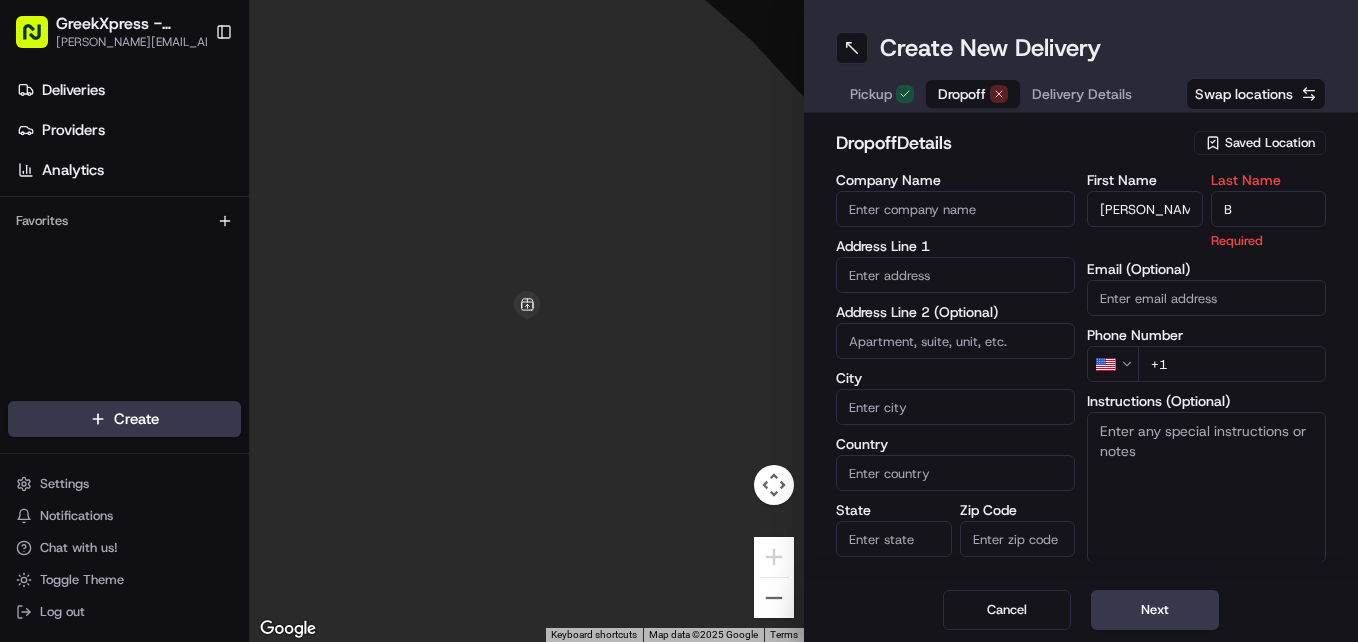 type on "B" 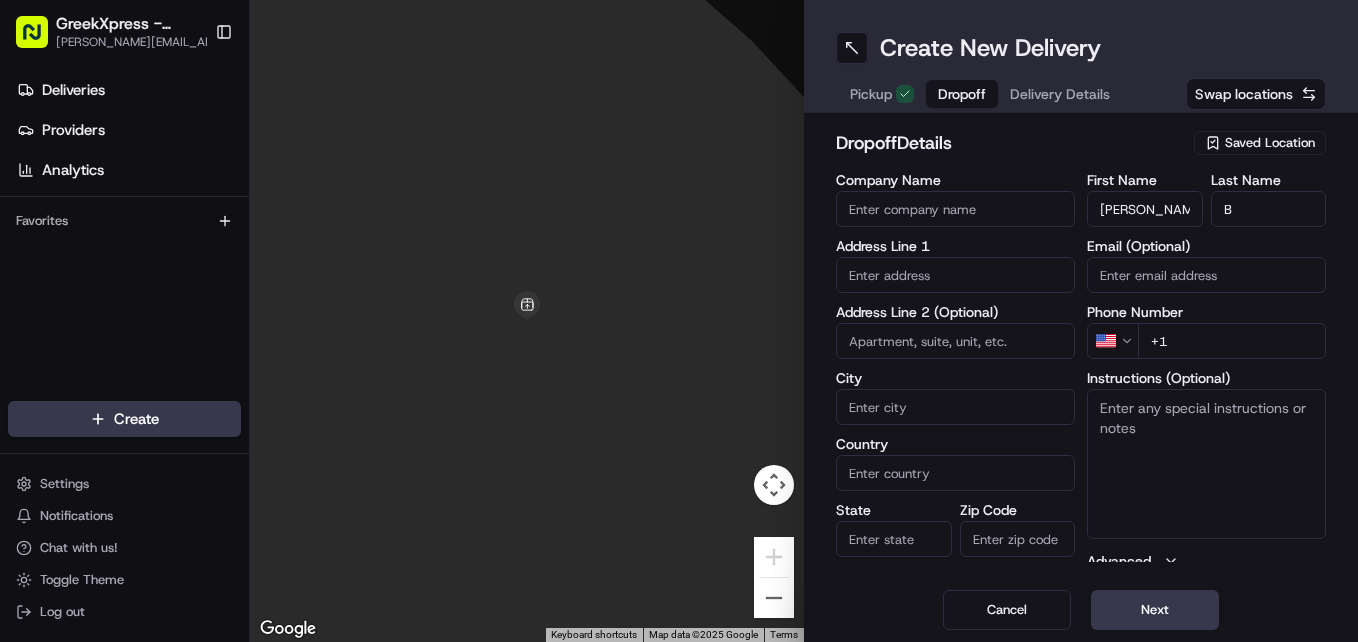 click on "+1" at bounding box center [1232, 341] 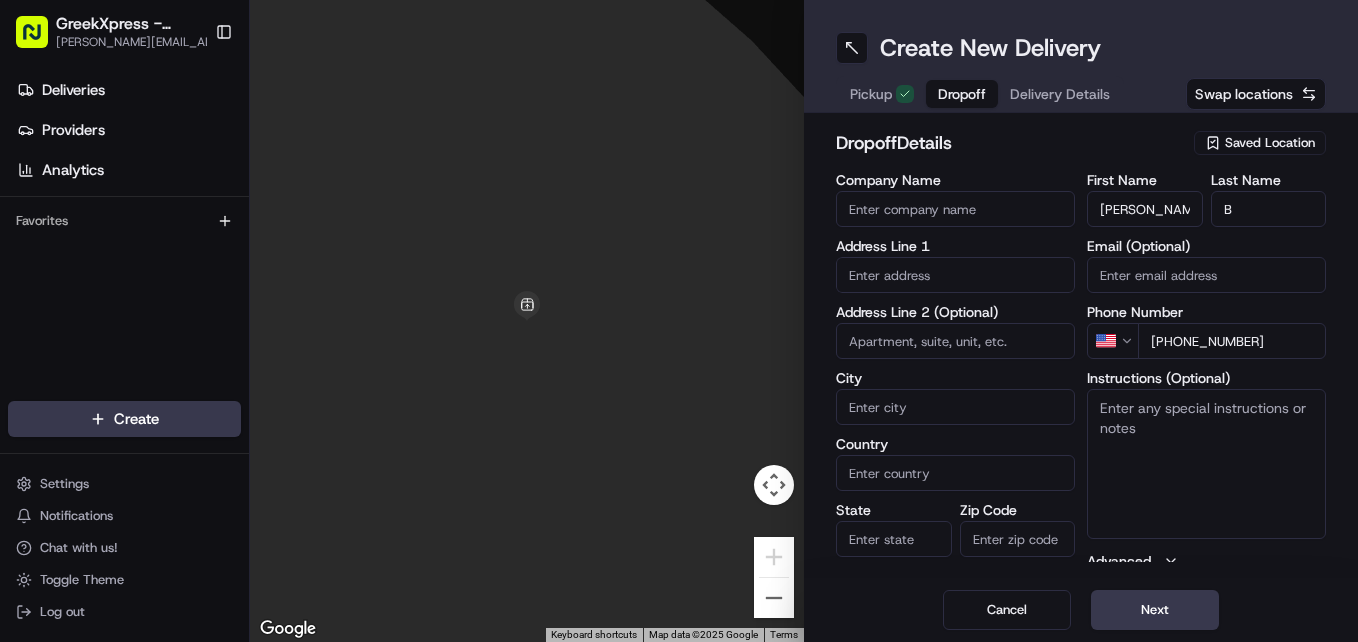 type on "[PHONE_NUMBER]" 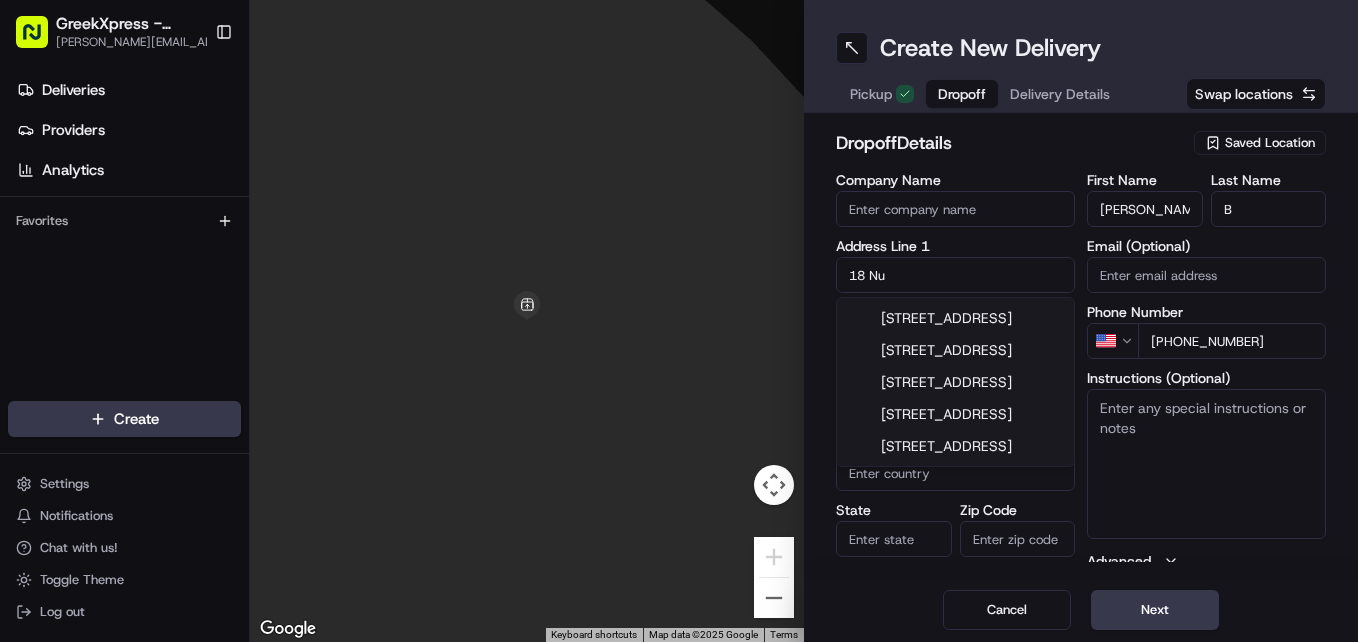 click on "[STREET_ADDRESS]" at bounding box center [955, 318] 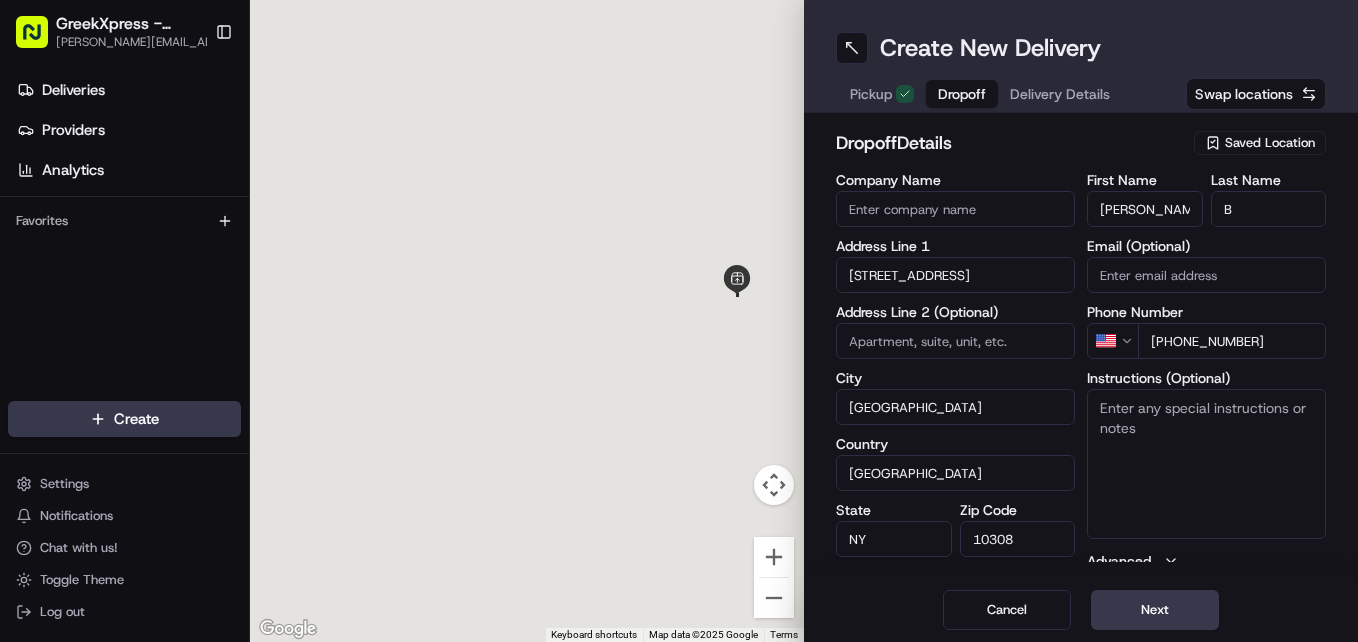 type on "[STREET_ADDRESS]" 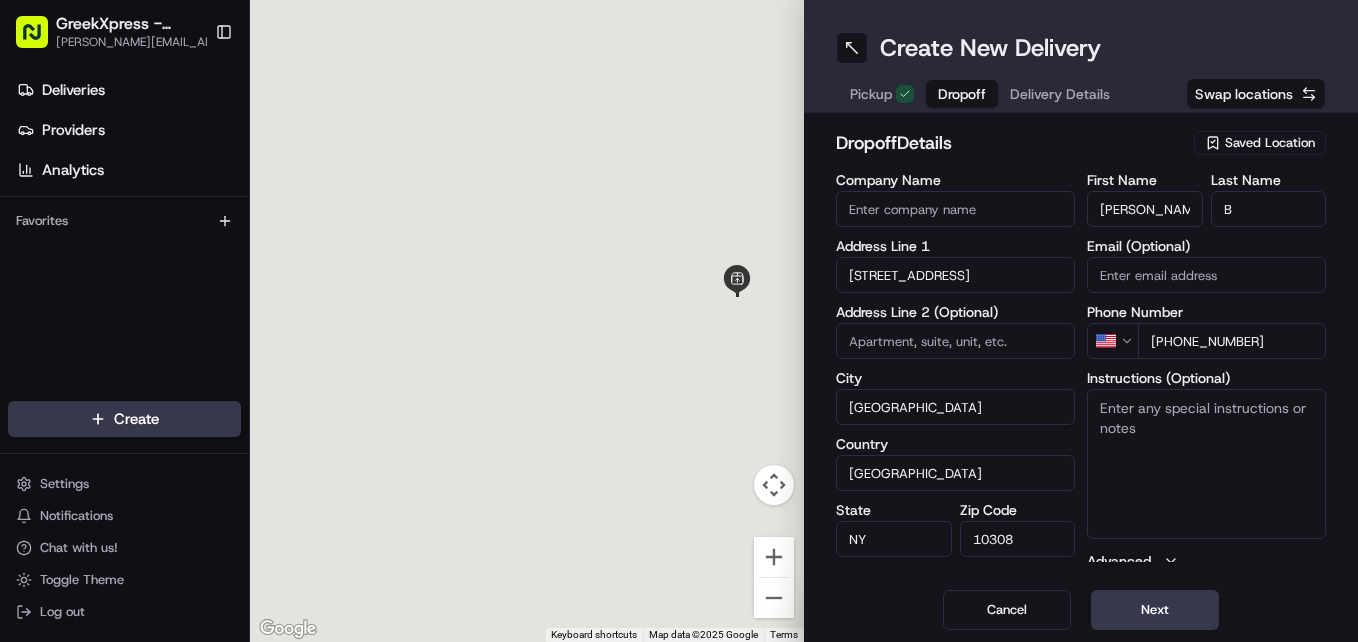 type on "[GEOGRAPHIC_DATA]" 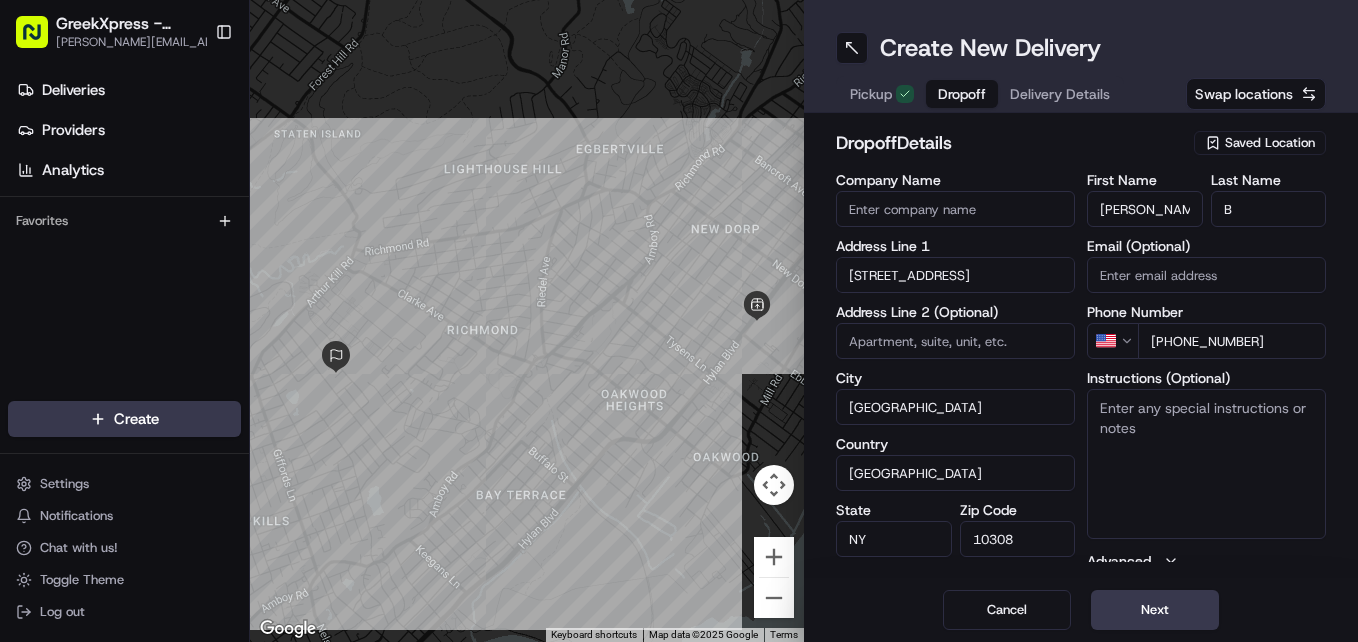 click on "Instructions (Optional)" at bounding box center [1206, 464] 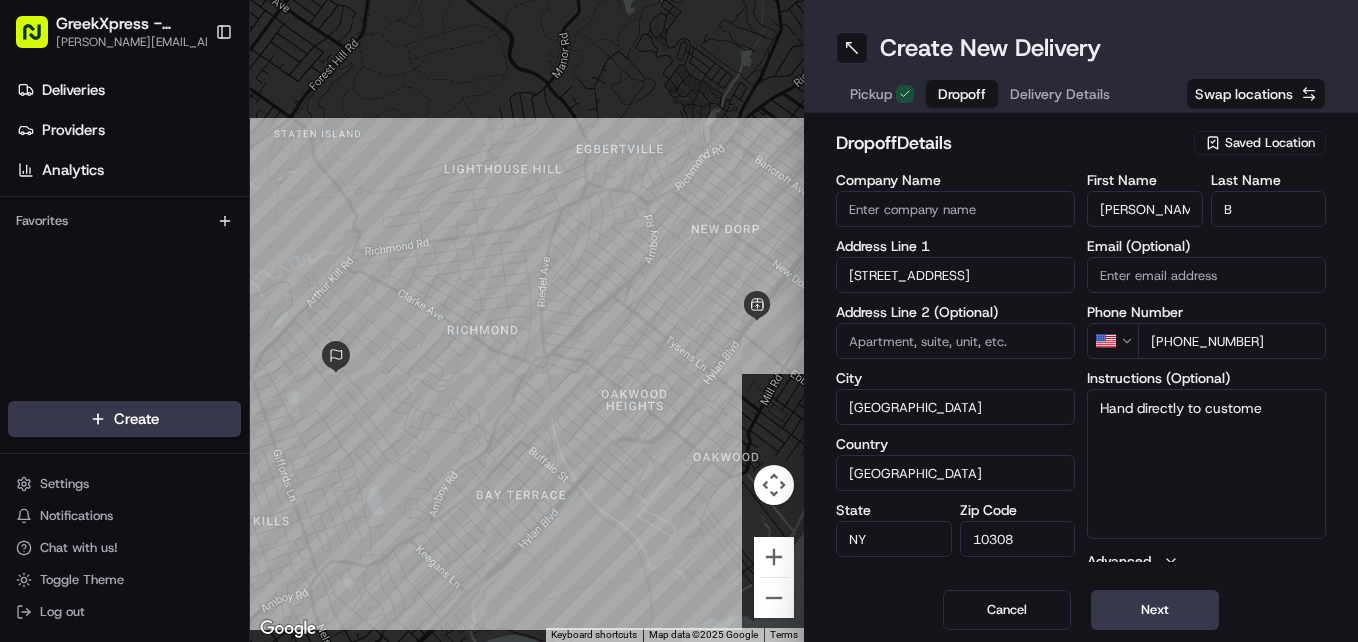 type on "Hand directly to customer" 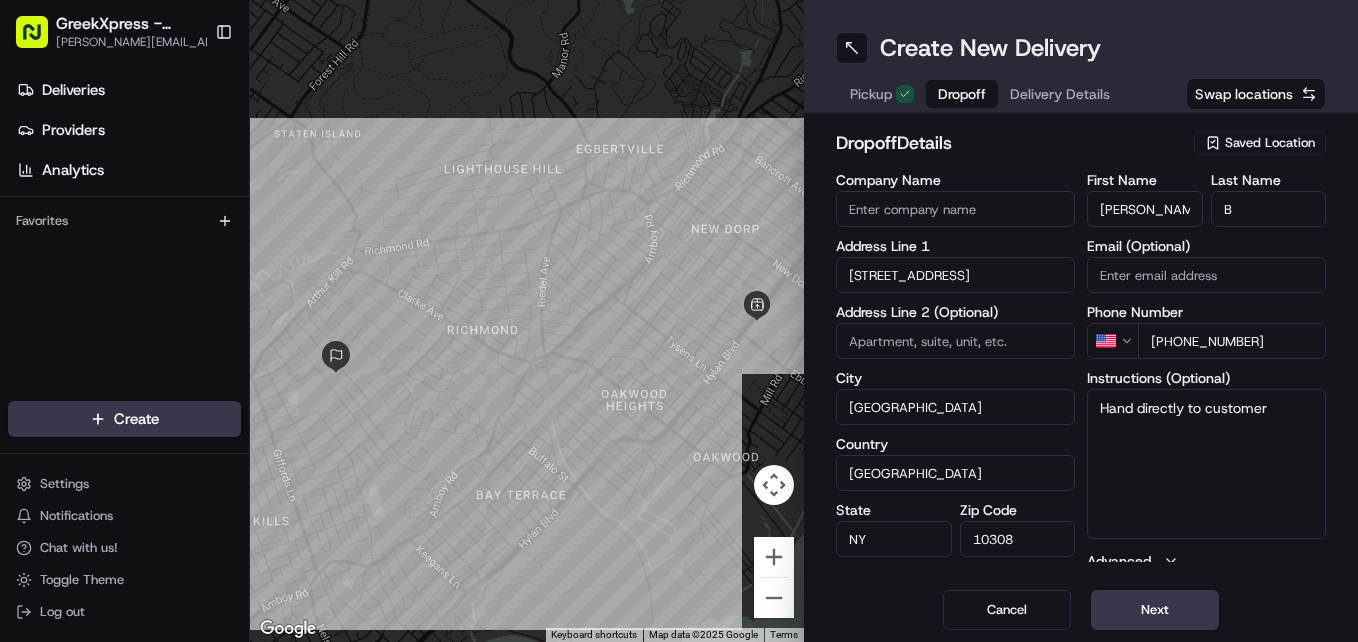 scroll, scrollTop: 31, scrollLeft: 0, axis: vertical 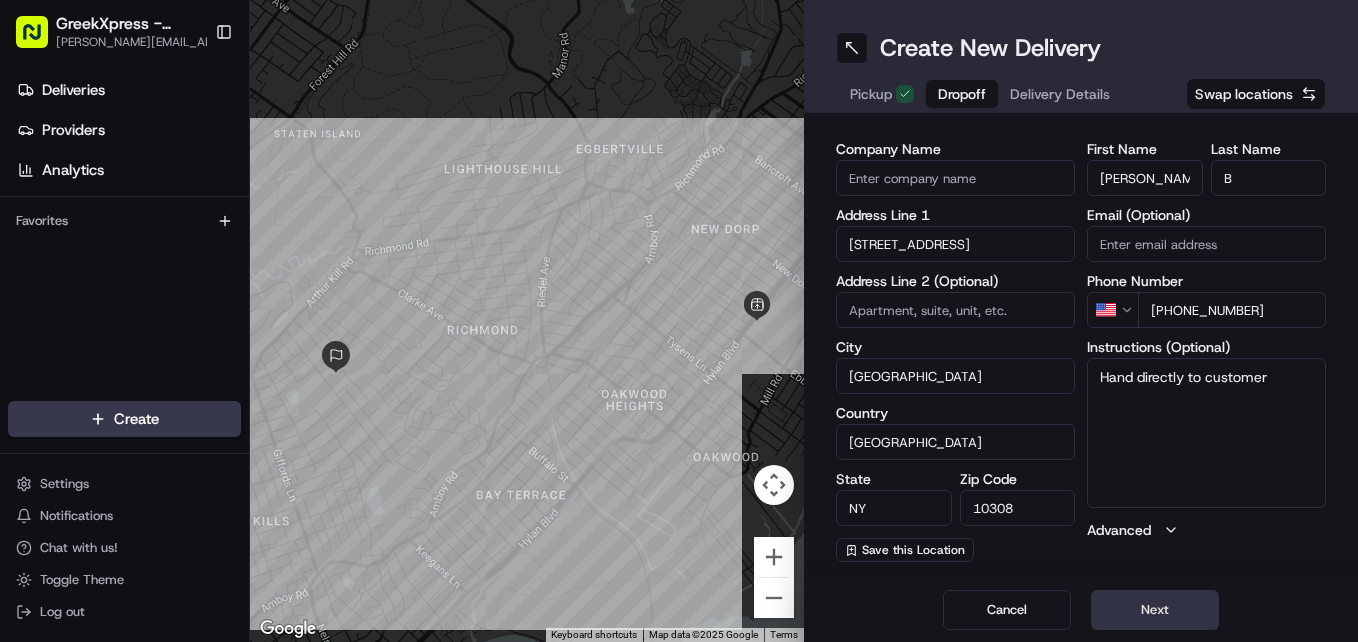 click on "Next" at bounding box center (1155, 610) 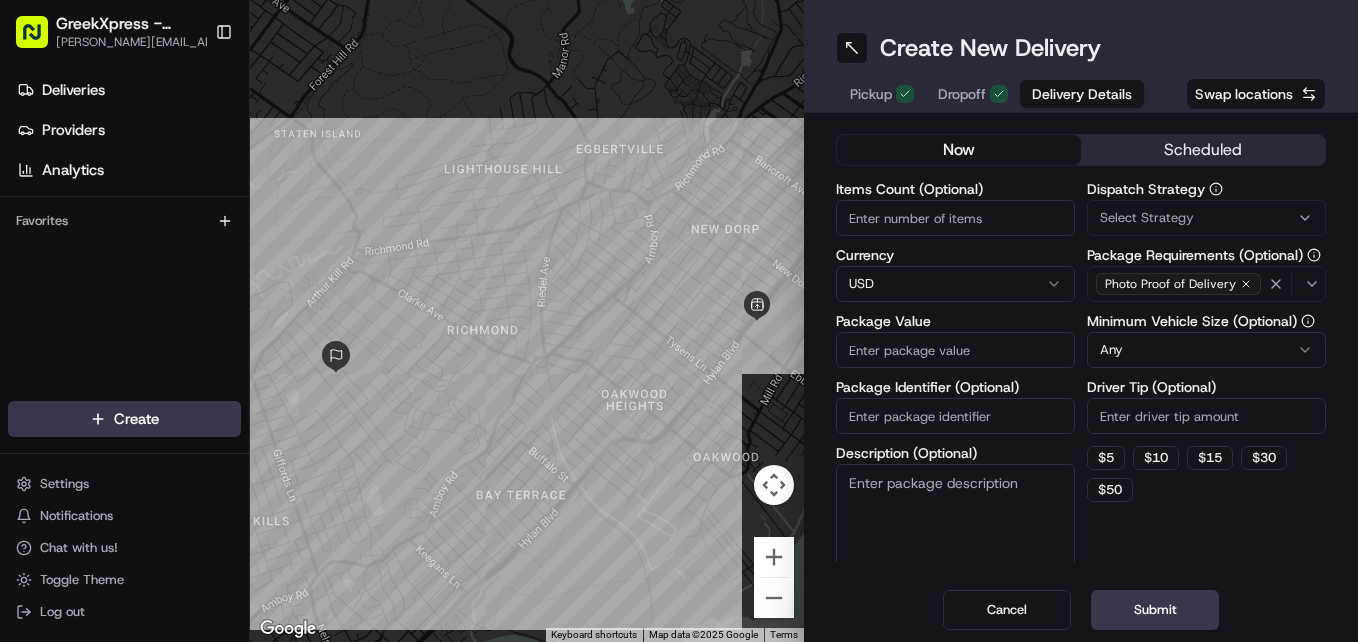 click on "Package Value" at bounding box center [955, 350] 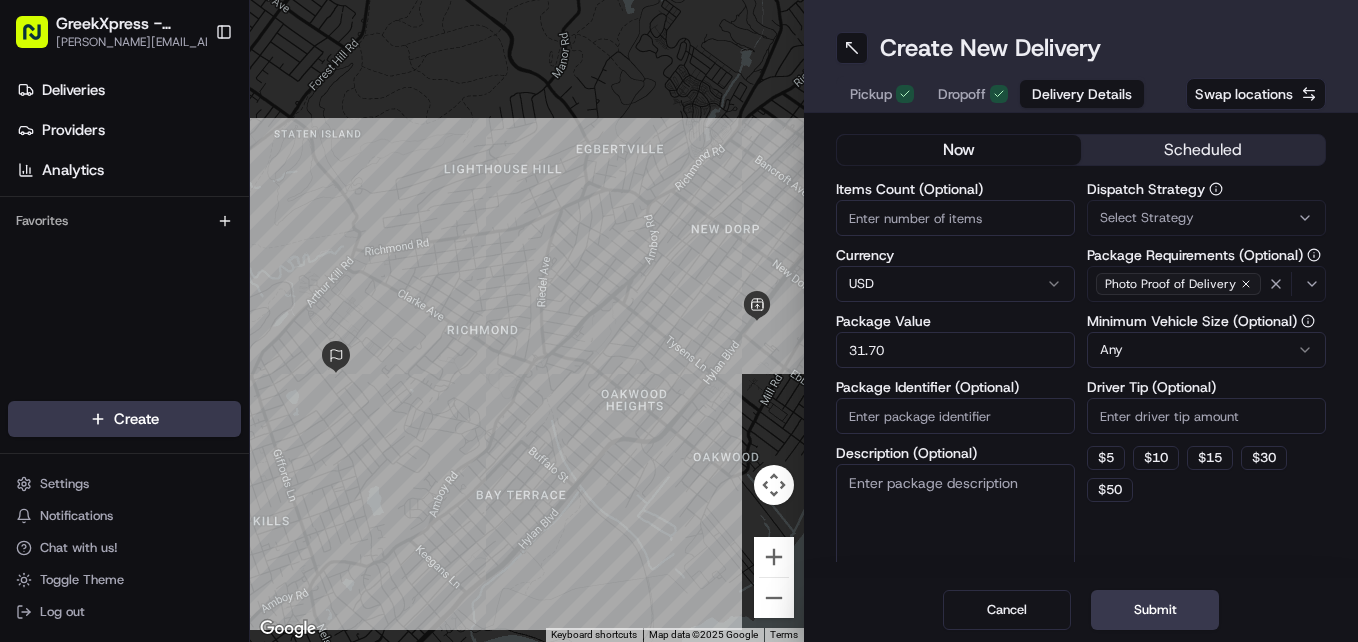 type on "31.70" 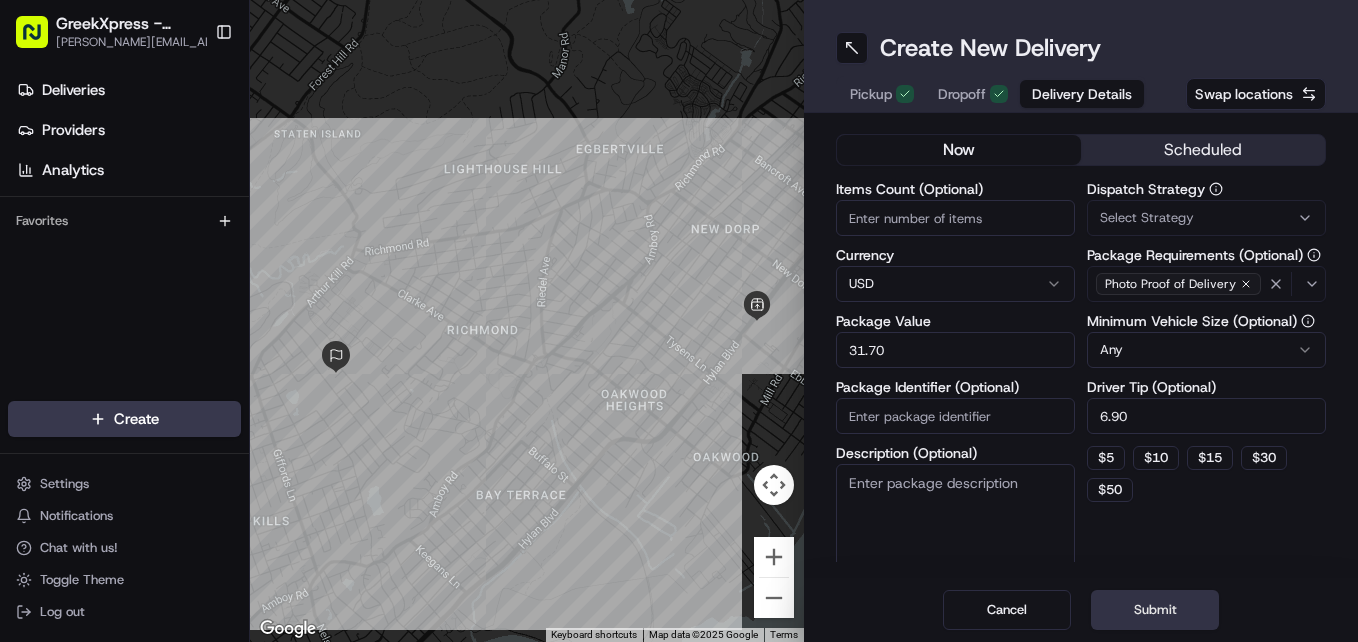 type on "6.90" 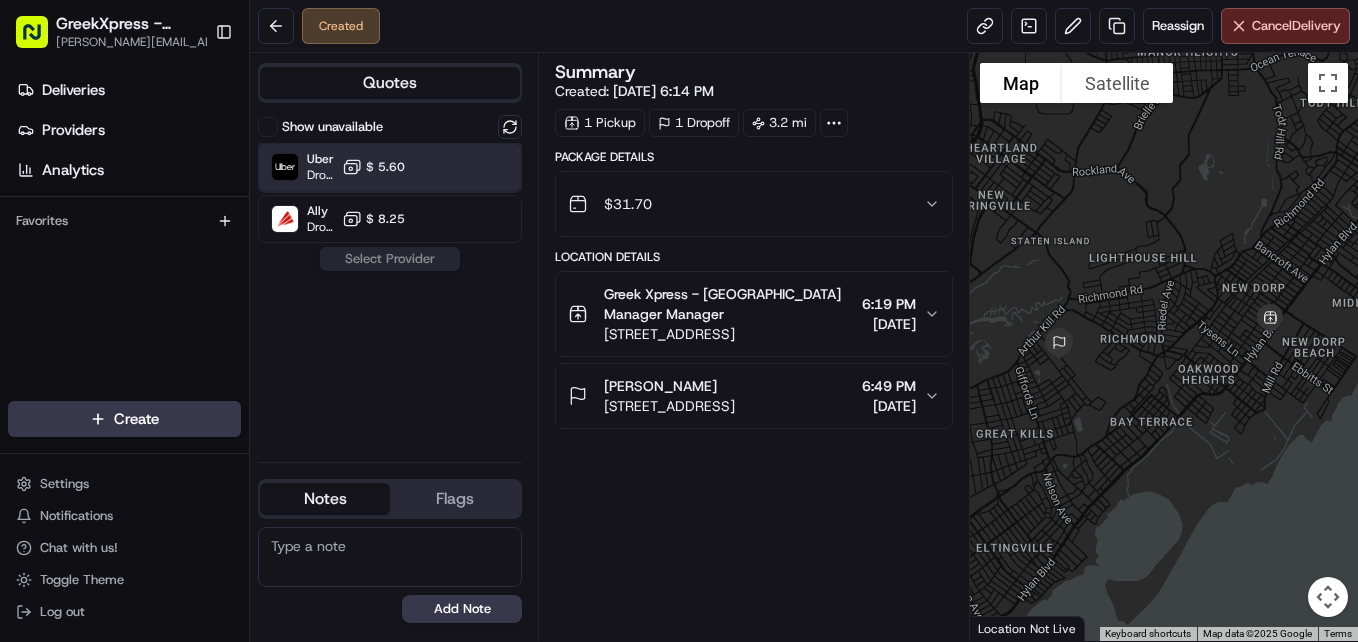 click at bounding box center [461, 167] 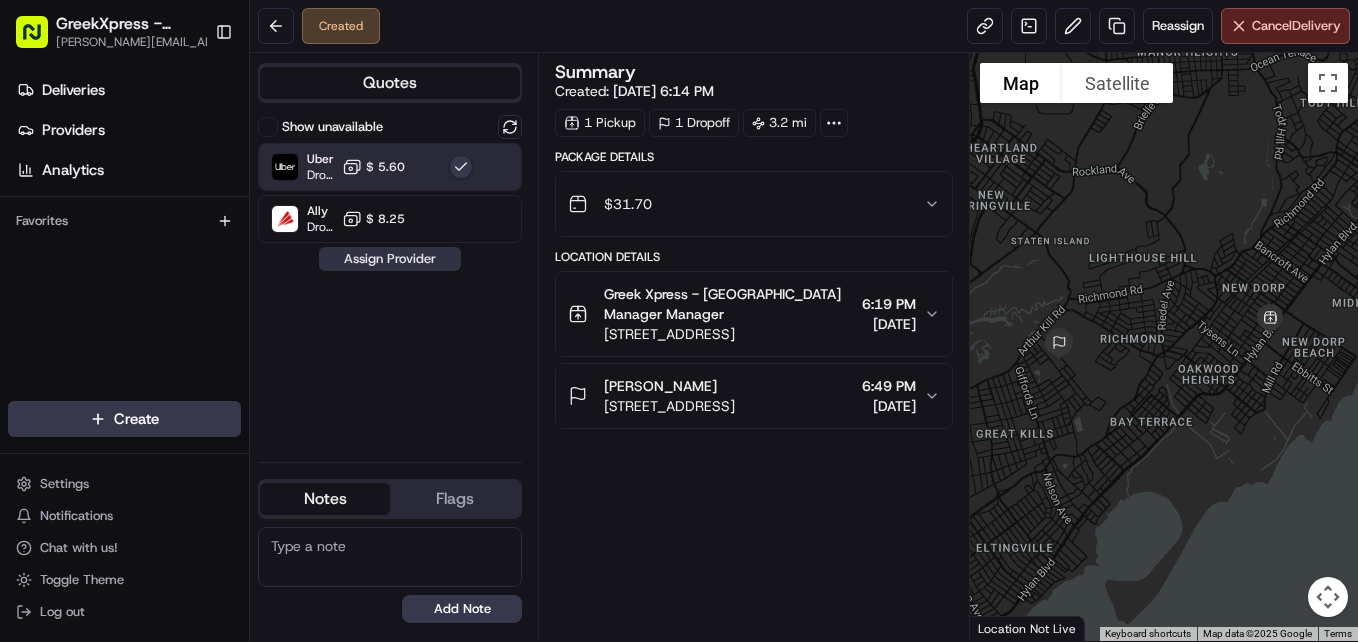 click on "Assign Provider" at bounding box center [390, 259] 